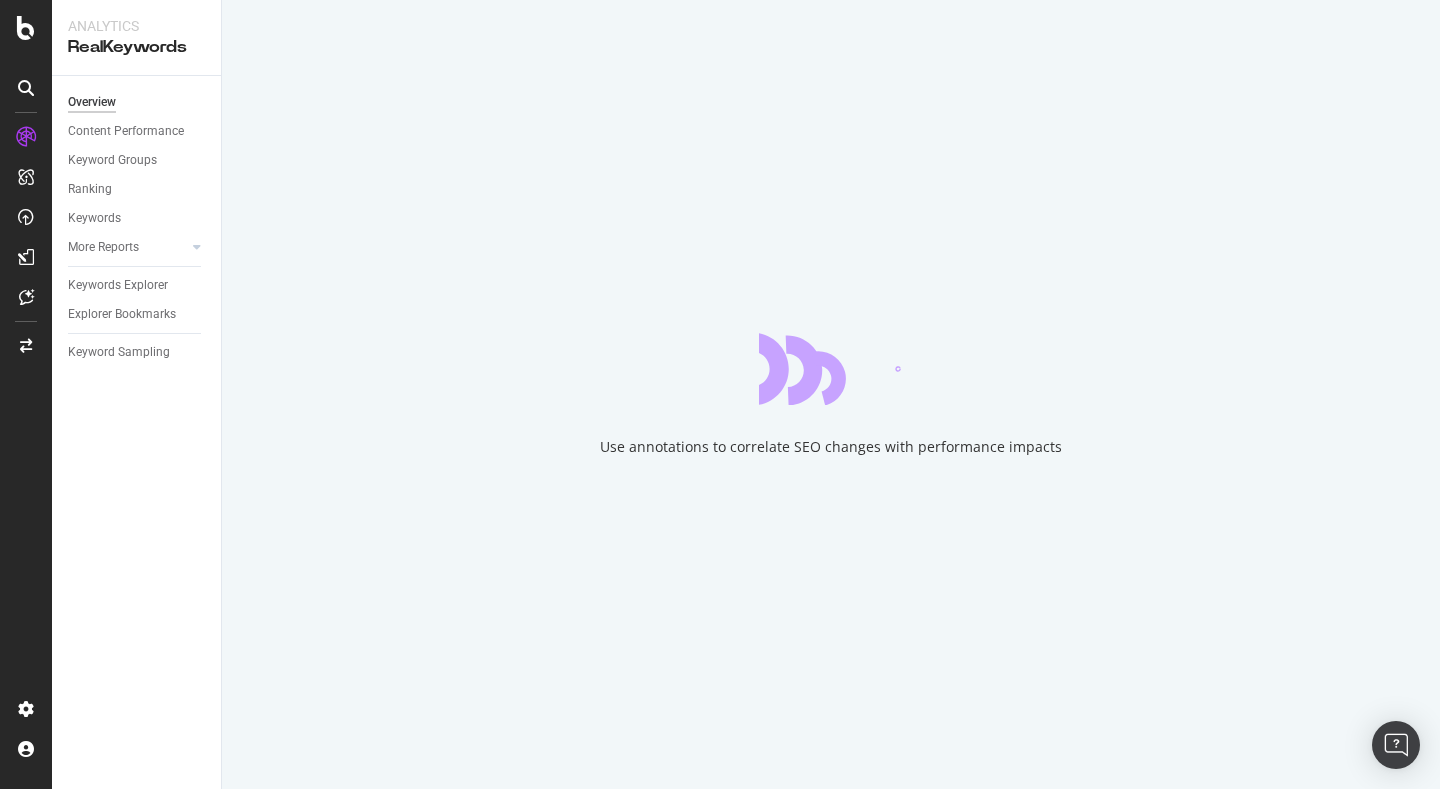 scroll, scrollTop: 0, scrollLeft: 0, axis: both 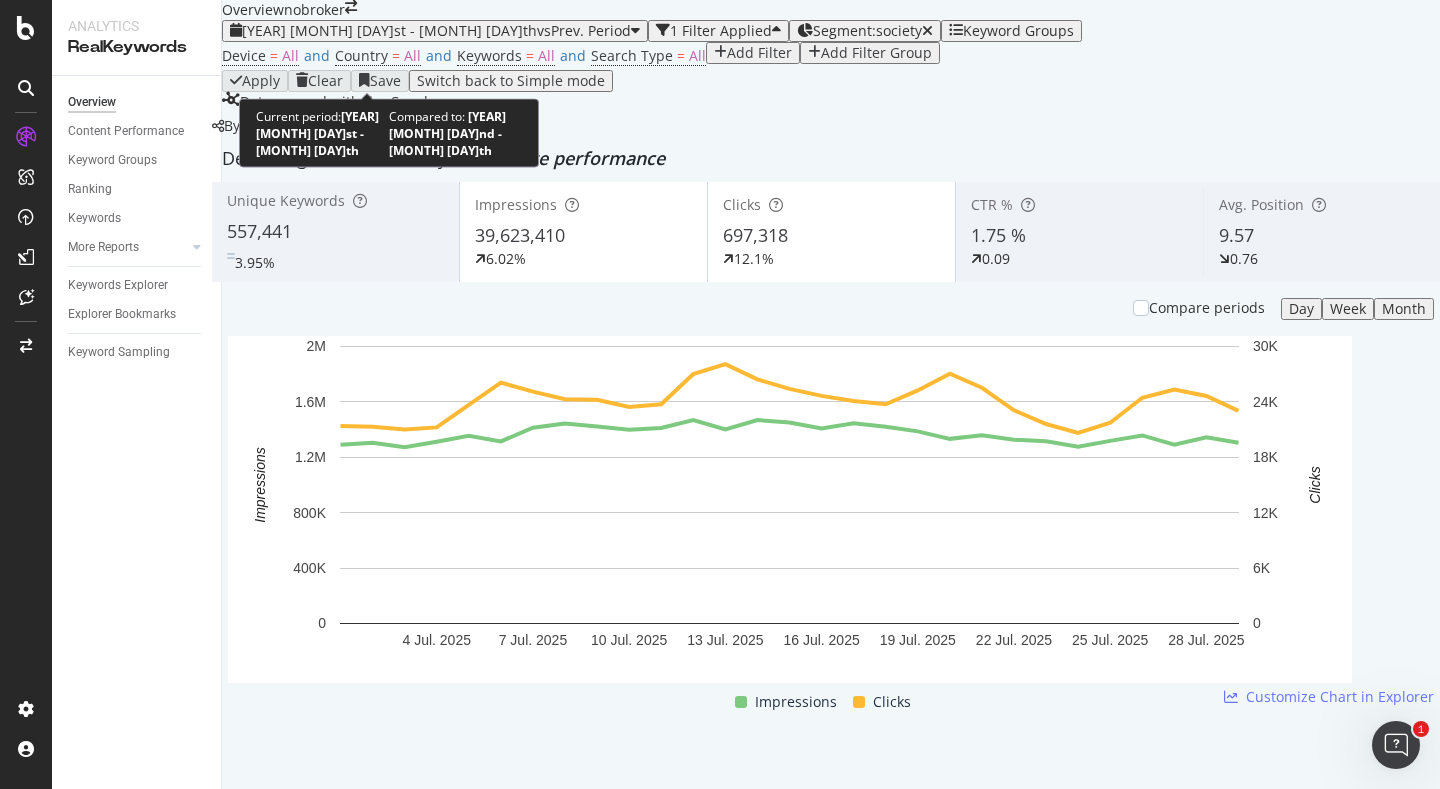 click on "vs  Prev. Period" at bounding box center (584, 30) 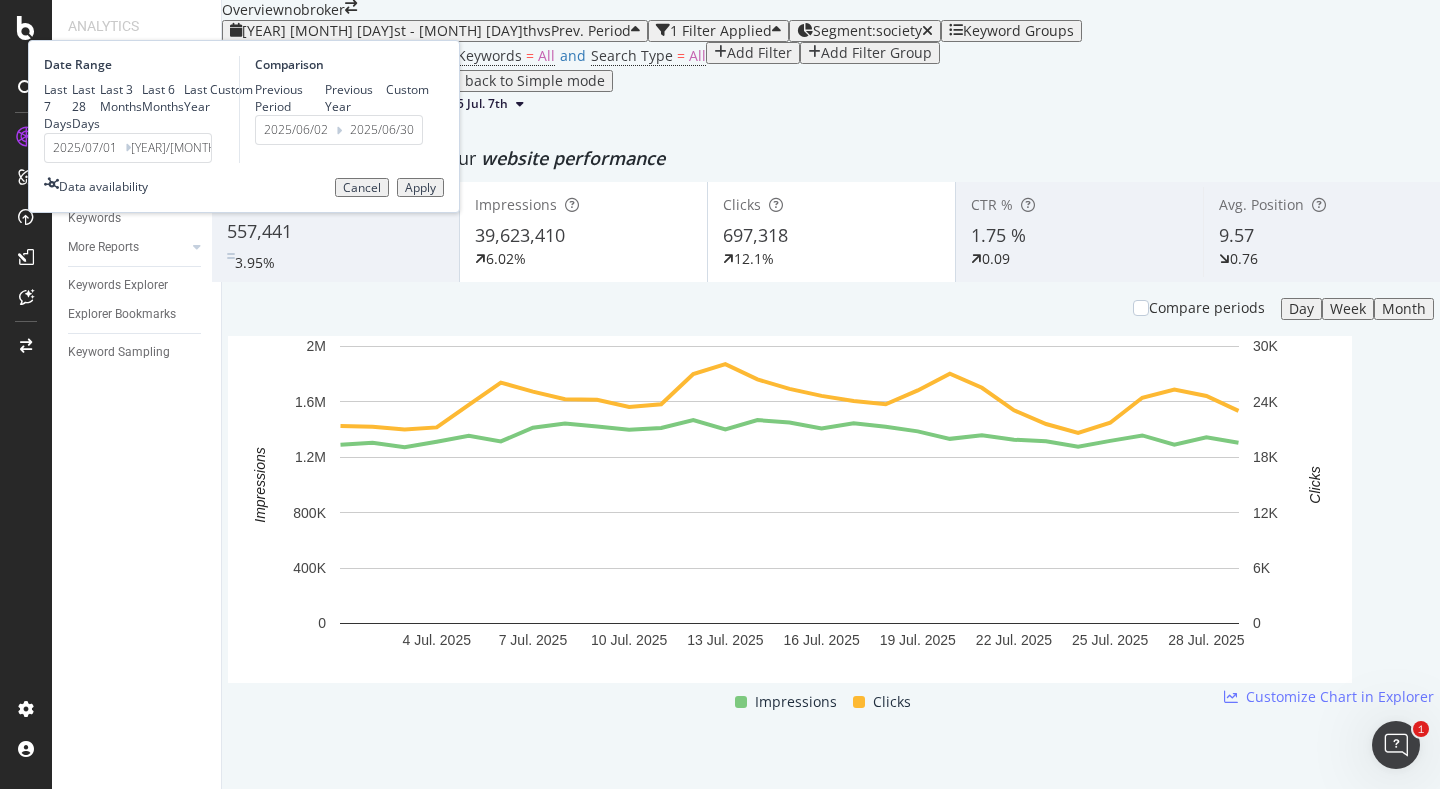 click on "2025/07/01" at bounding box center (85, 148) 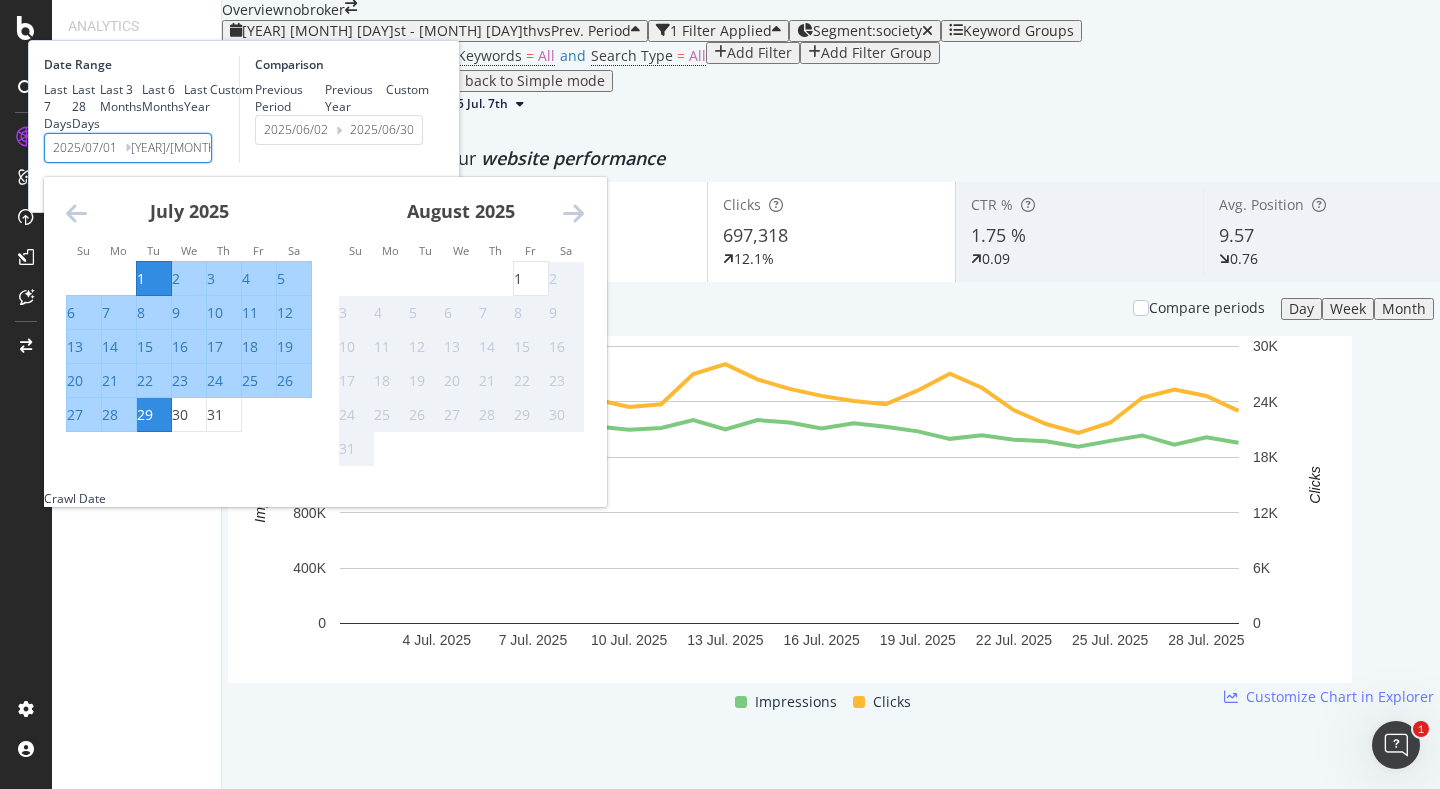 click on "1" at bounding box center (141, 279) 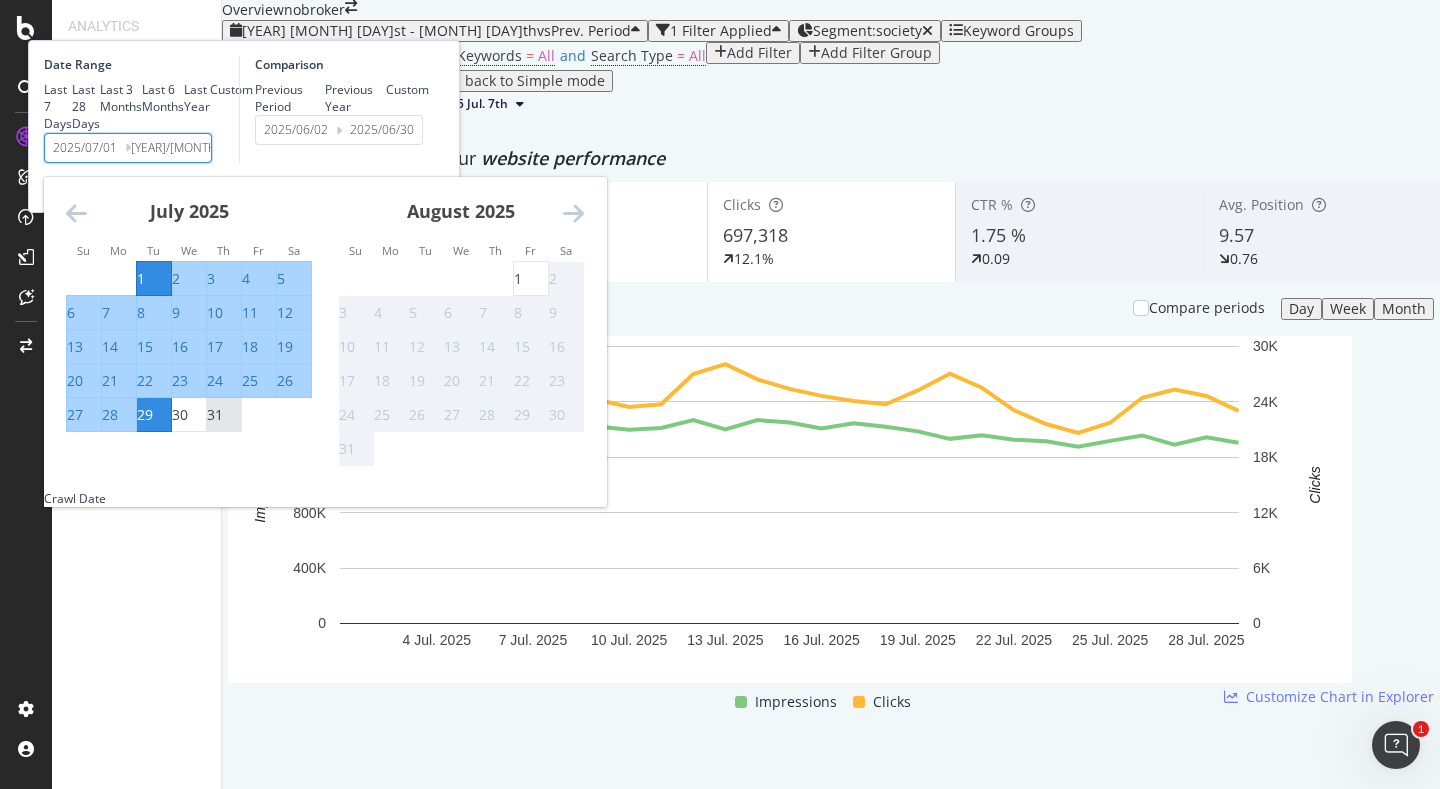 click on "31" at bounding box center (215, 415) 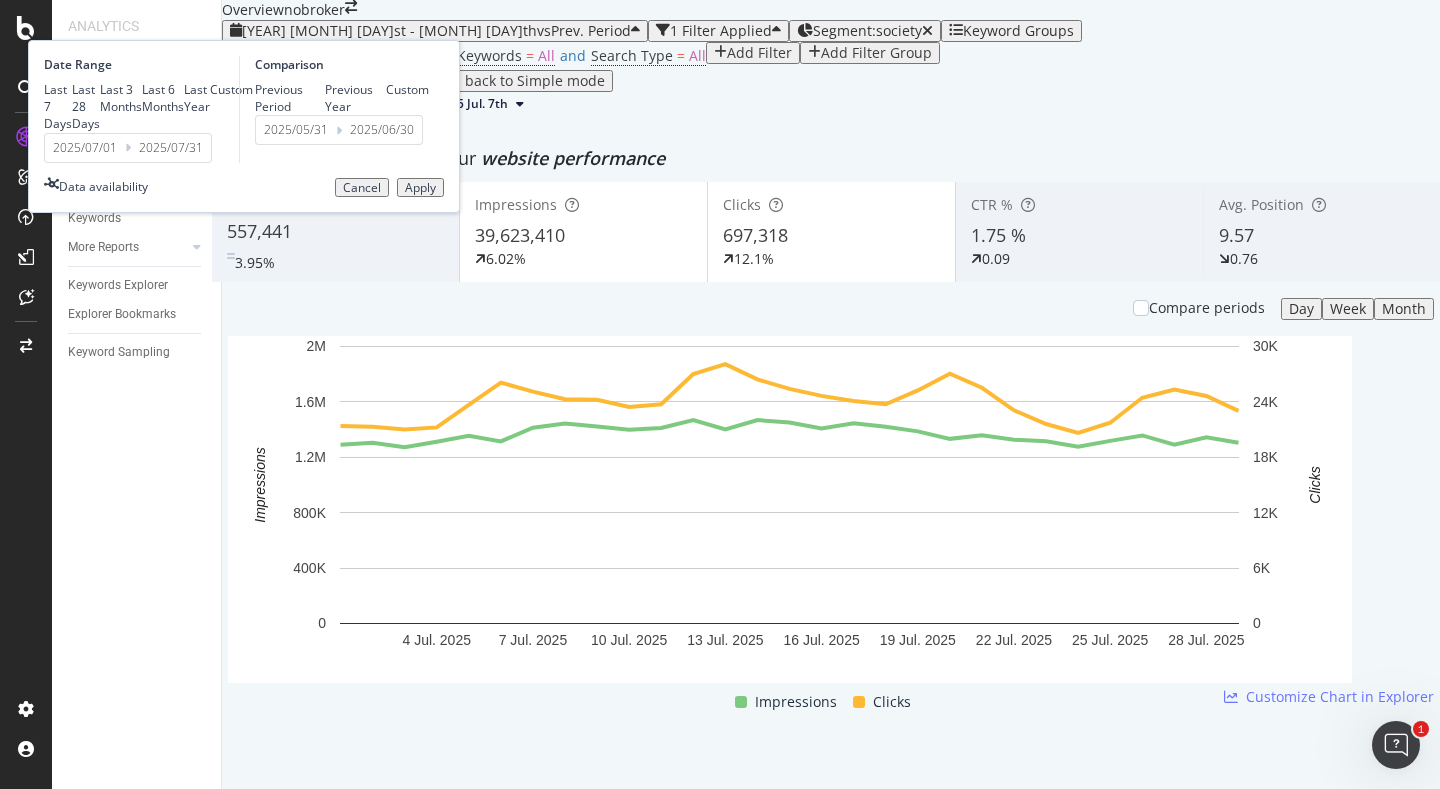 click on "Date Range Last 7 Days Last 28 Days Last 3 Months Last 6 Months Last Year Custom [DATE] Navigate forward to interact with the calendar and select a date. Press the question mark key to get the keyboard shortcuts for changing dates. [DATE] Navigate backward to interact with the calendar and select a date. Press the question mark key to get the keyboard shortcuts for changing dates. Comparison Previous Period Previous Year Custom [DATE] Navigate forward to interact with the calendar and select a date. Press the question mark key to get the keyboard shortcuts for changing dates. [DATE] Navigate backward to interact with the calendar and select a date. Press the question mark key to get the keyboard shortcuts for changing dates. Data availability Cancel Apply" at bounding box center (244, 126) 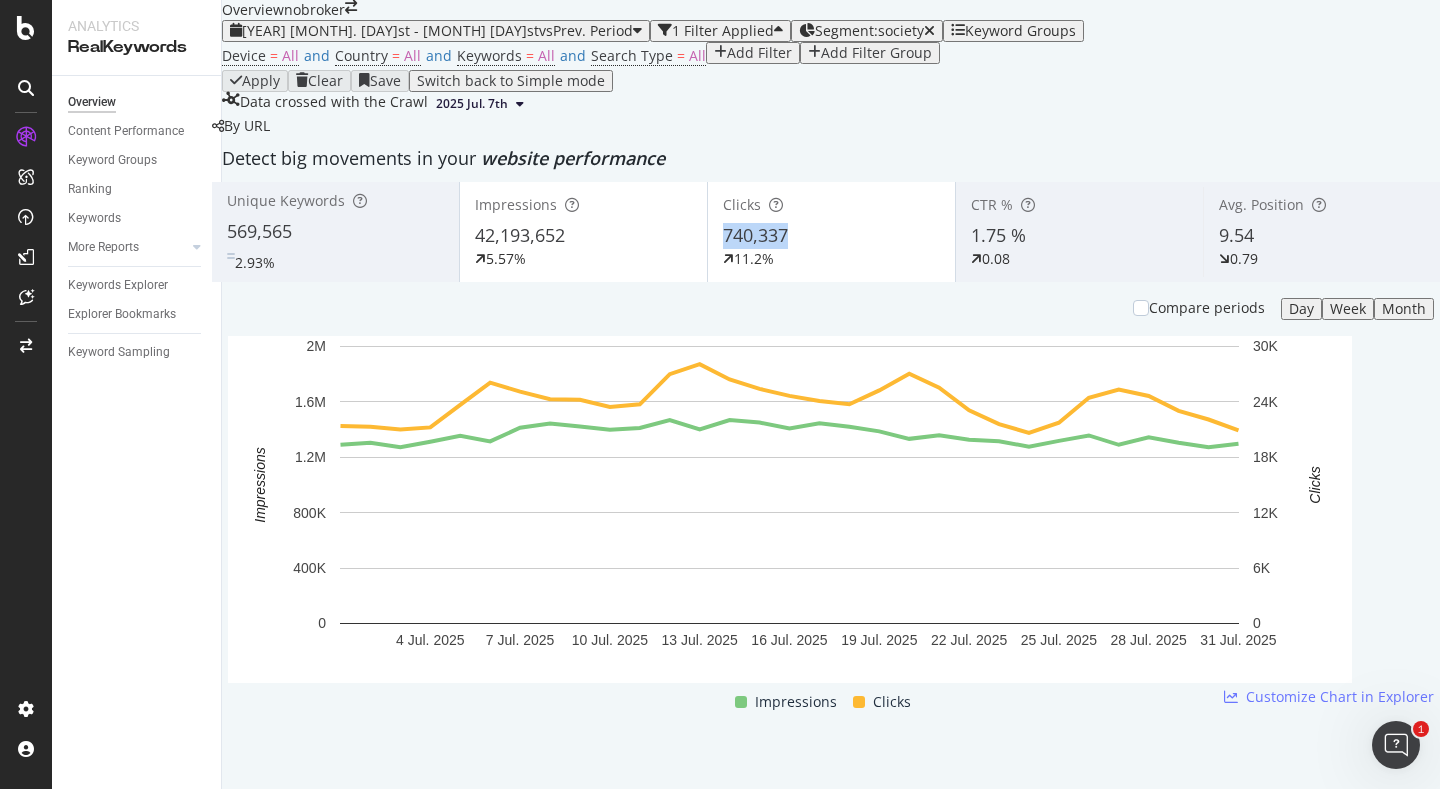 copy on "740,337" 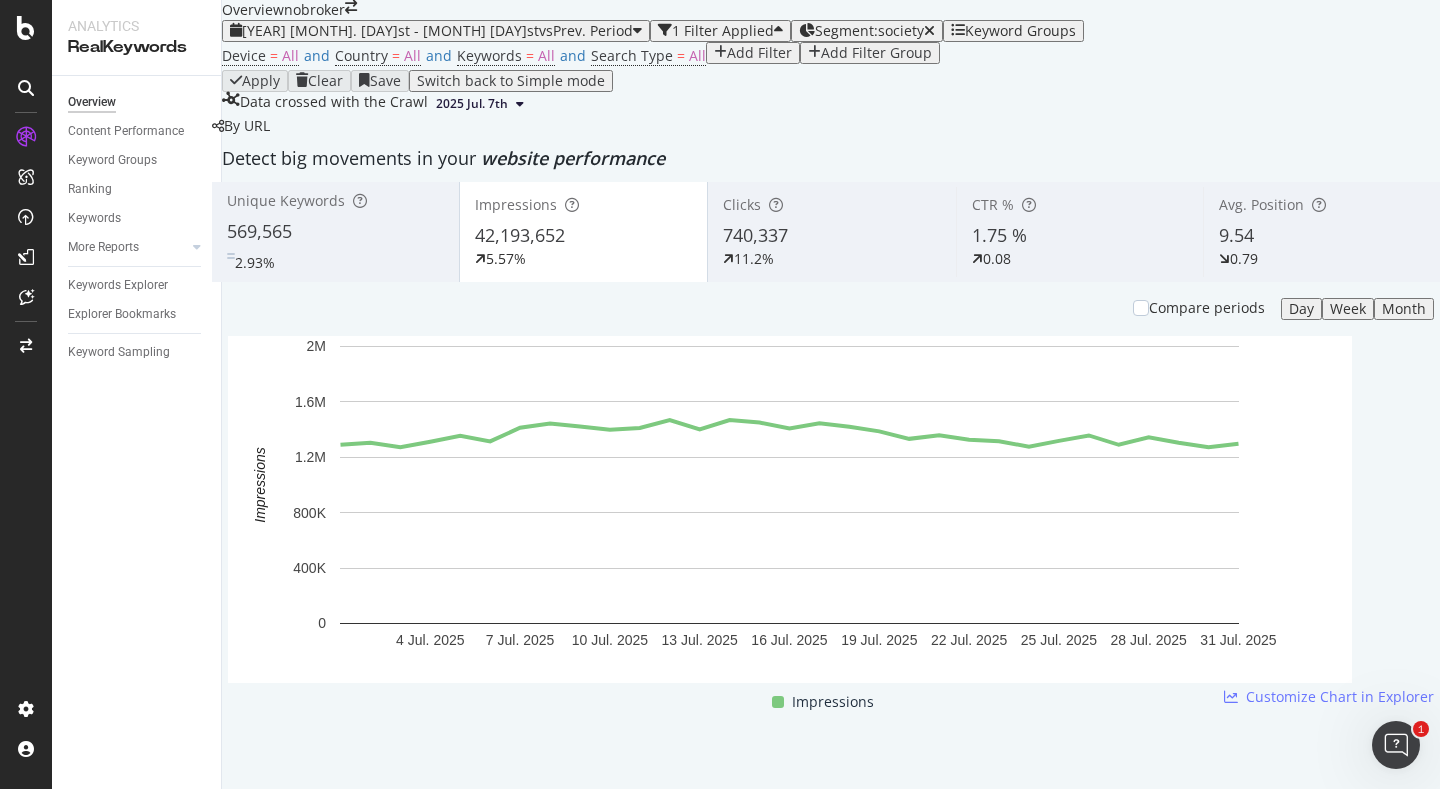 click on "Apply Clear Save Switch back to Simple mode" at bounding box center [831, 81] 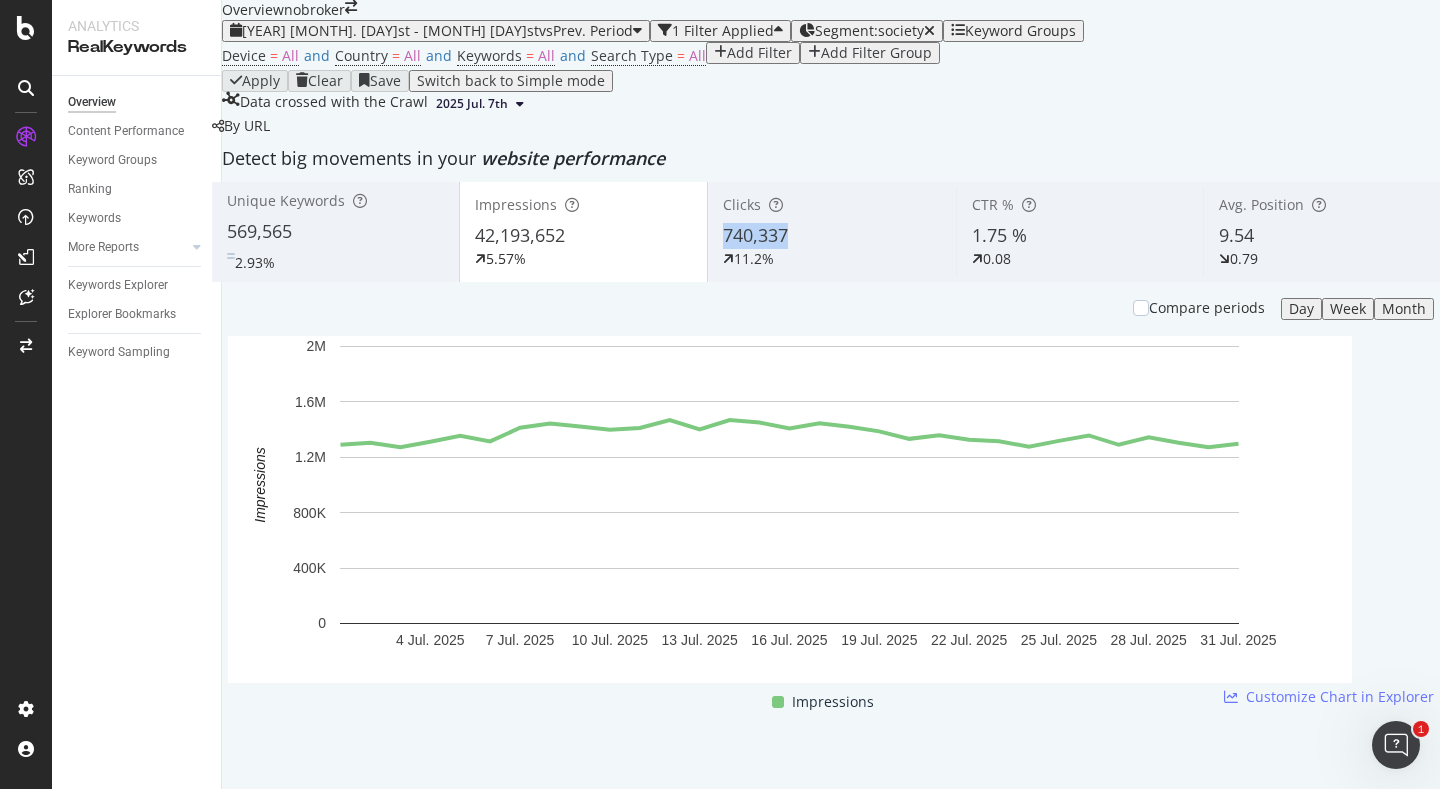 copy on "740,337" 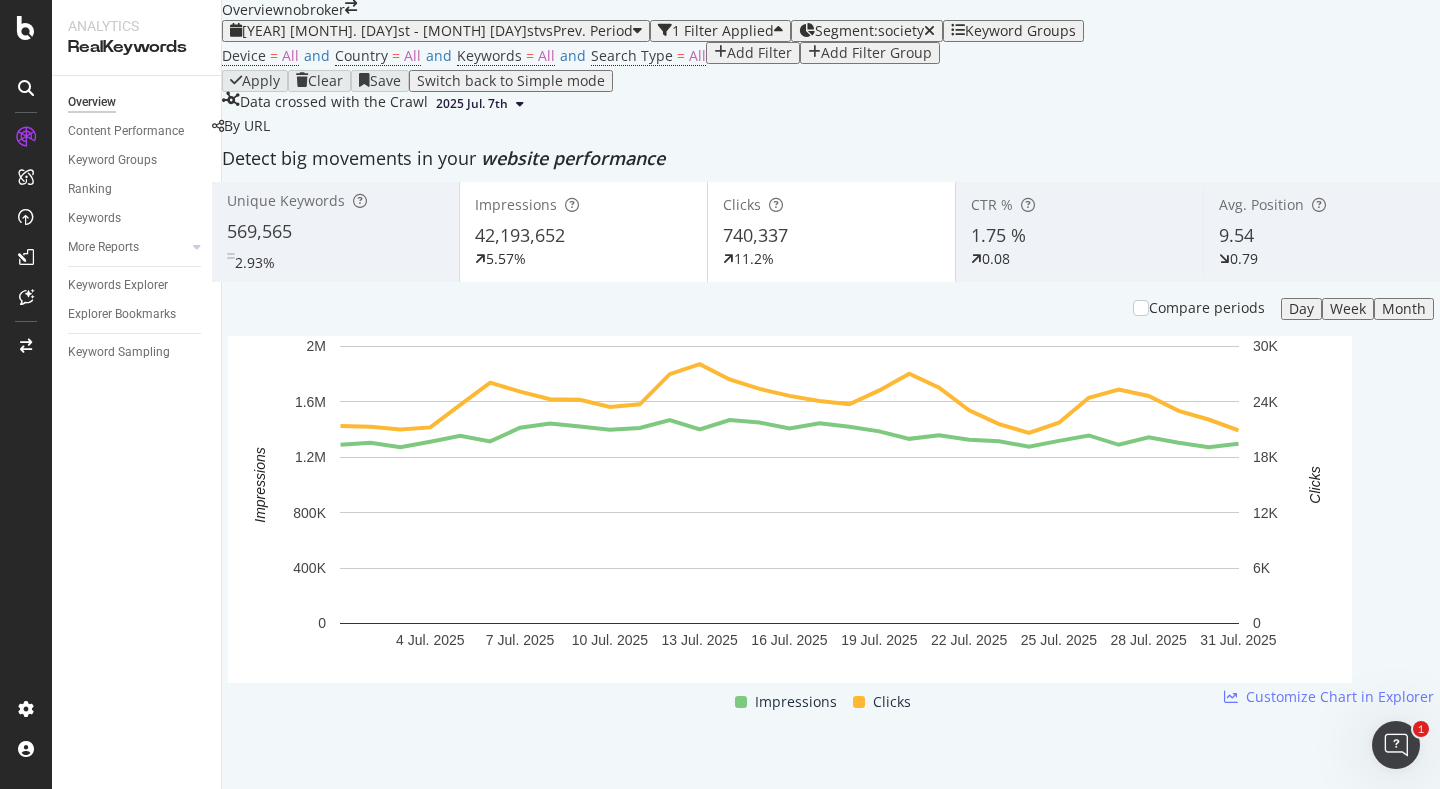 click on "Apply Clear Save Switch back to Simple mode" at bounding box center [831, 81] 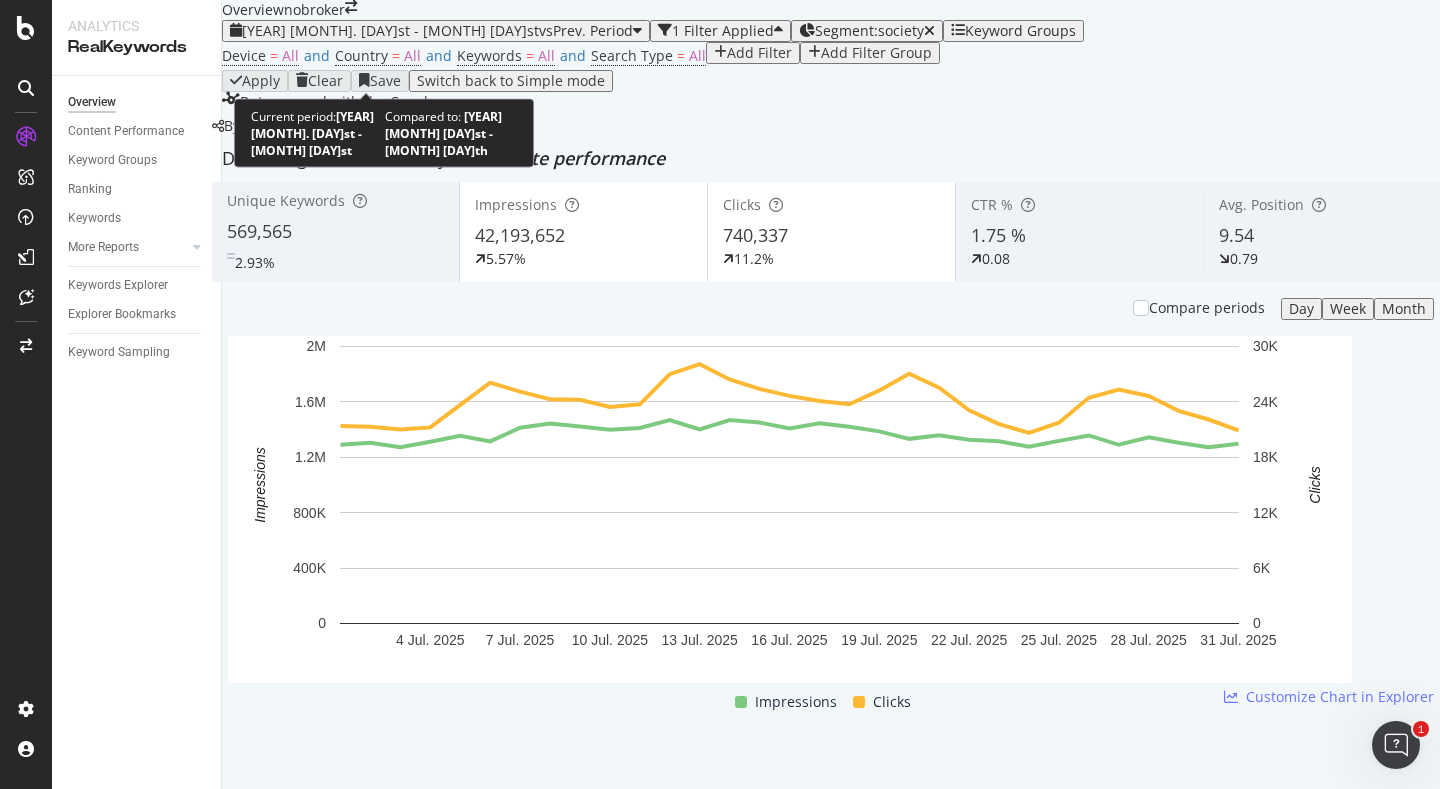 click on "[DATE] [MONTH]. 1st - [MONTH] 31st" at bounding box center (390, 30) 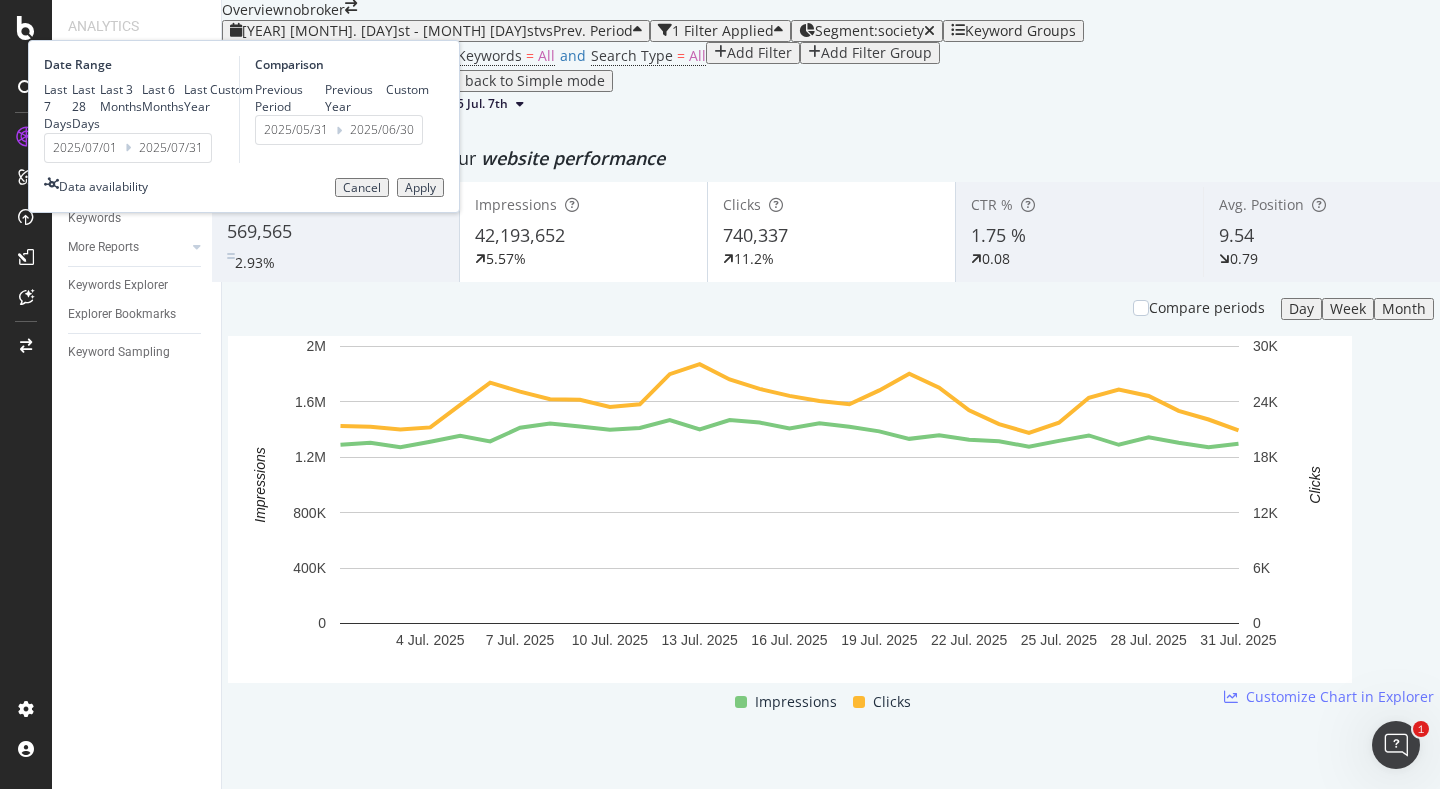 click on "2025/07/01" at bounding box center [85, 148] 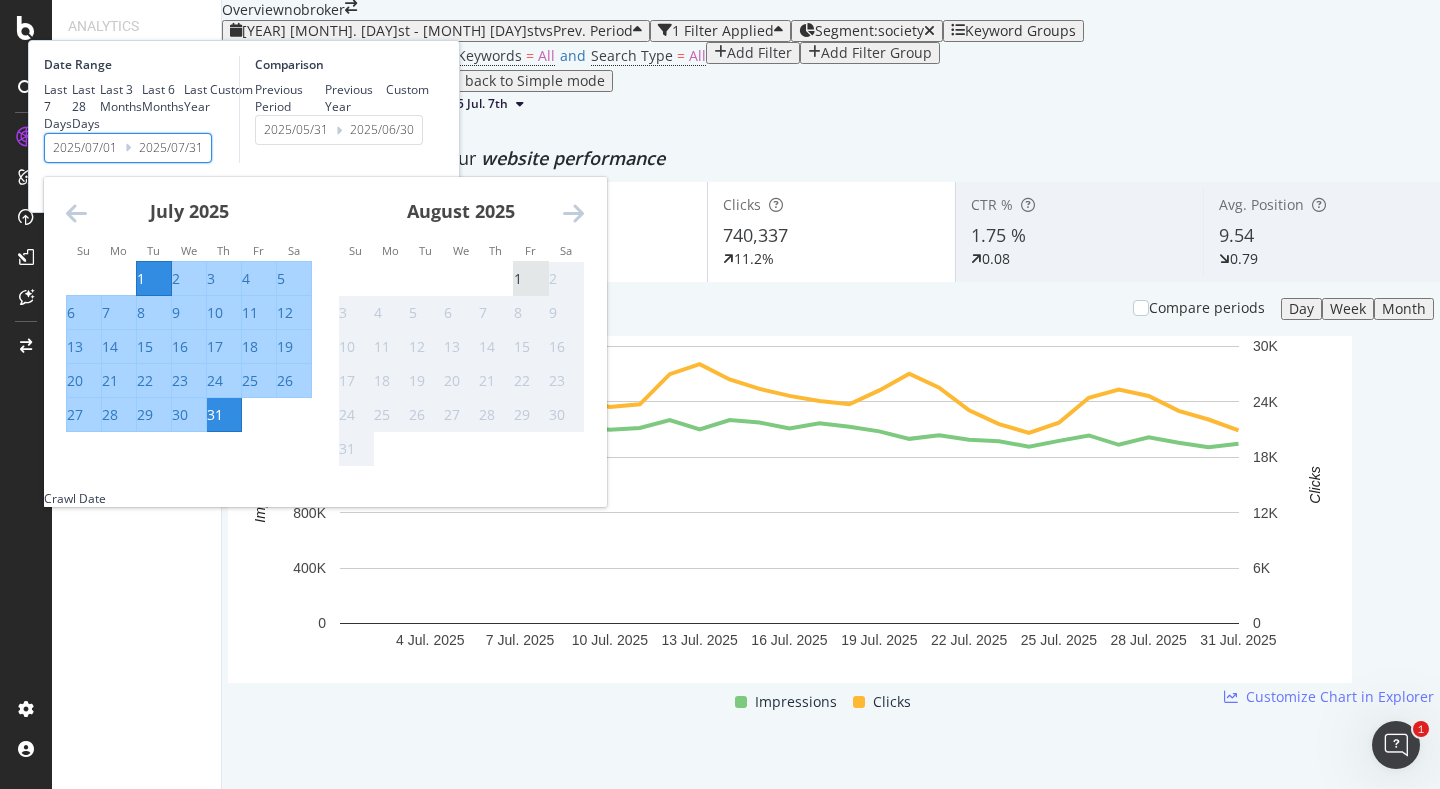 click on "1" at bounding box center (518, 279) 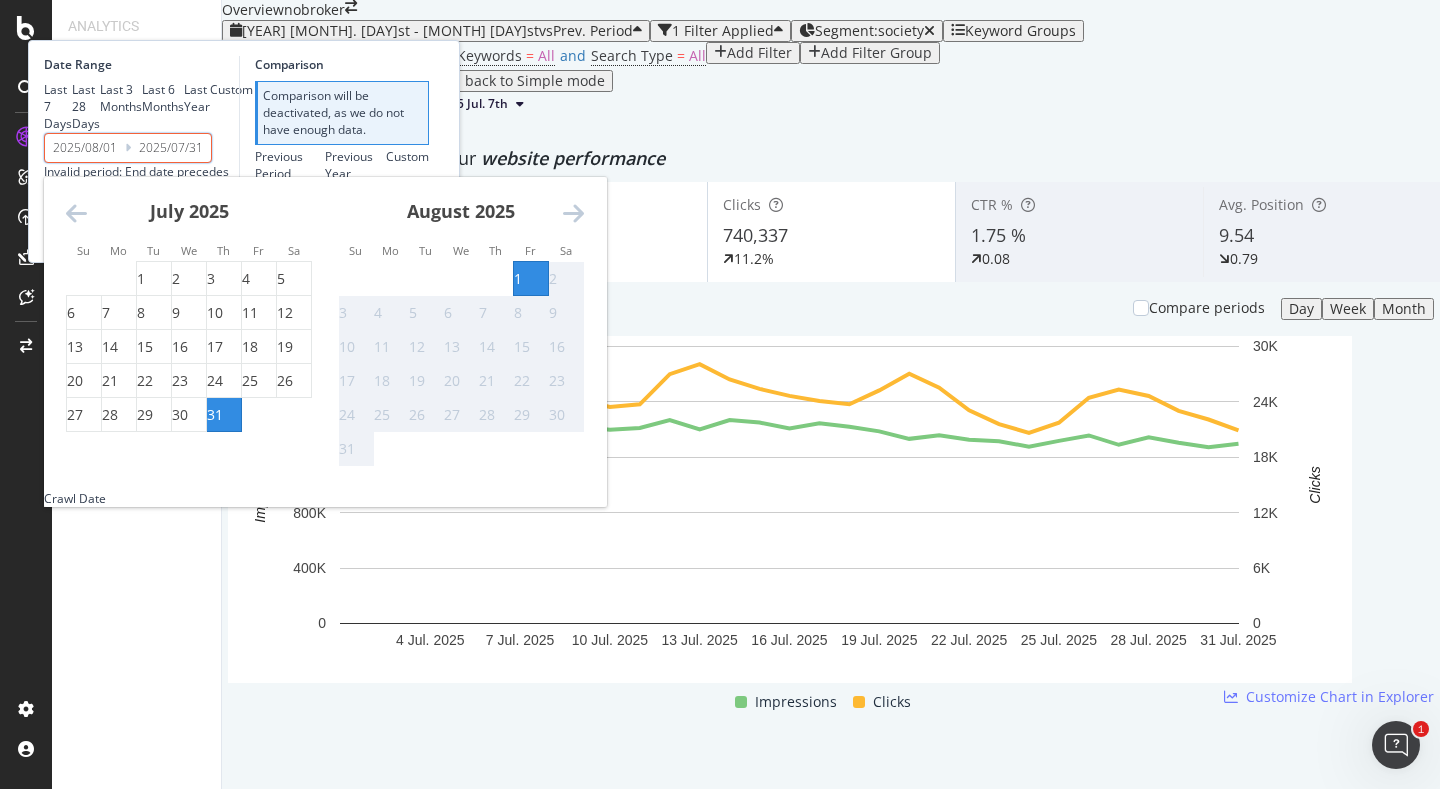 click on "1" at bounding box center (518, 279) 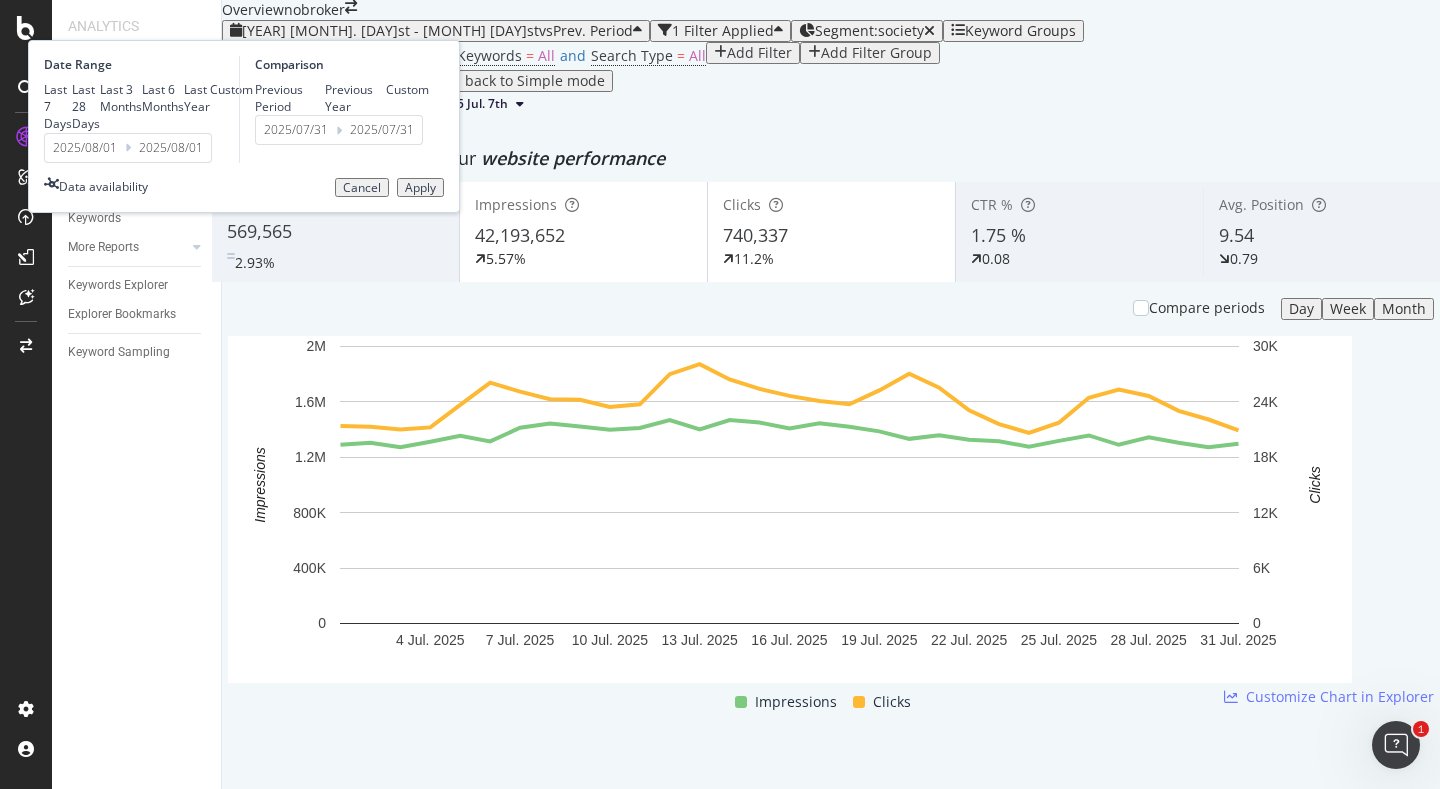 click on "Apply" at bounding box center [420, 188] 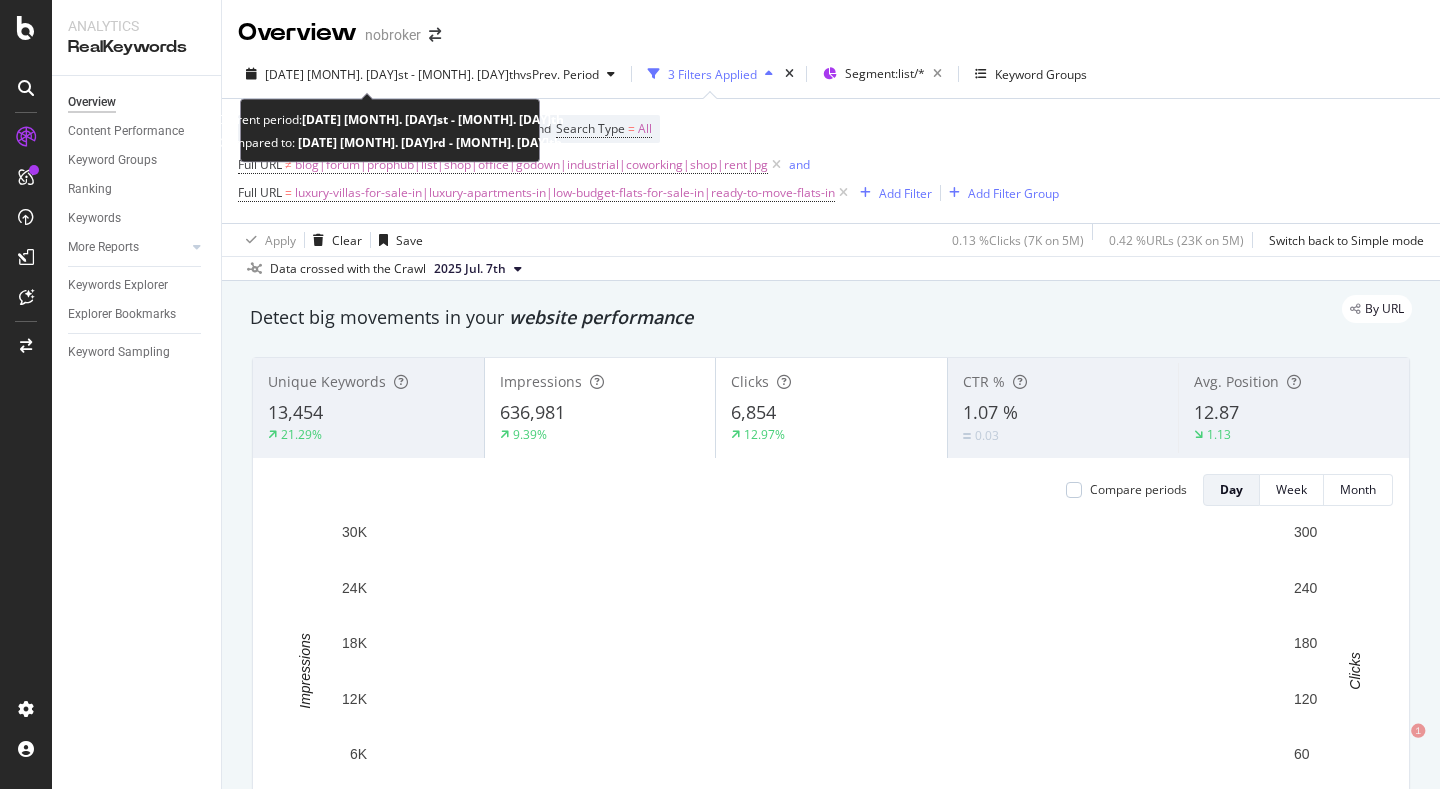 scroll, scrollTop: 0, scrollLeft: 0, axis: both 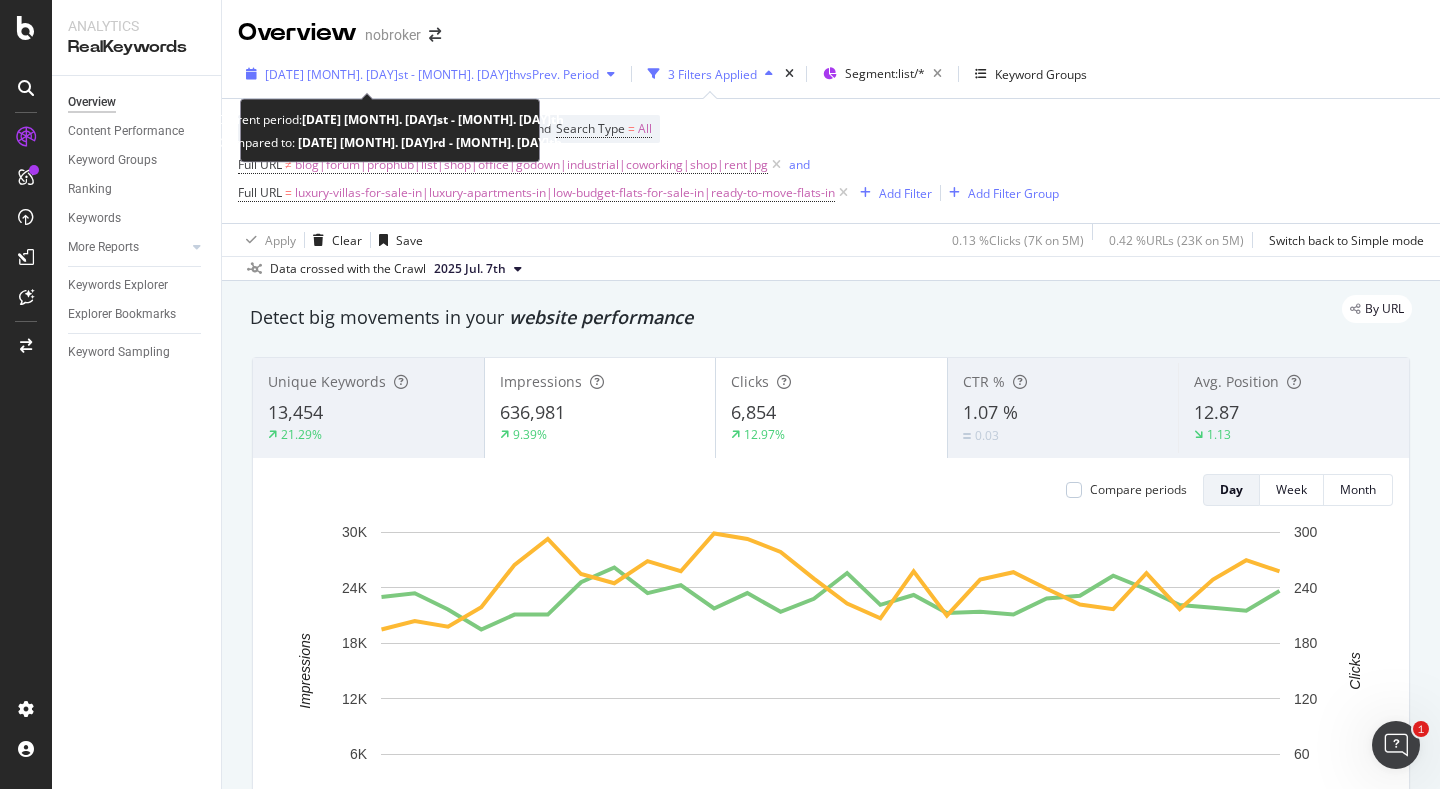 click on "2025 Jul. 1st - Jul. 28th" at bounding box center (392, 74) 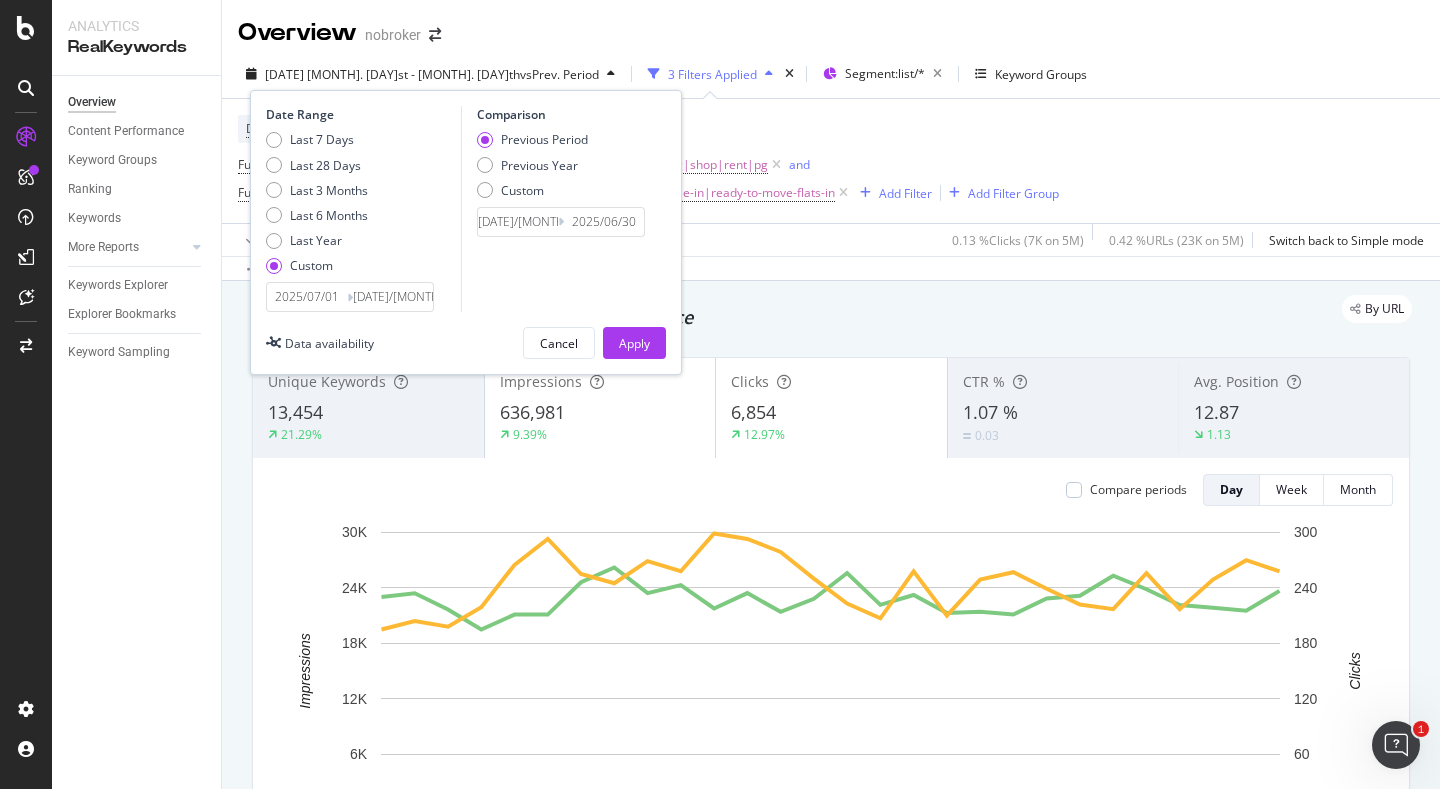 click on "2025/07/01" at bounding box center [307, 297] 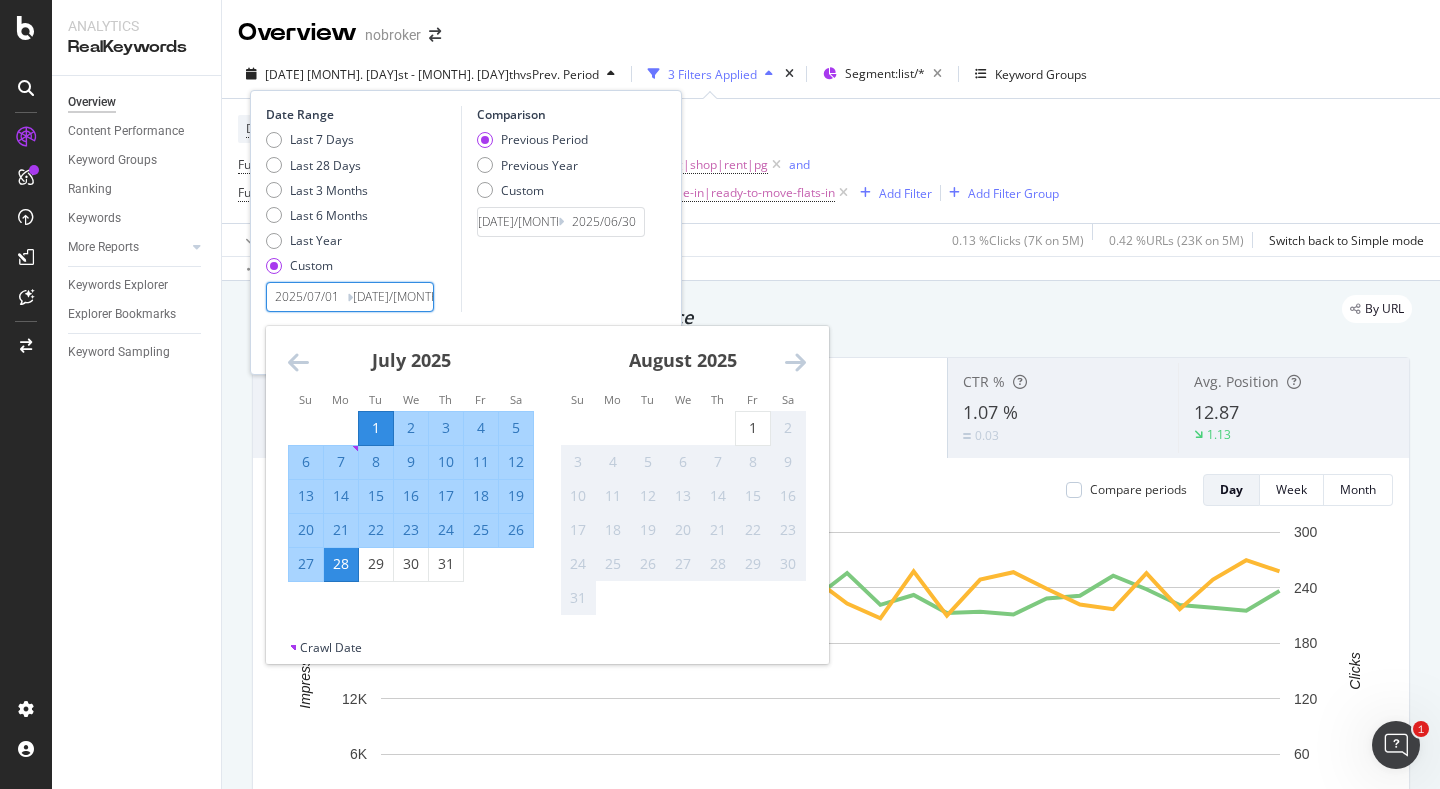 click on "1" at bounding box center [376, 428] 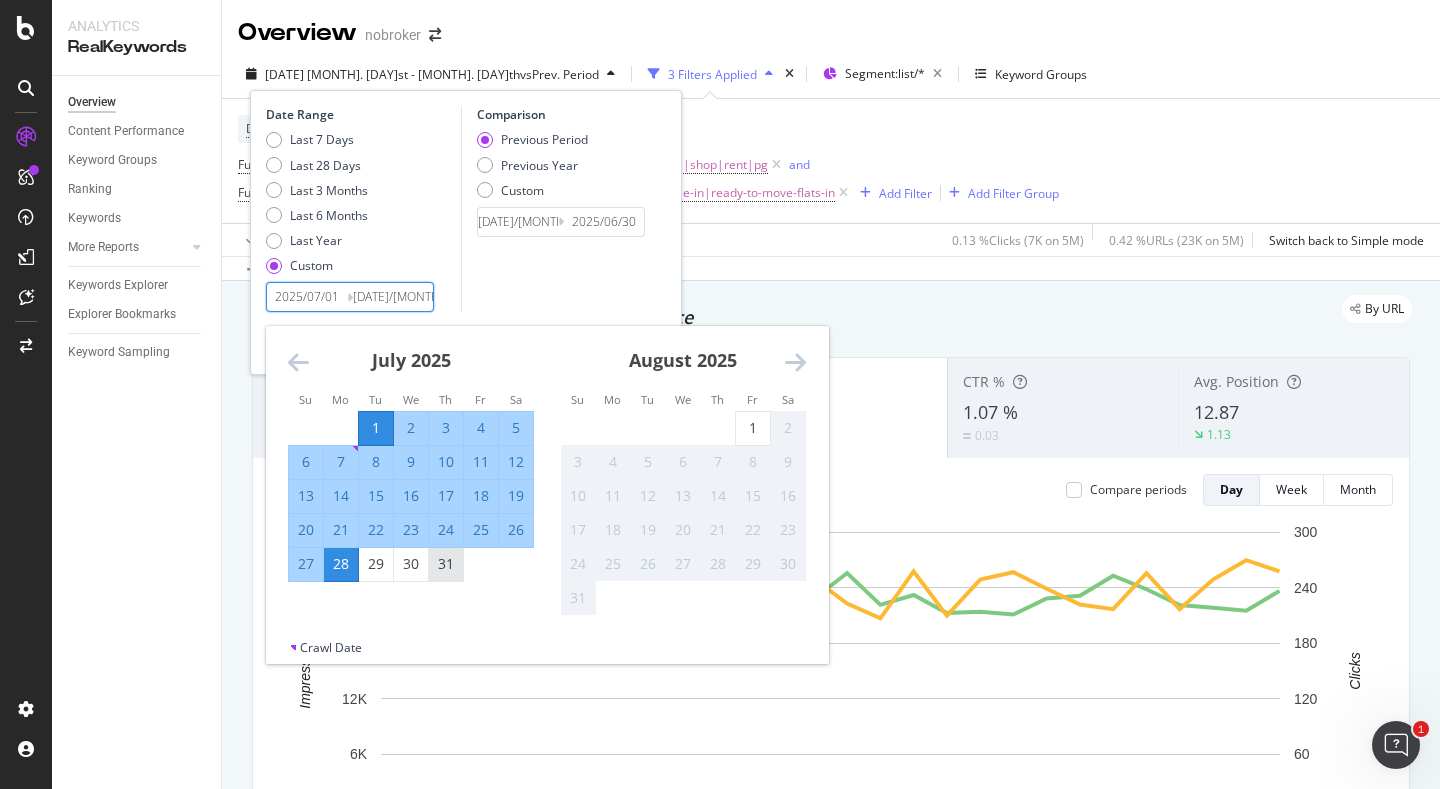 click on "31" at bounding box center (446, 564) 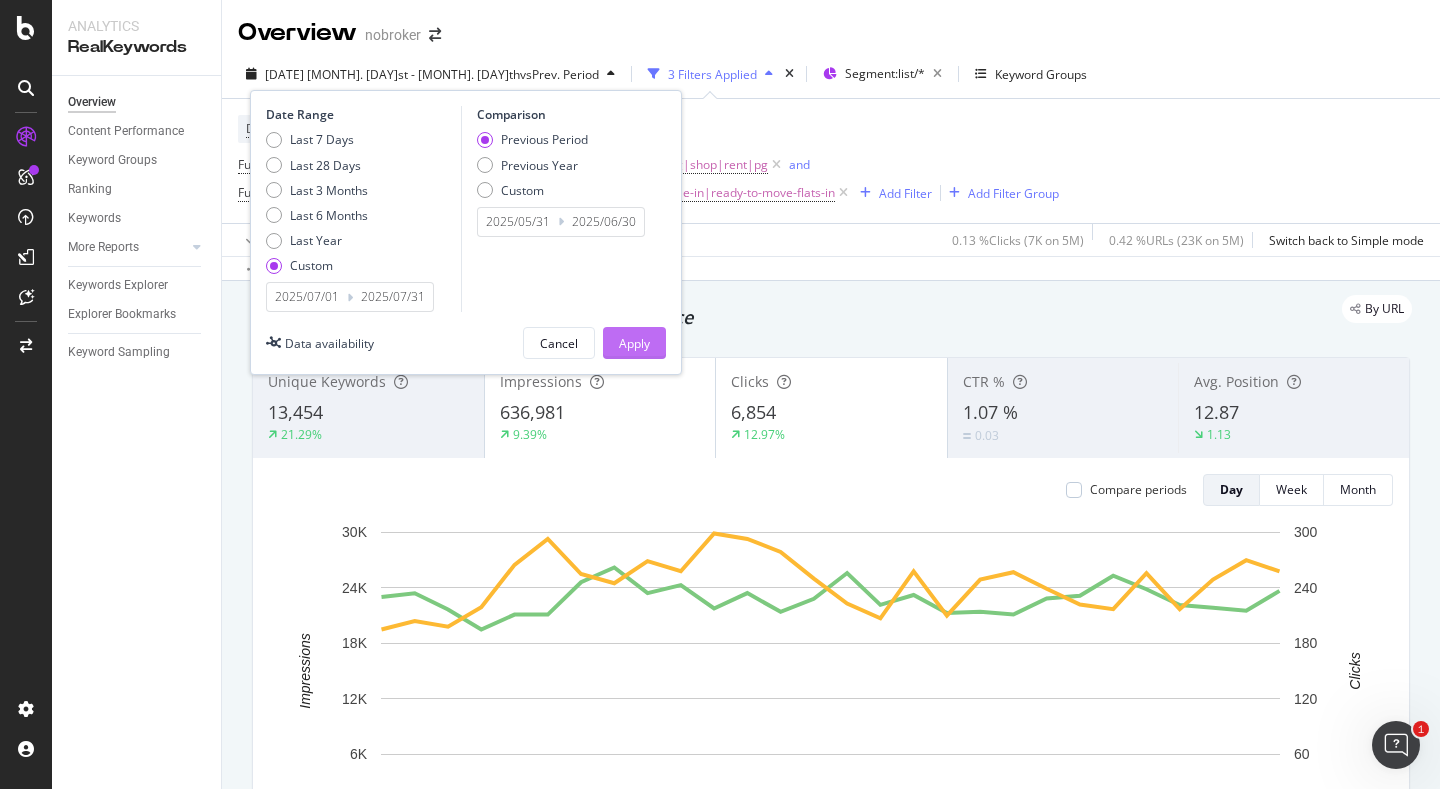 click on "Apply" at bounding box center (634, 343) 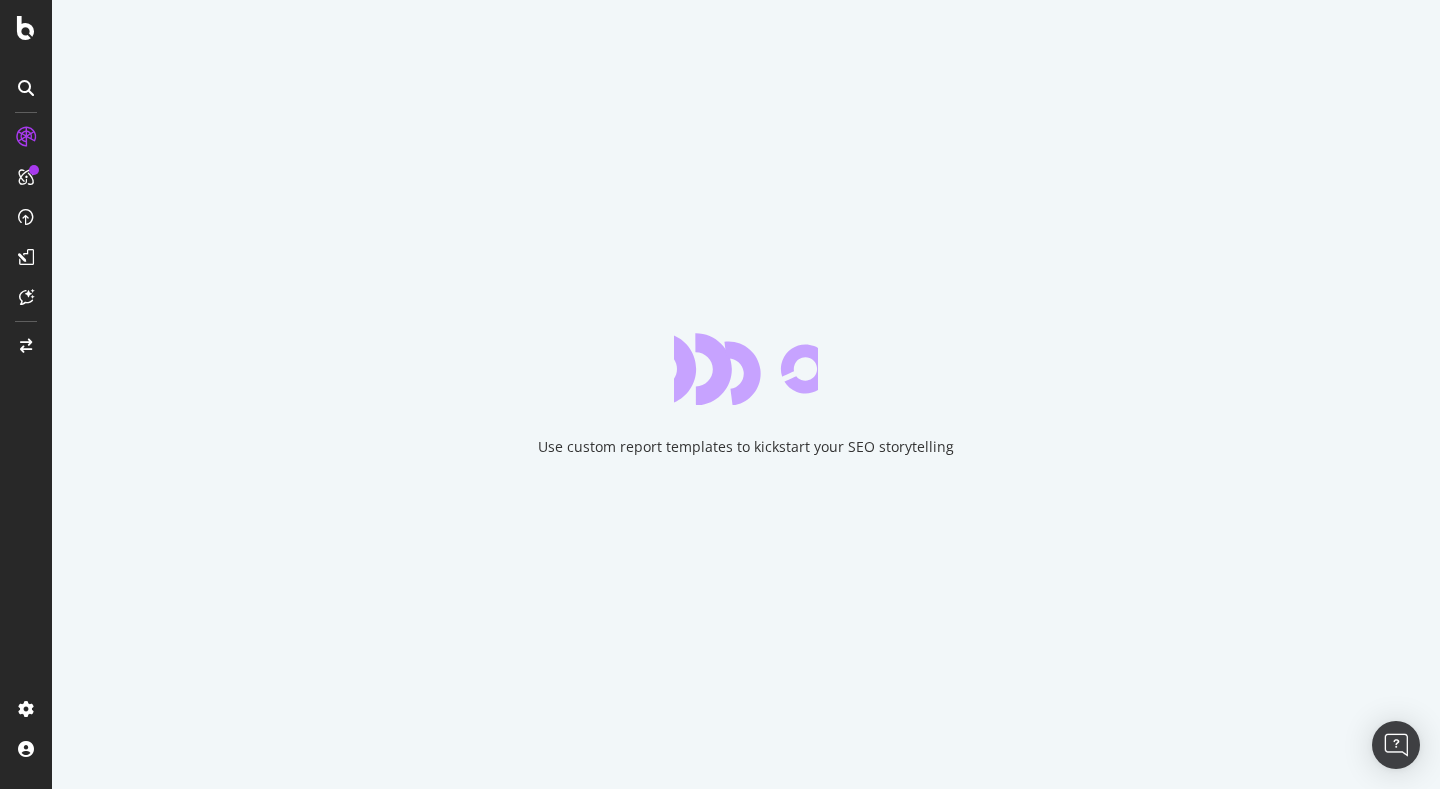 scroll, scrollTop: 0, scrollLeft: 0, axis: both 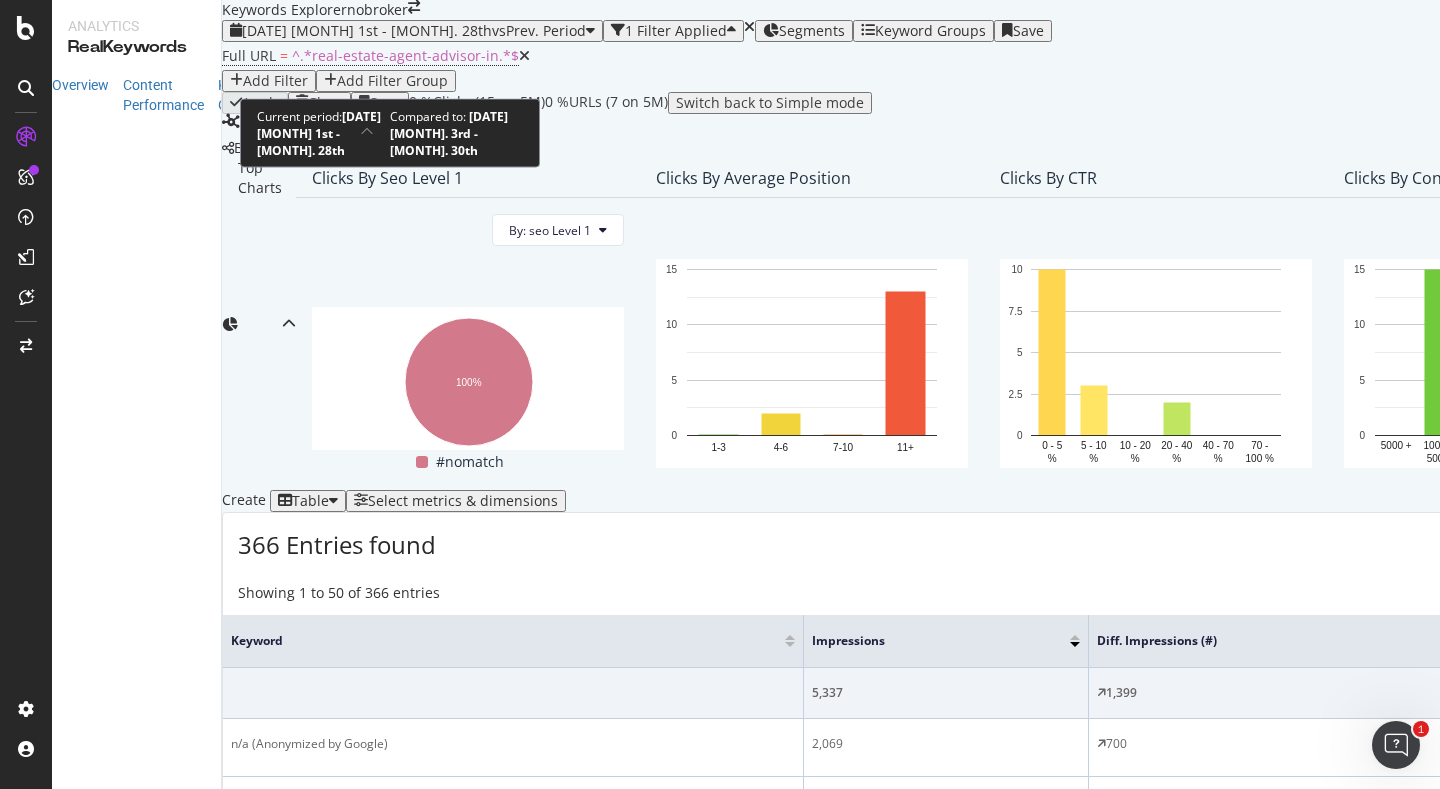 click on "2025 Jul. 1st - Jul. 28th" at bounding box center [367, 30] 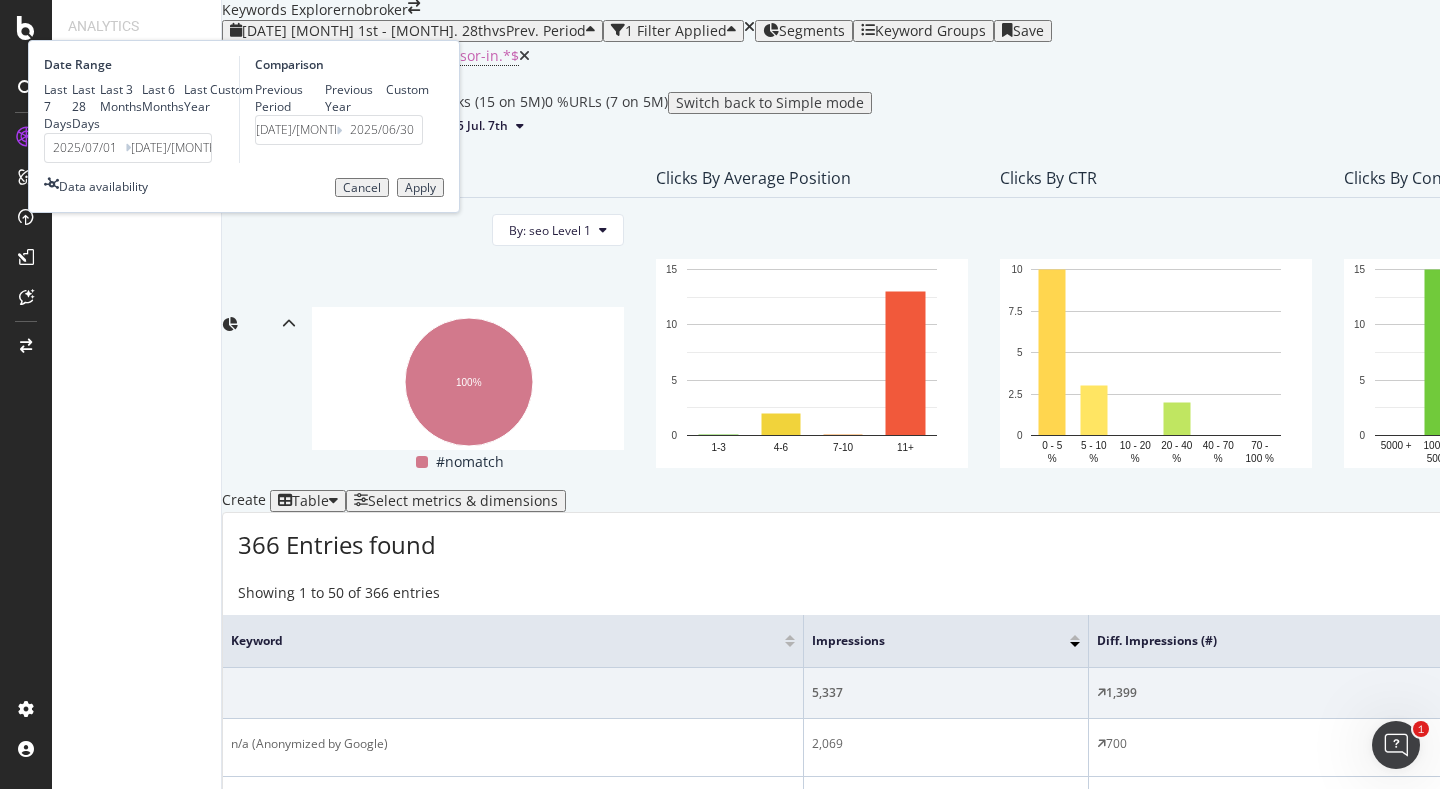 click on "2025/07/01" at bounding box center [85, 148] 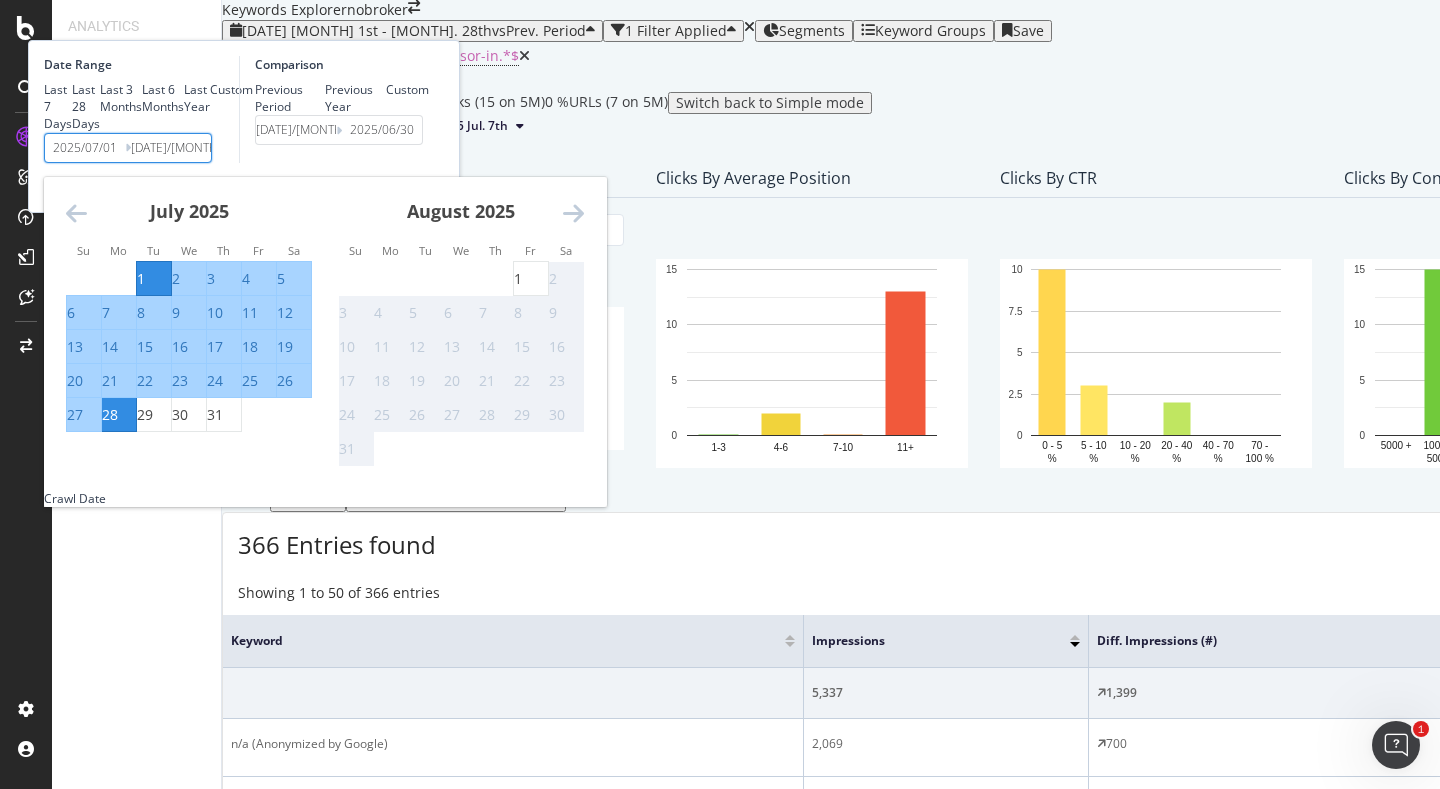 click on "1" at bounding box center [141, 279] 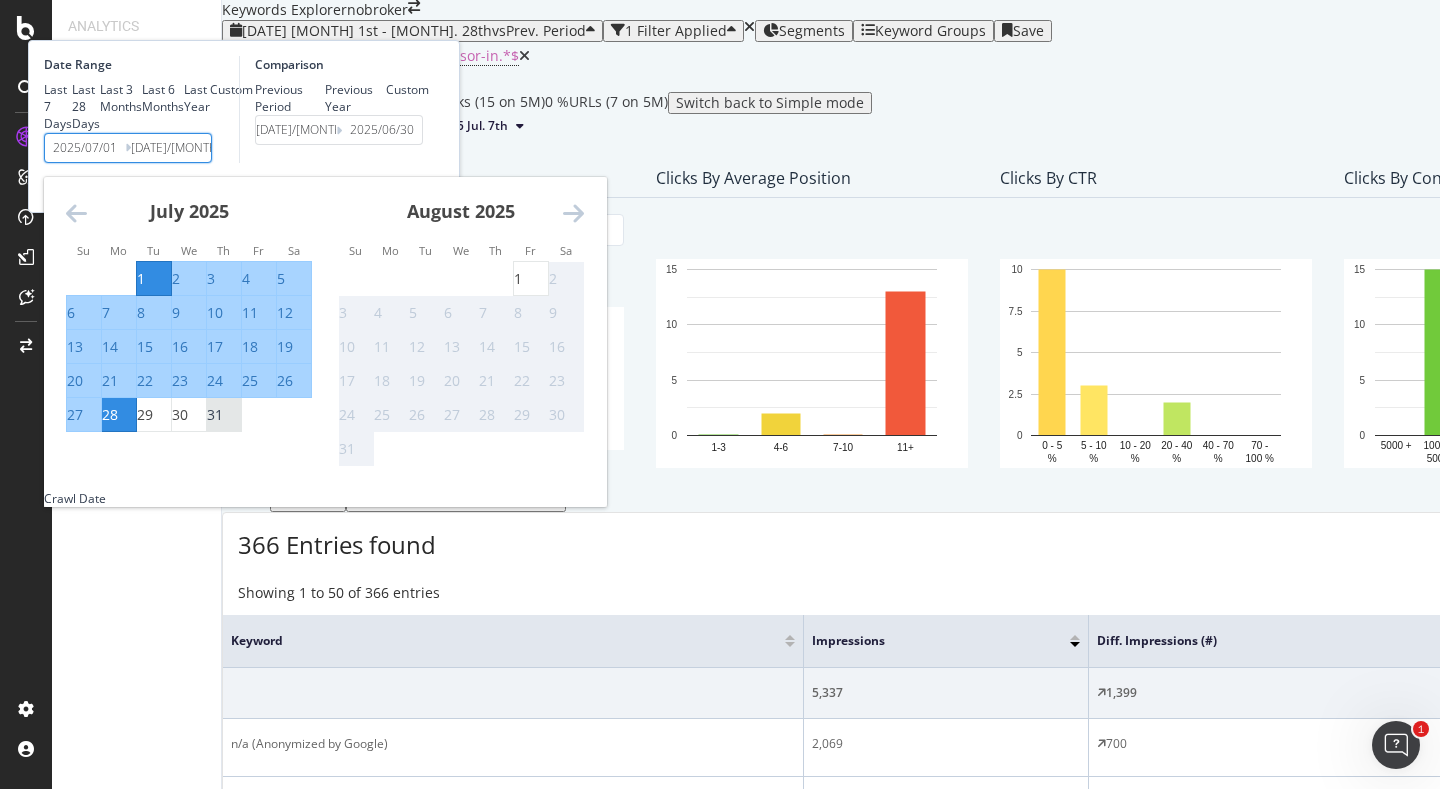click on "31" at bounding box center (215, 415) 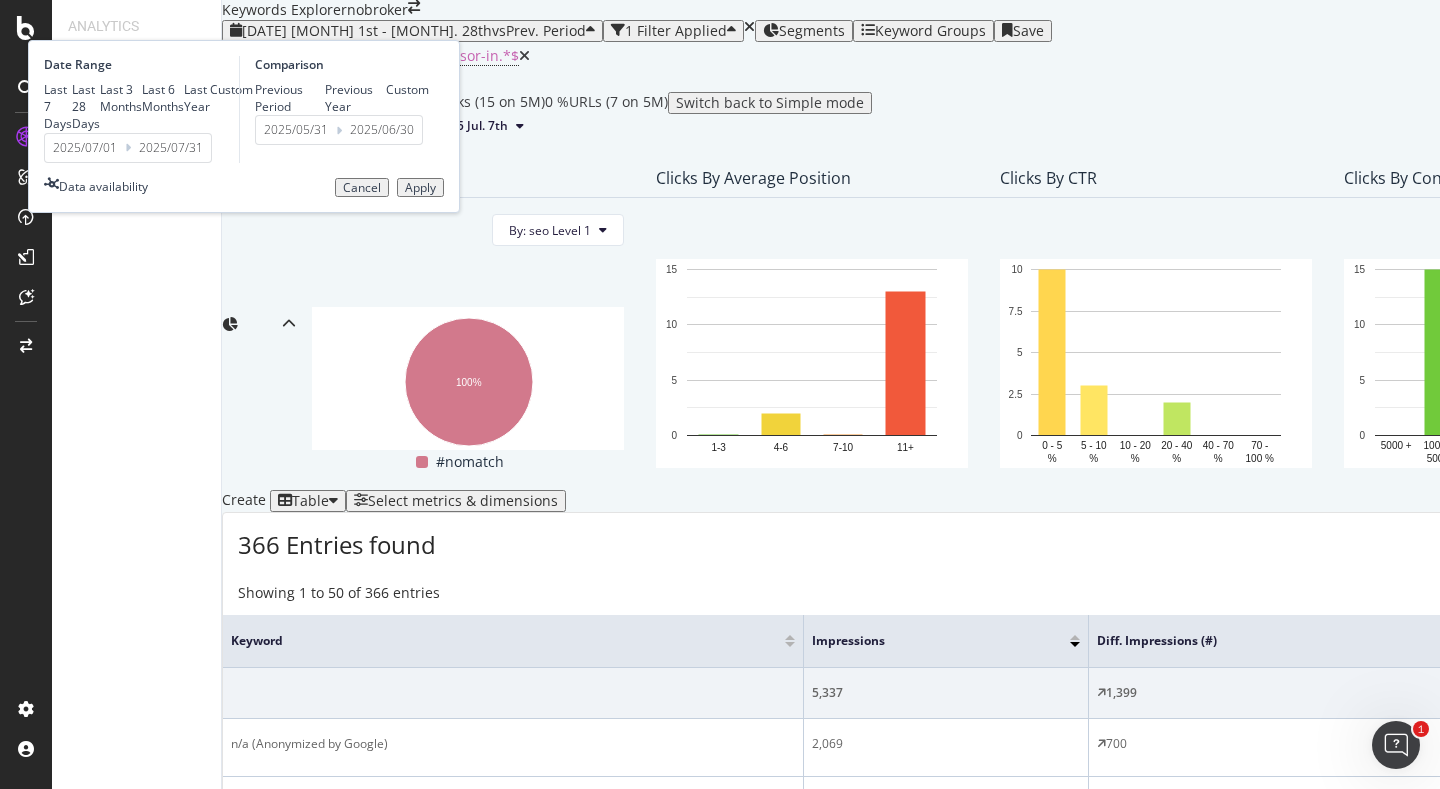 click on "Apply" at bounding box center [420, 188] 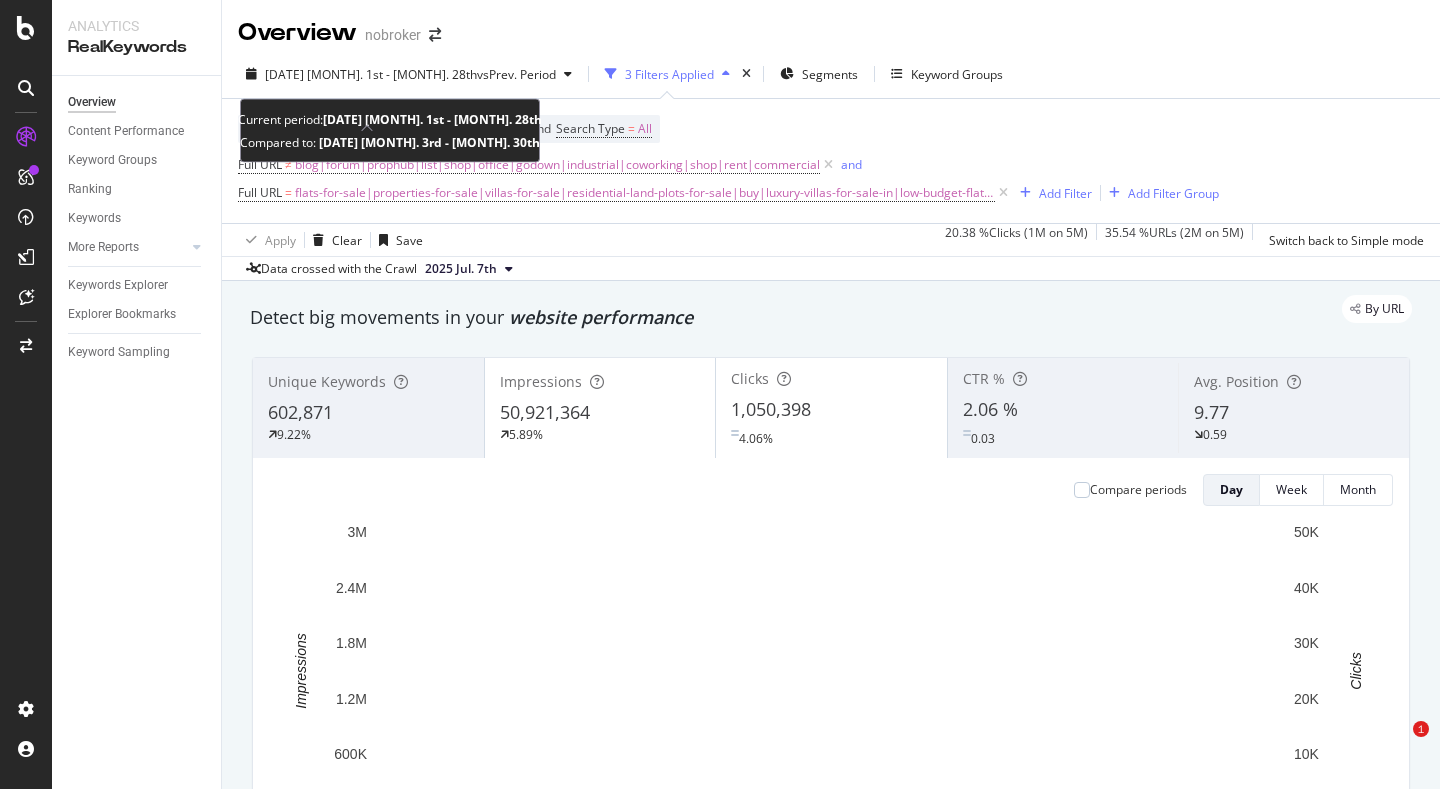 scroll, scrollTop: 0, scrollLeft: 0, axis: both 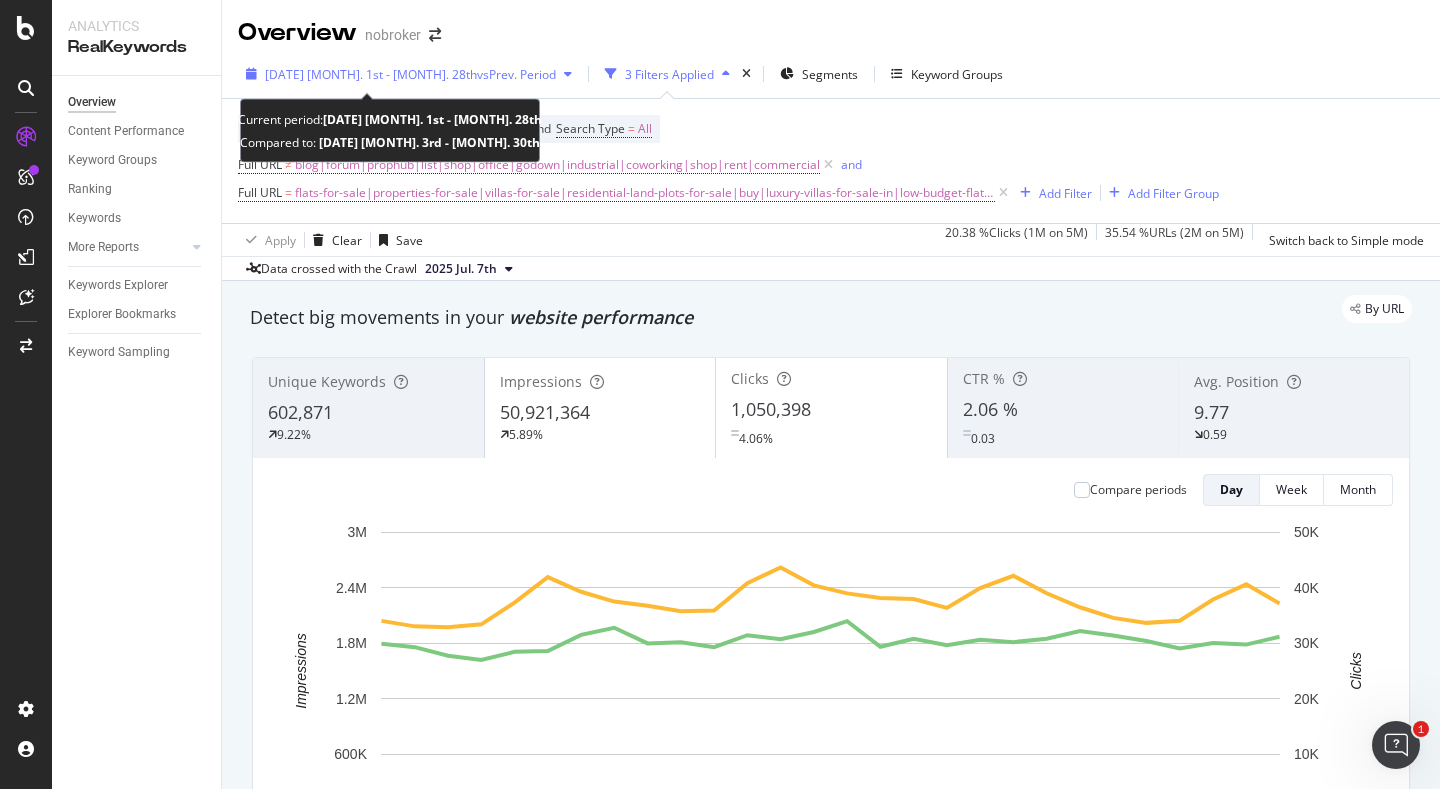 click on "2025 Jul. 1st - Jul. 28th  vs  Prev. Period" at bounding box center [409, 74] 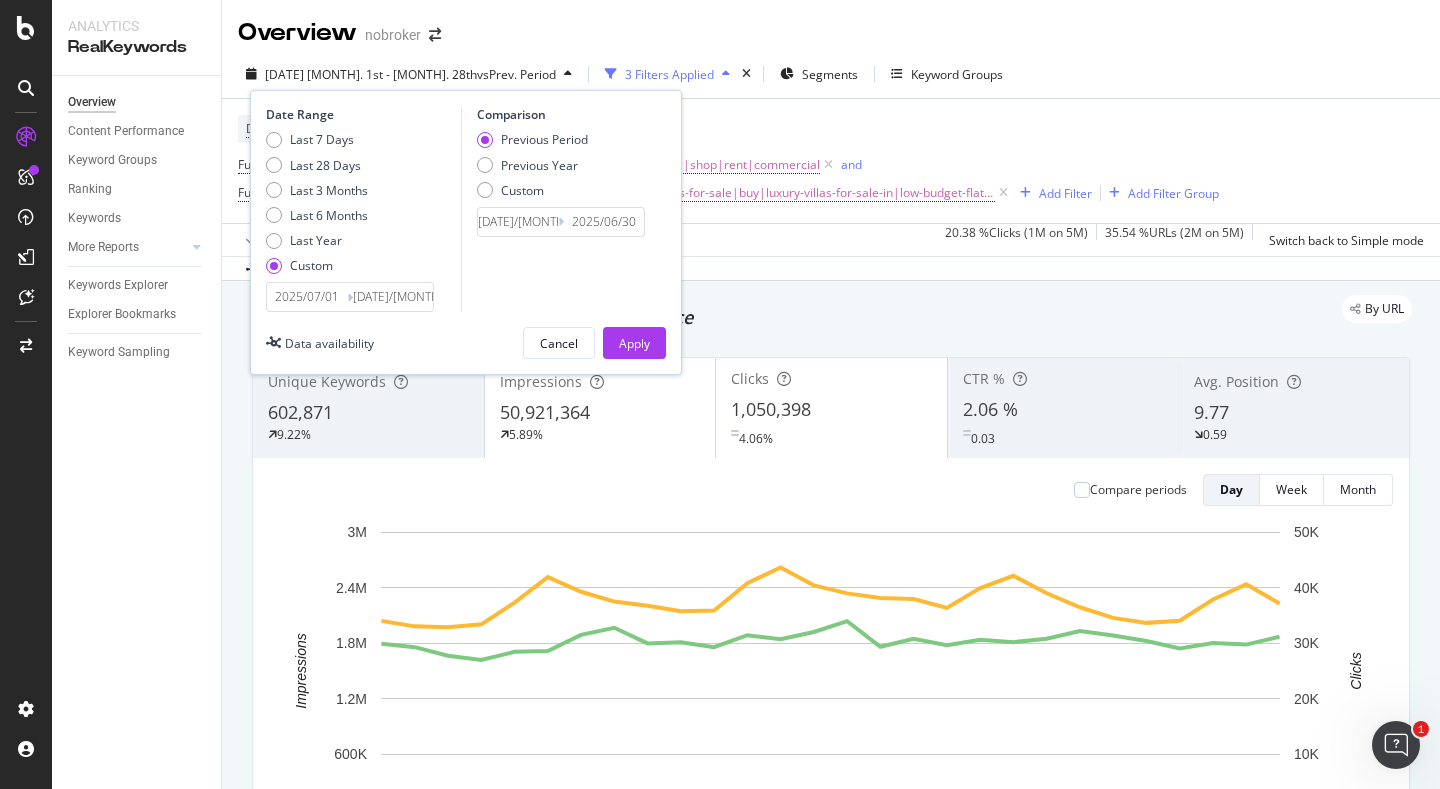 click on "2025/07/01" at bounding box center [307, 297] 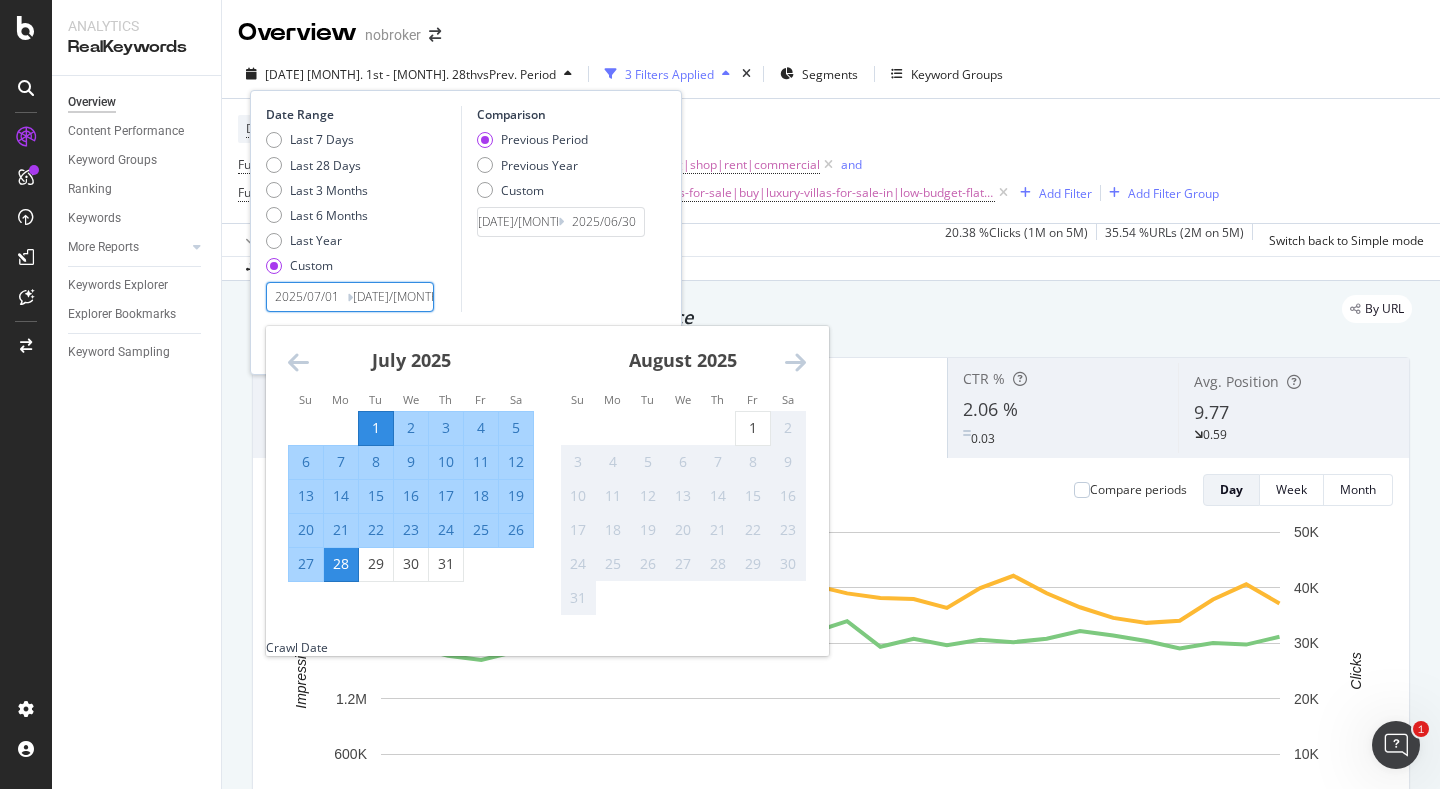 click on "1" at bounding box center (376, 428) 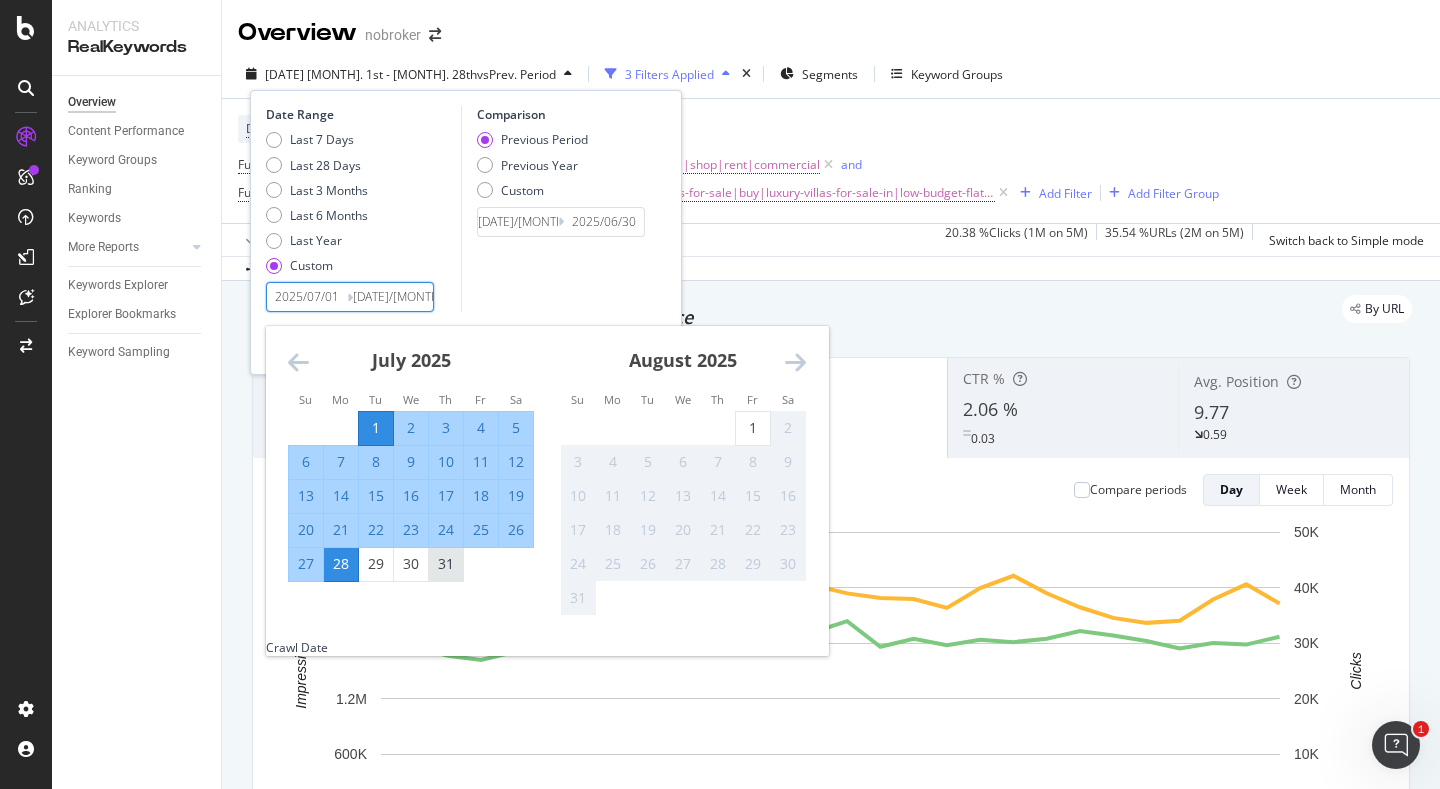 click on "31" at bounding box center (446, 564) 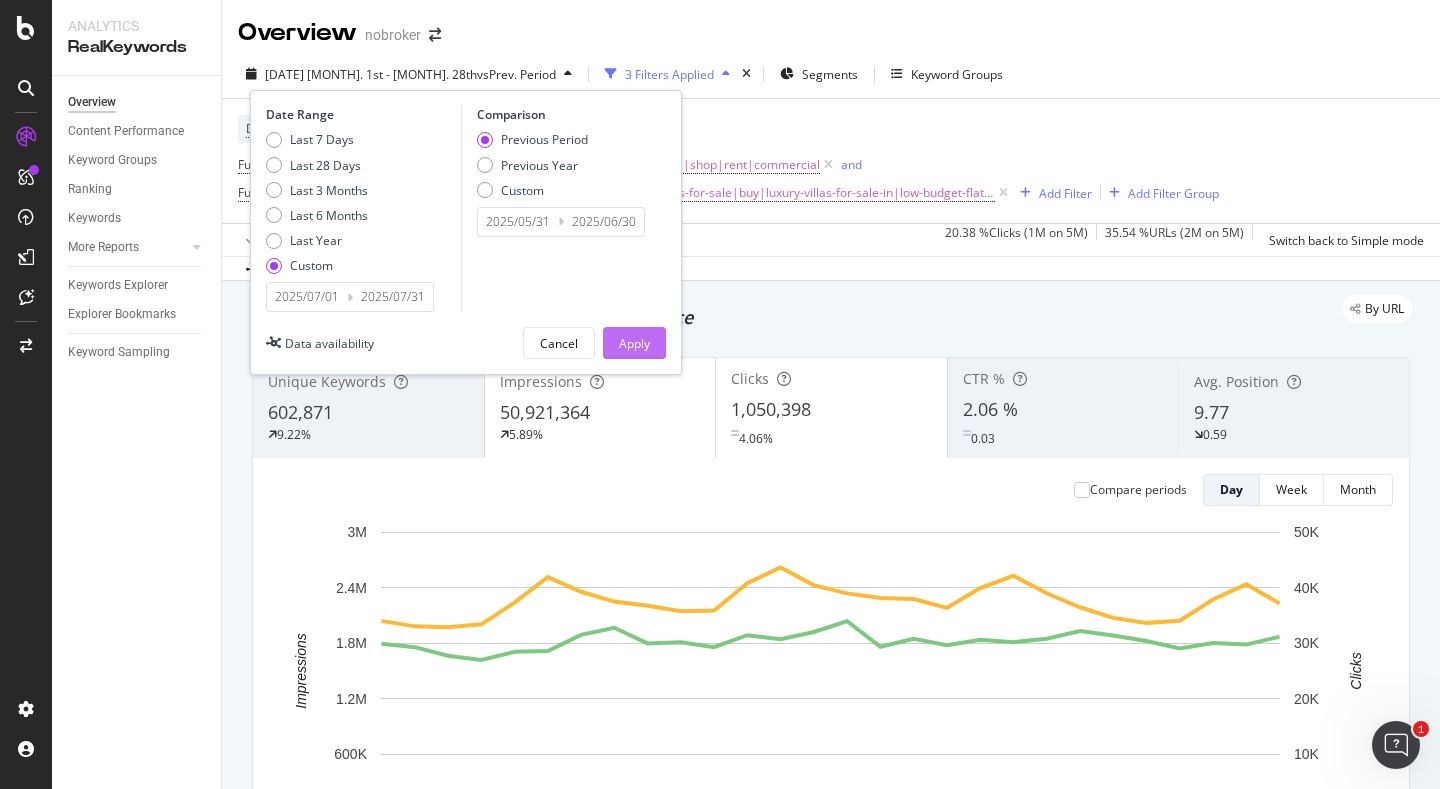 click on "Apply" at bounding box center (634, 343) 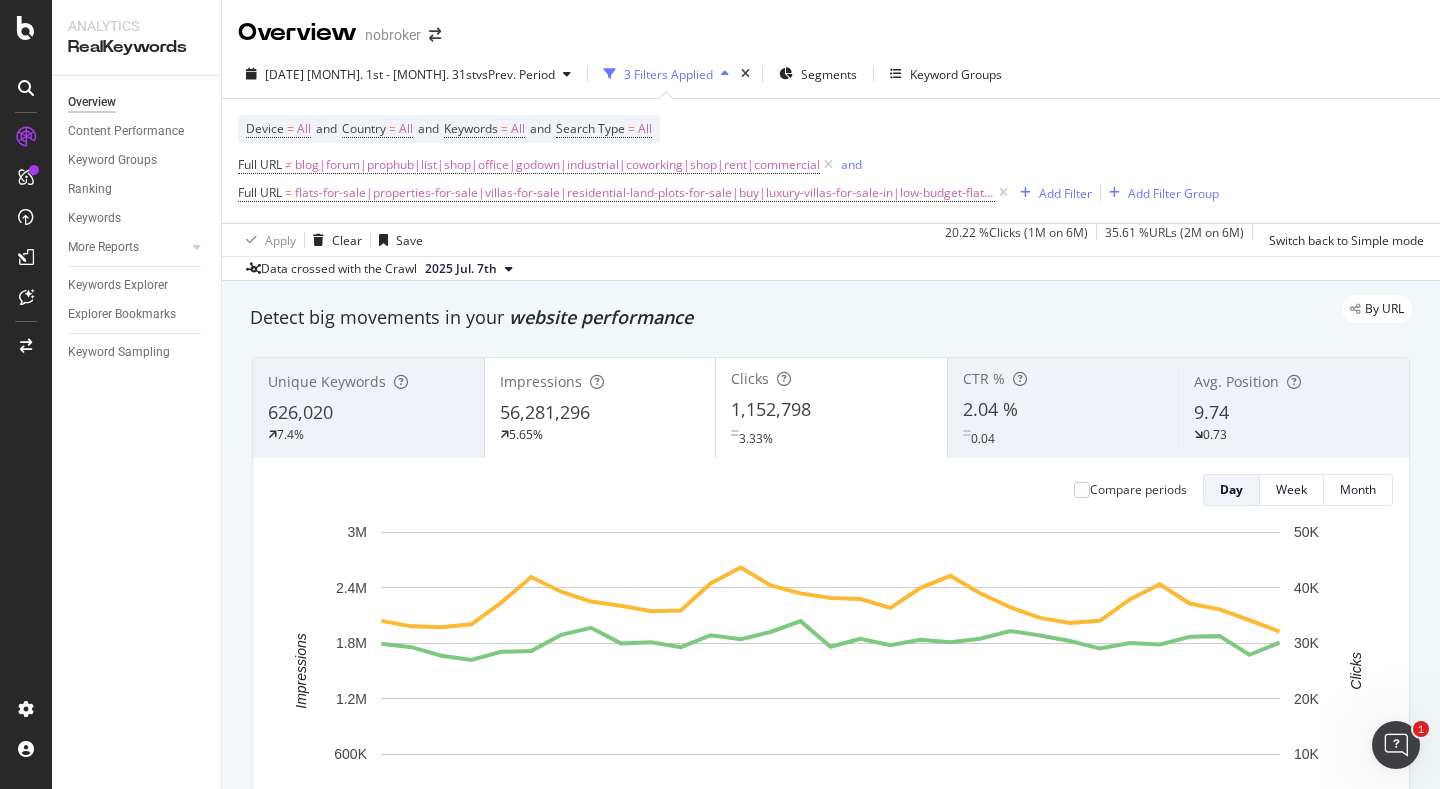 click on "Apply Clear Save 20.22 %  Clicks ( 1M on 6M ) 35.61 %  URLs ( 2M on 6M ) Switch back to Simple mode" at bounding box center [831, 239] 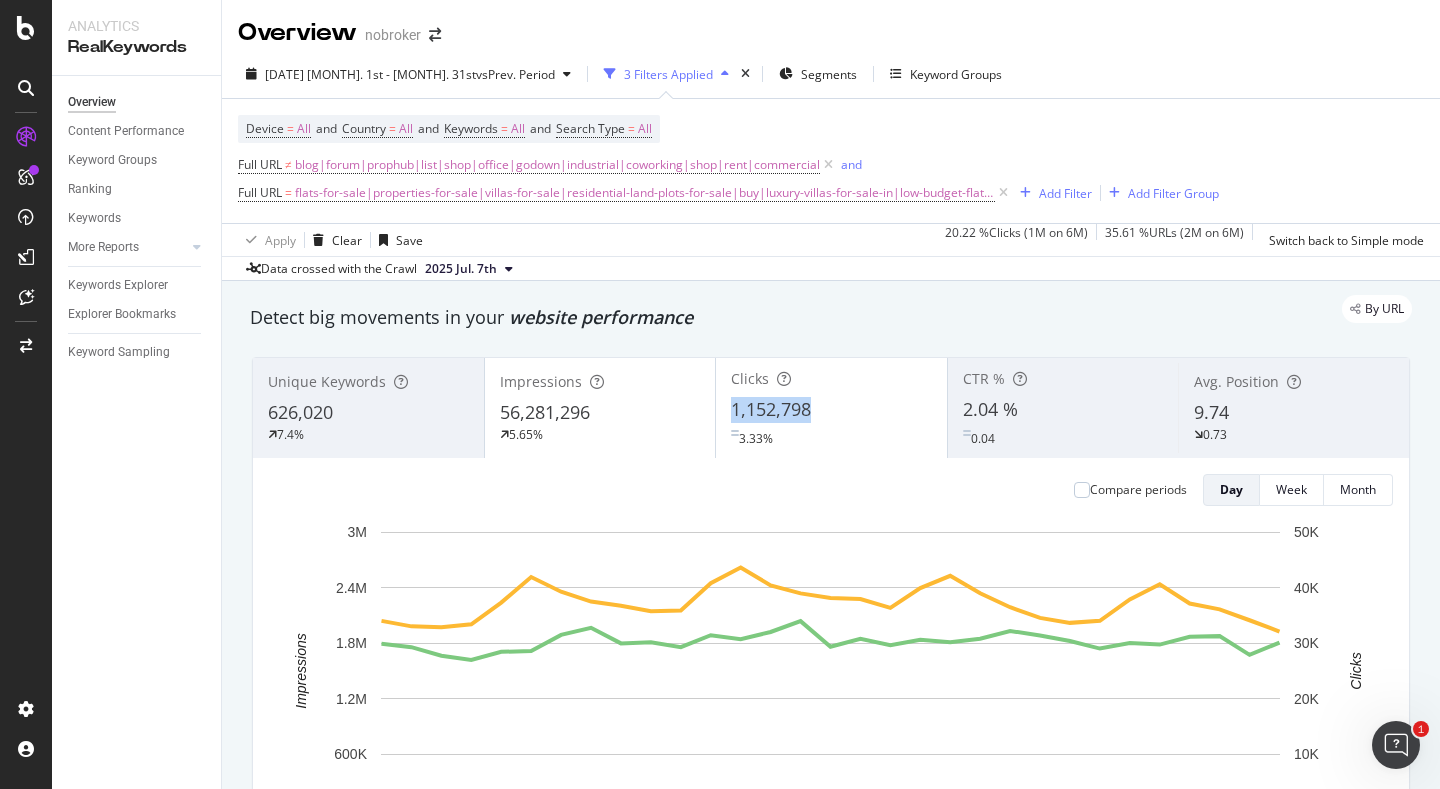 copy on "1,152,798" 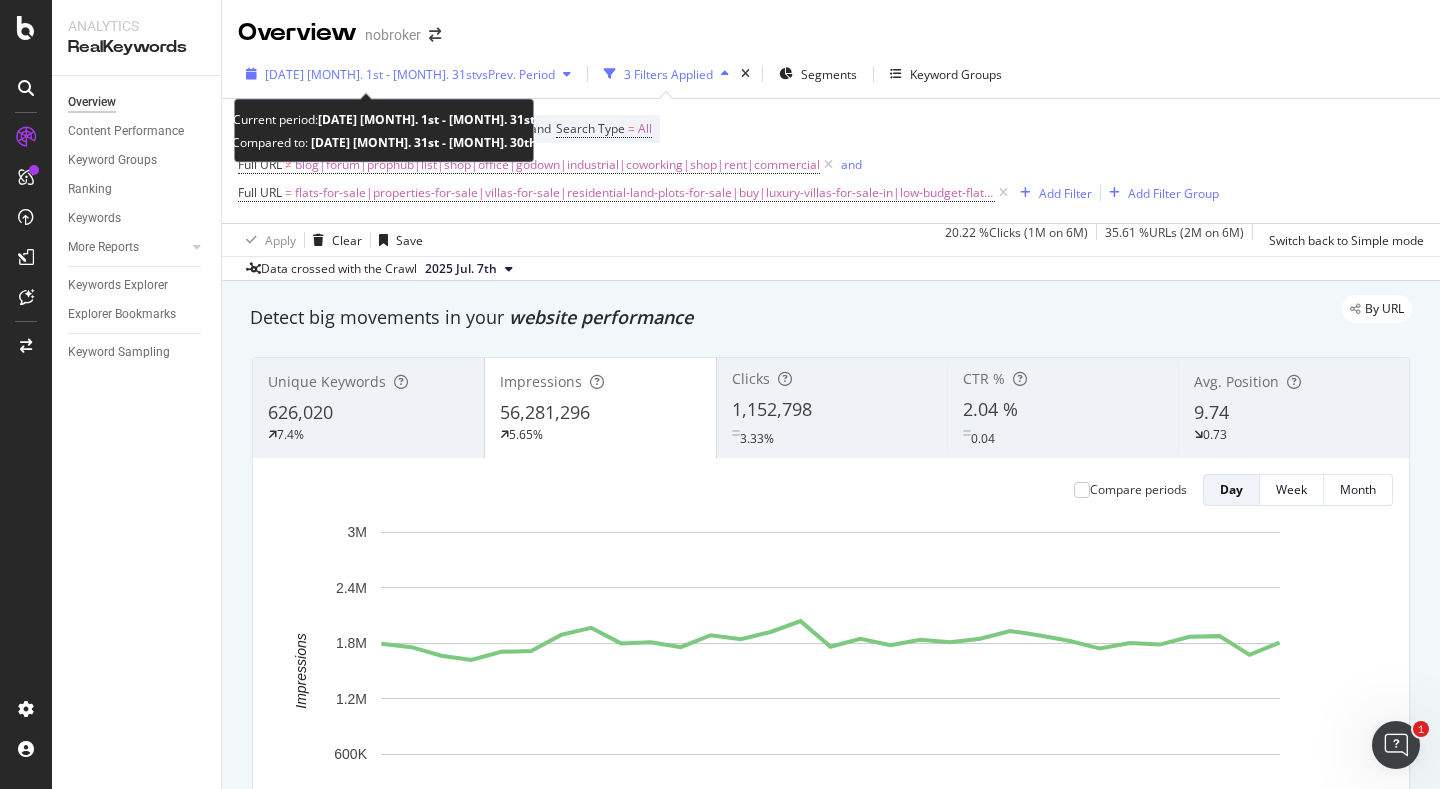 click on "vs  Prev. Period" at bounding box center (515, 74) 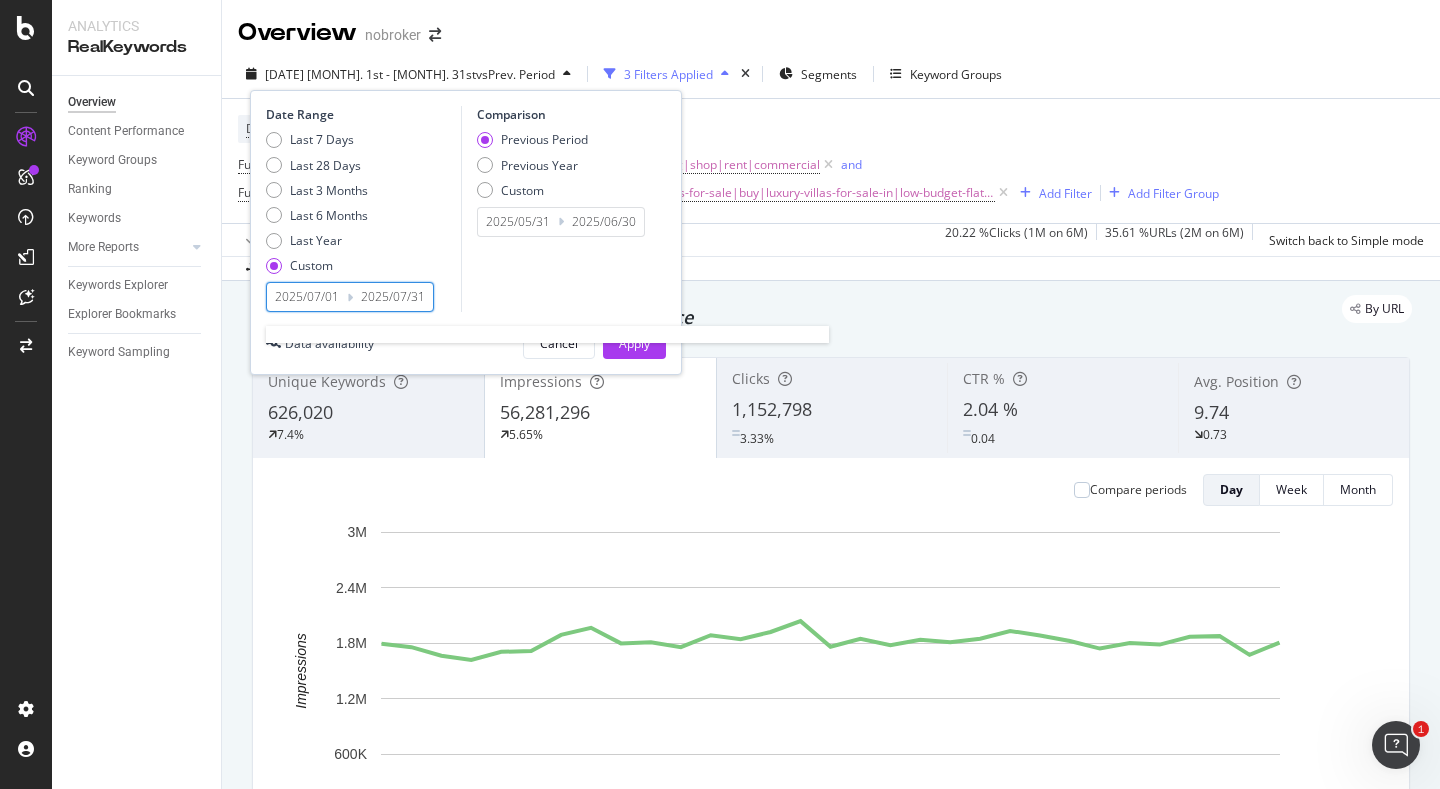 click on "2025/07/01" at bounding box center (307, 297) 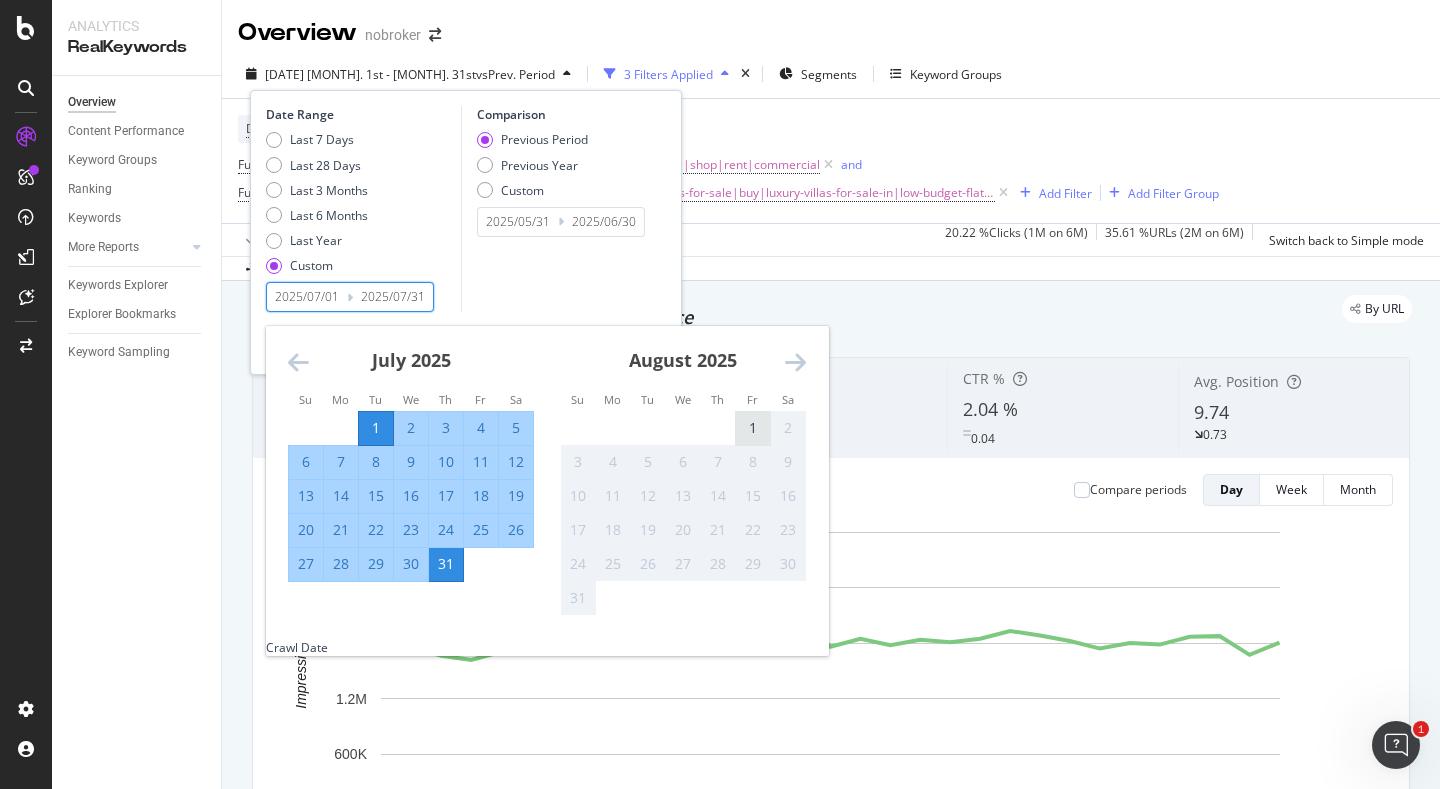 click on "1" at bounding box center (753, 428) 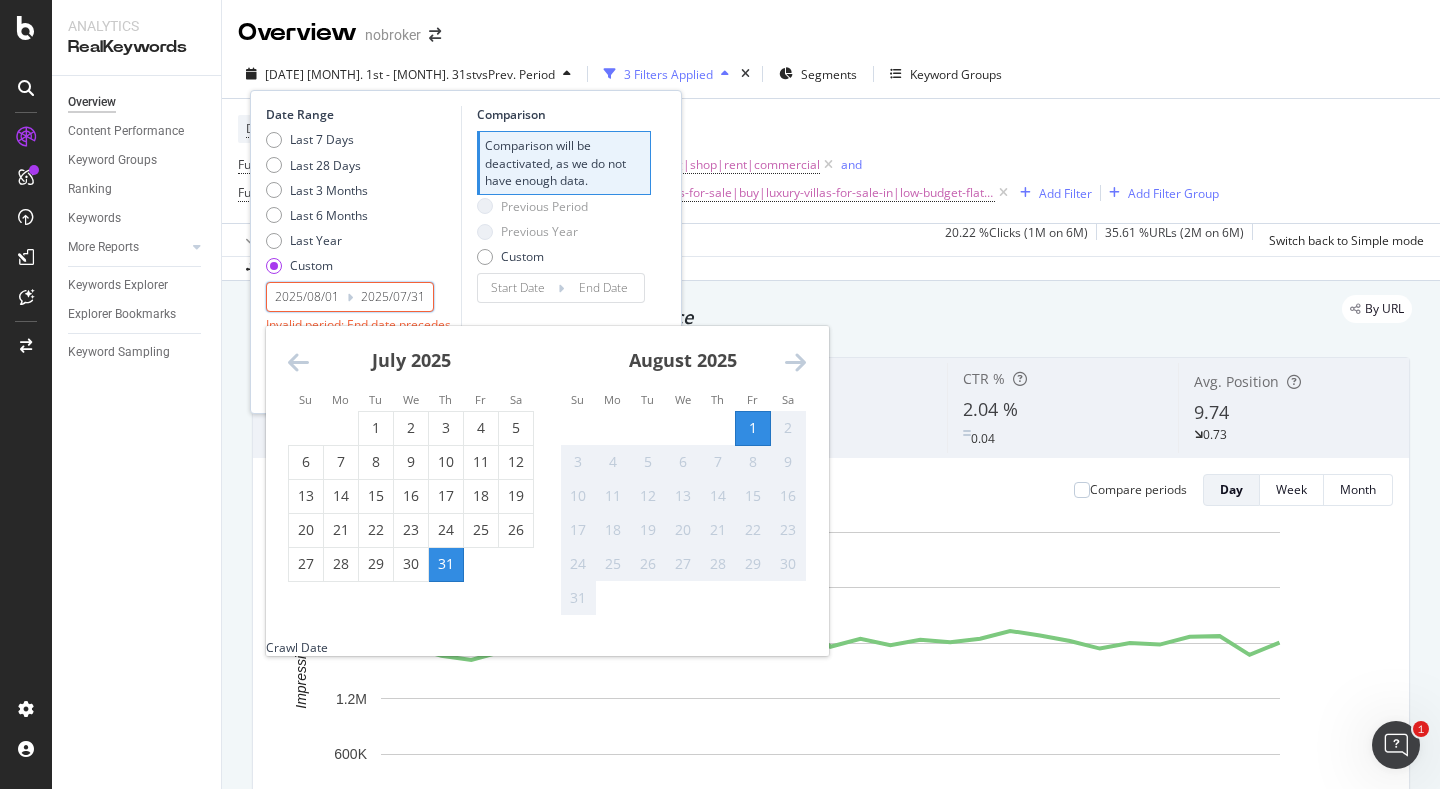 click on "1" at bounding box center [753, 428] 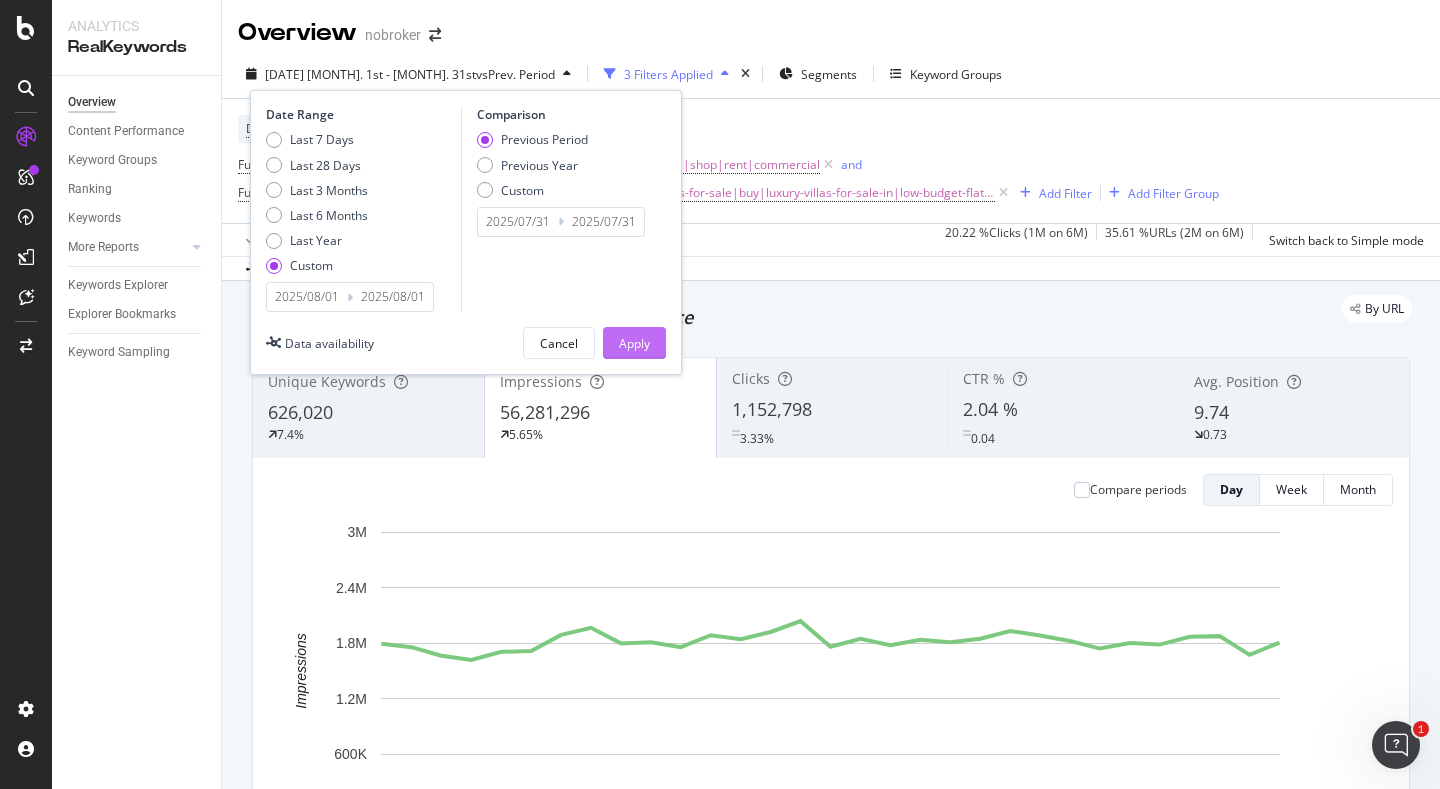 click on "Apply" at bounding box center [634, 343] 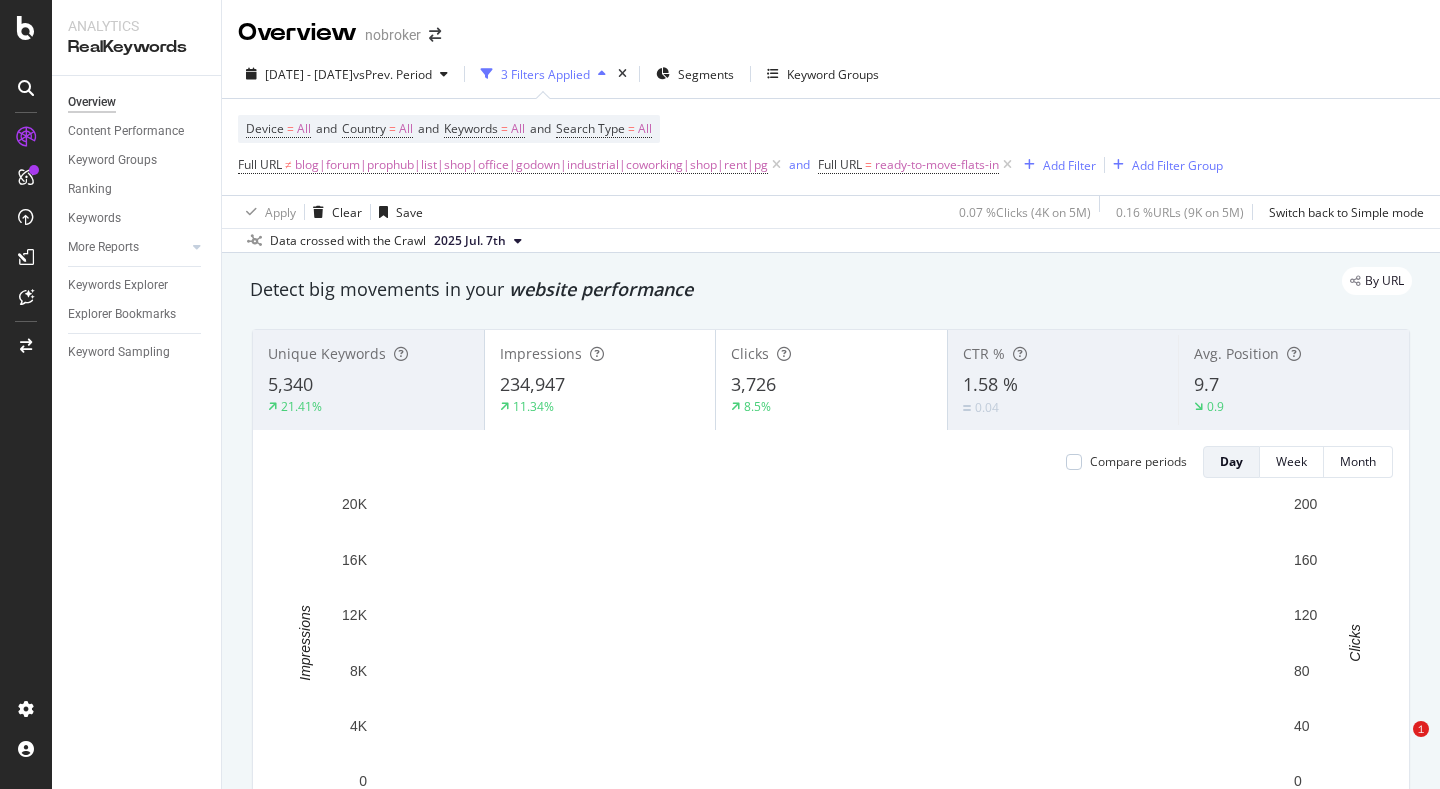 scroll, scrollTop: 0, scrollLeft: 0, axis: both 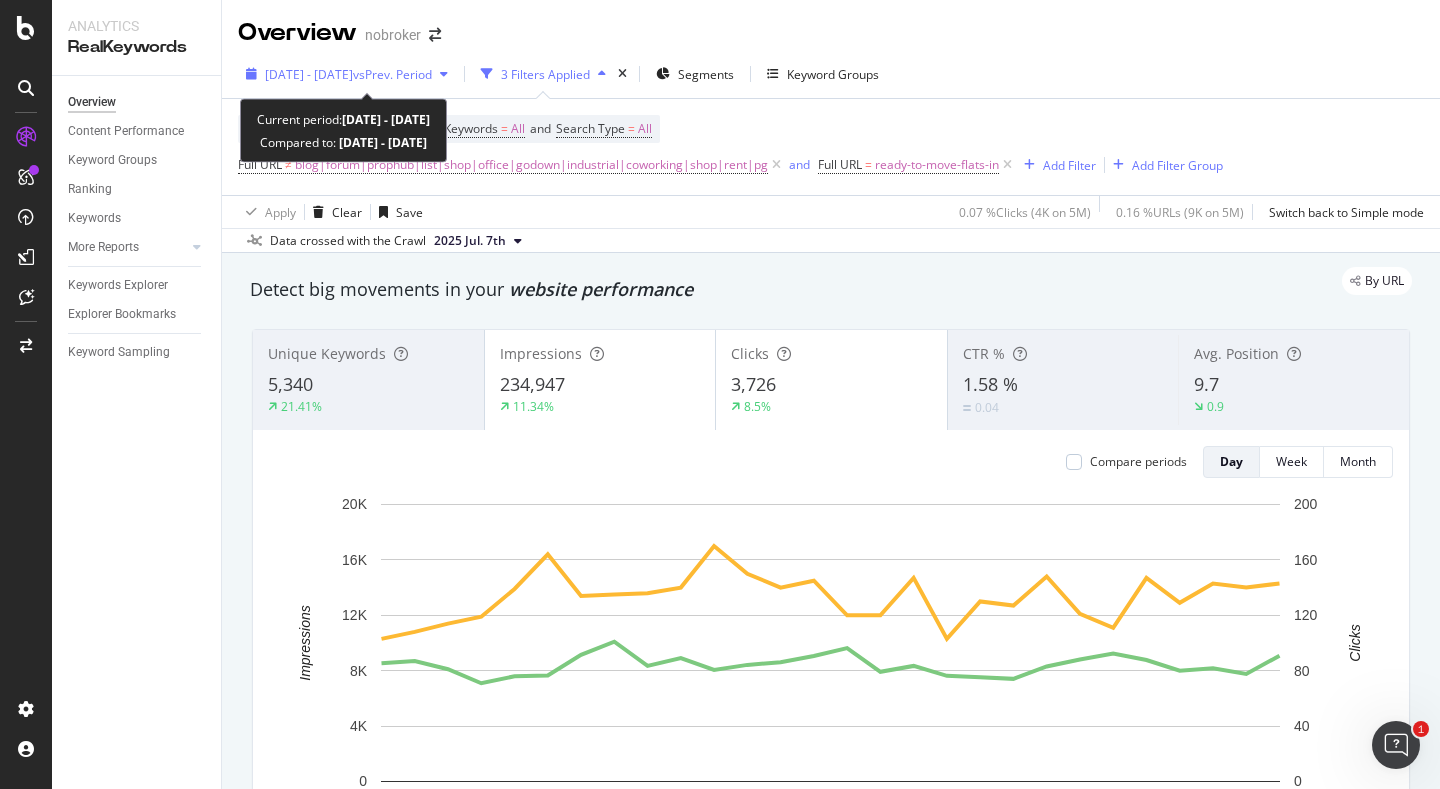 click on "[DATE] - [DATE]" at bounding box center [309, 74] 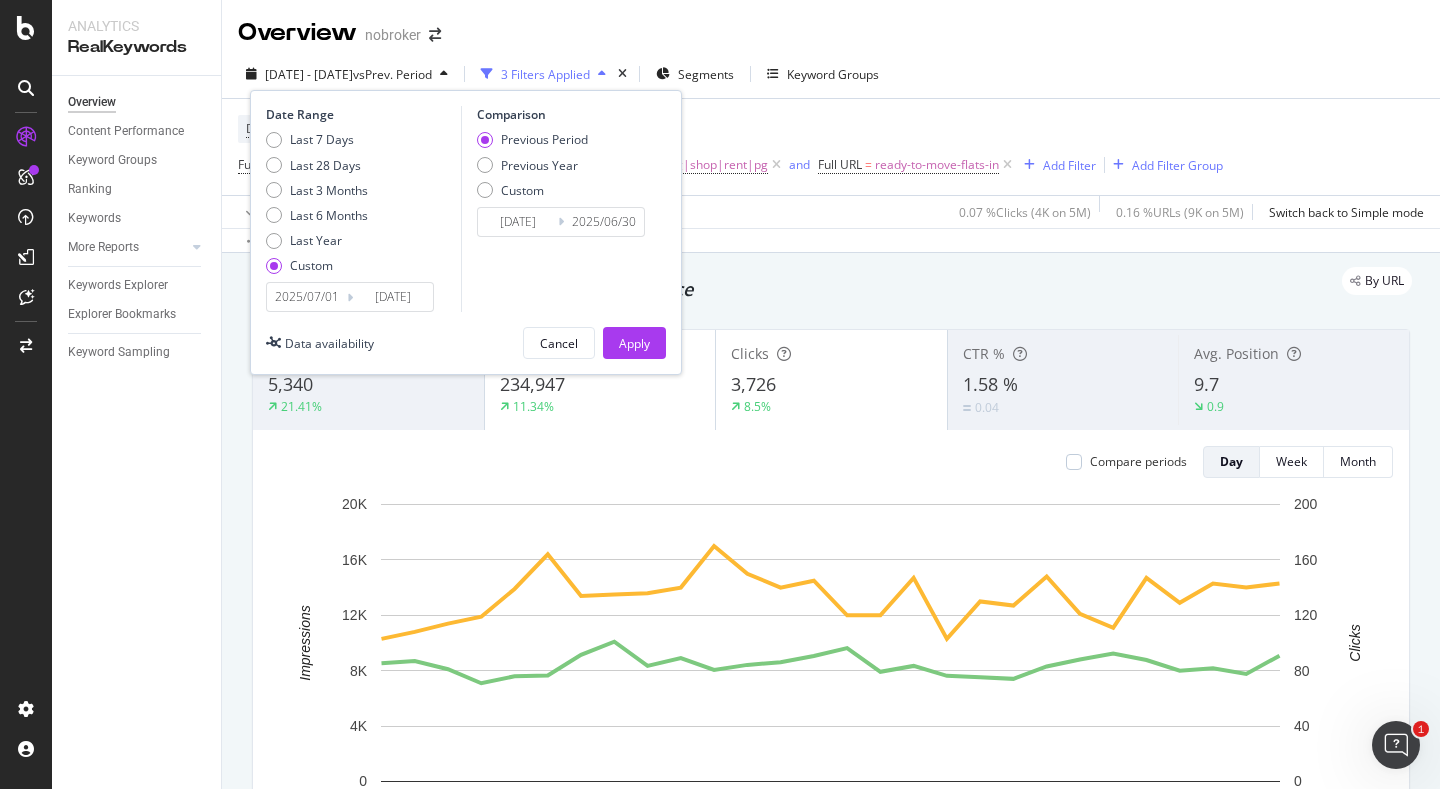 click on "2025/07/01" at bounding box center [307, 297] 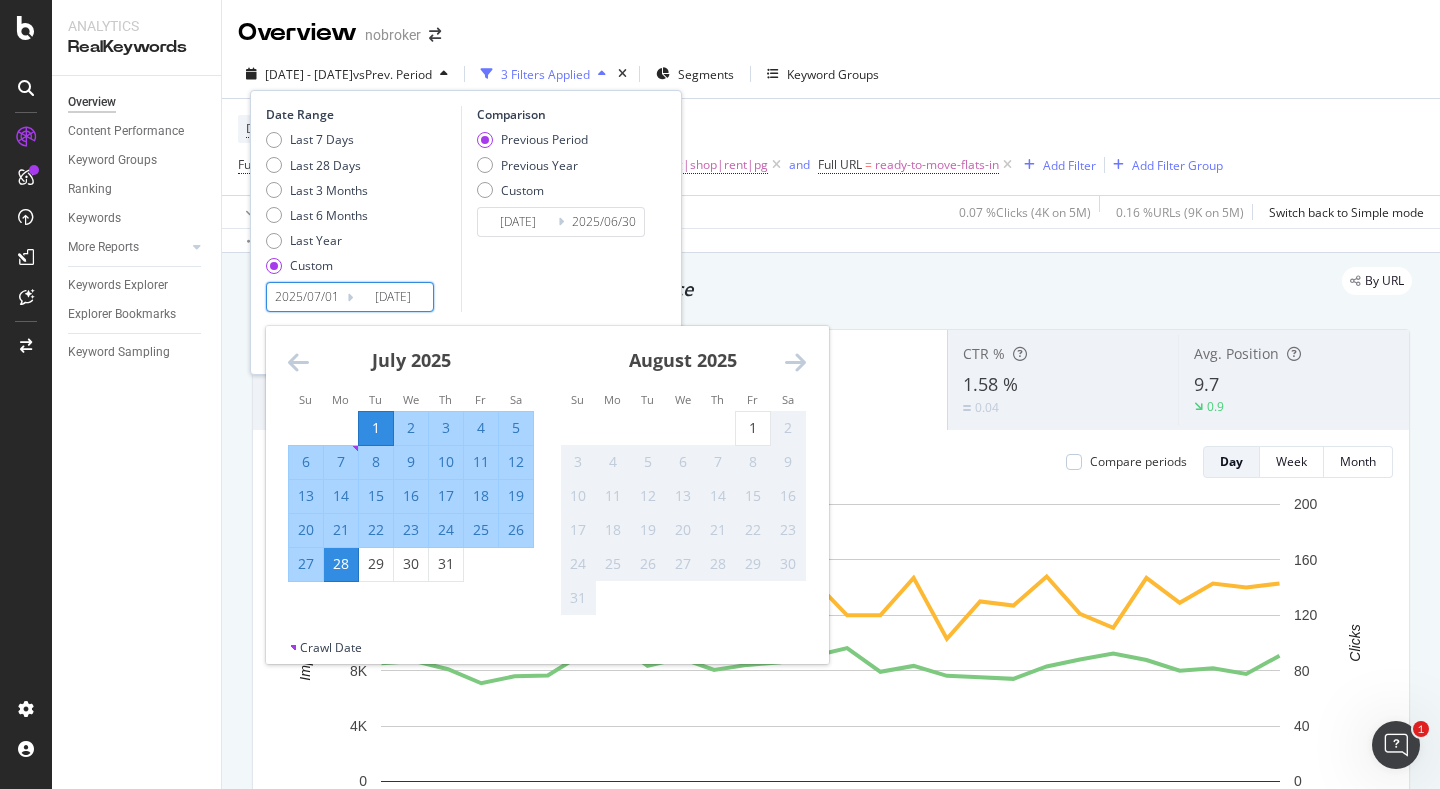 click on "1" at bounding box center (376, 428) 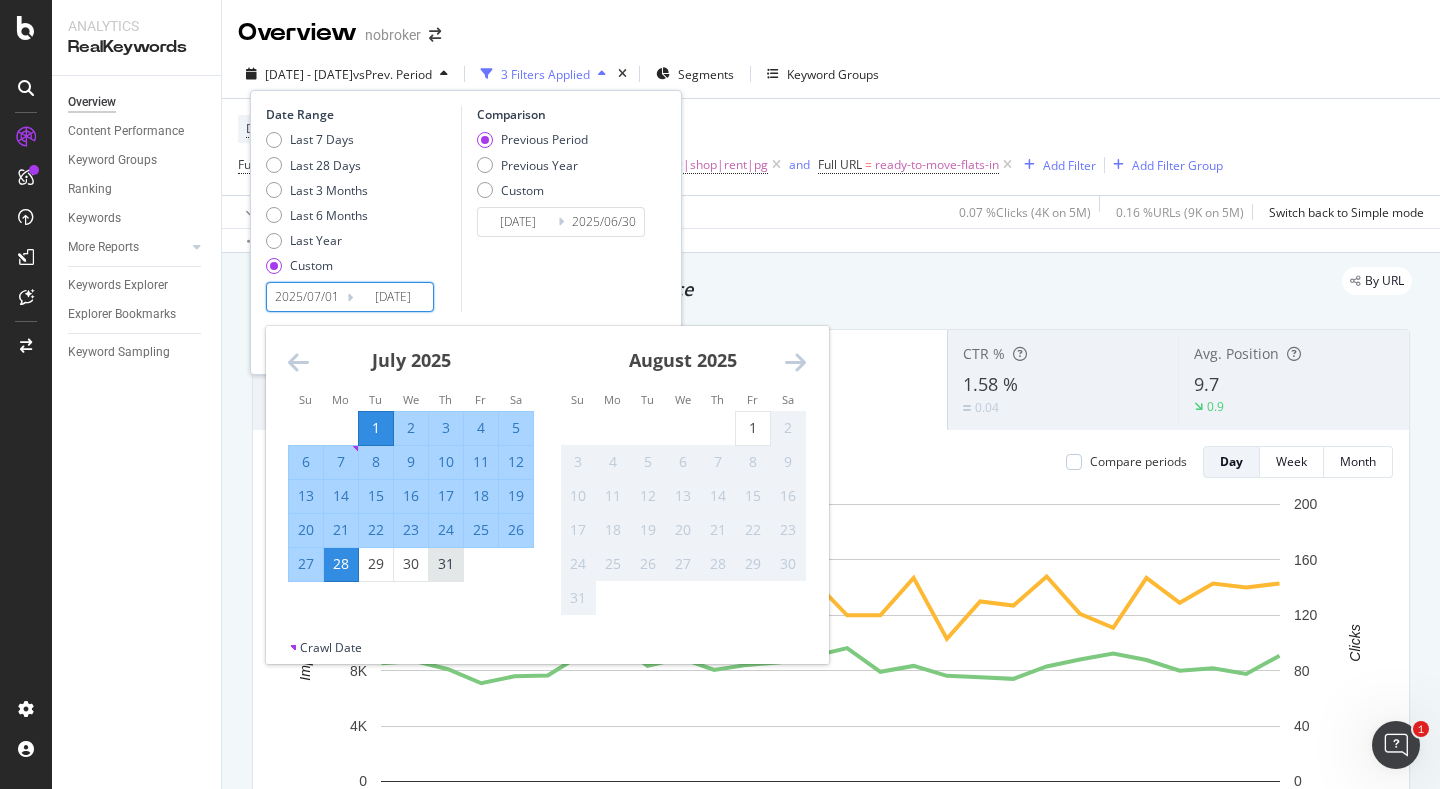 click on "31" at bounding box center [446, 564] 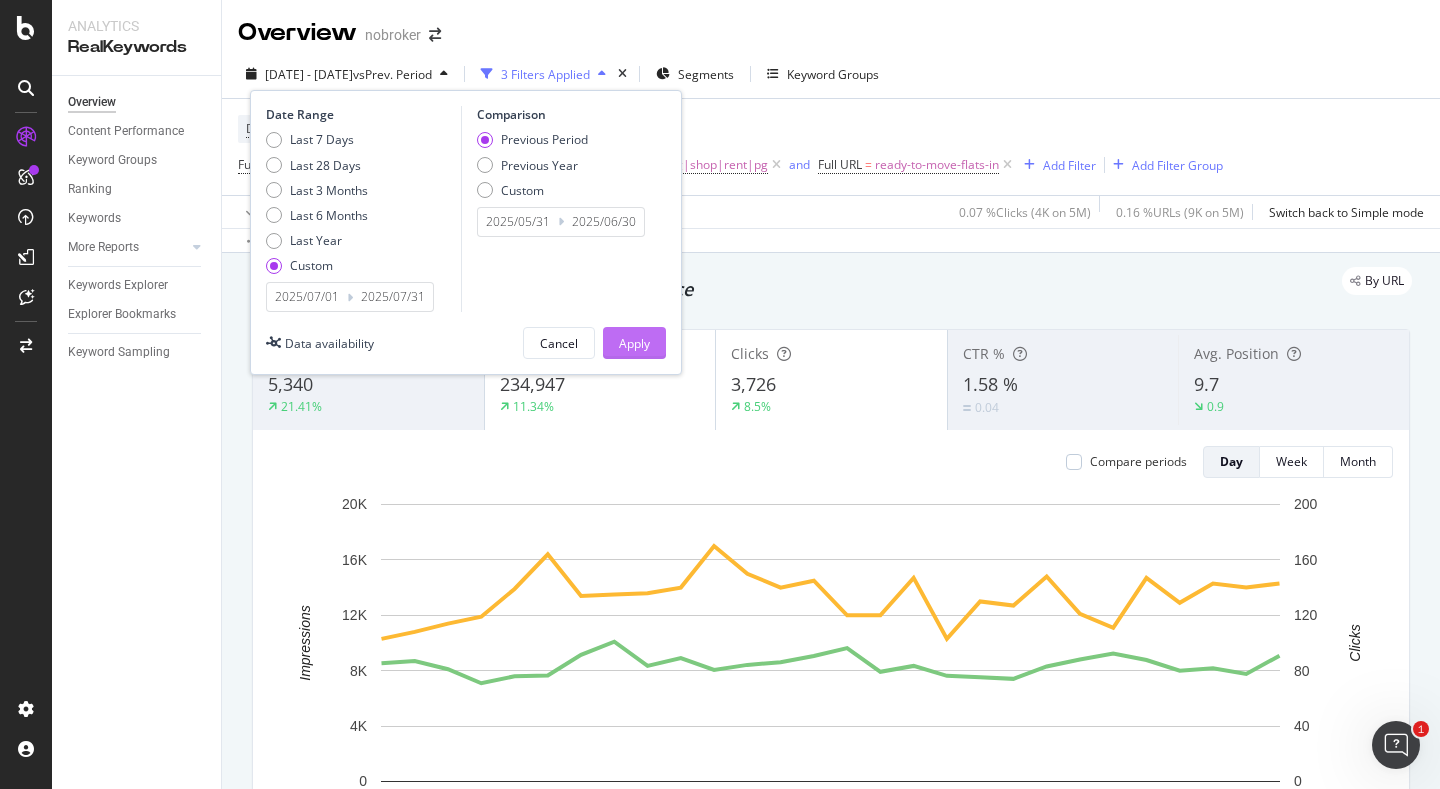 click on "Apply" at bounding box center (634, 343) 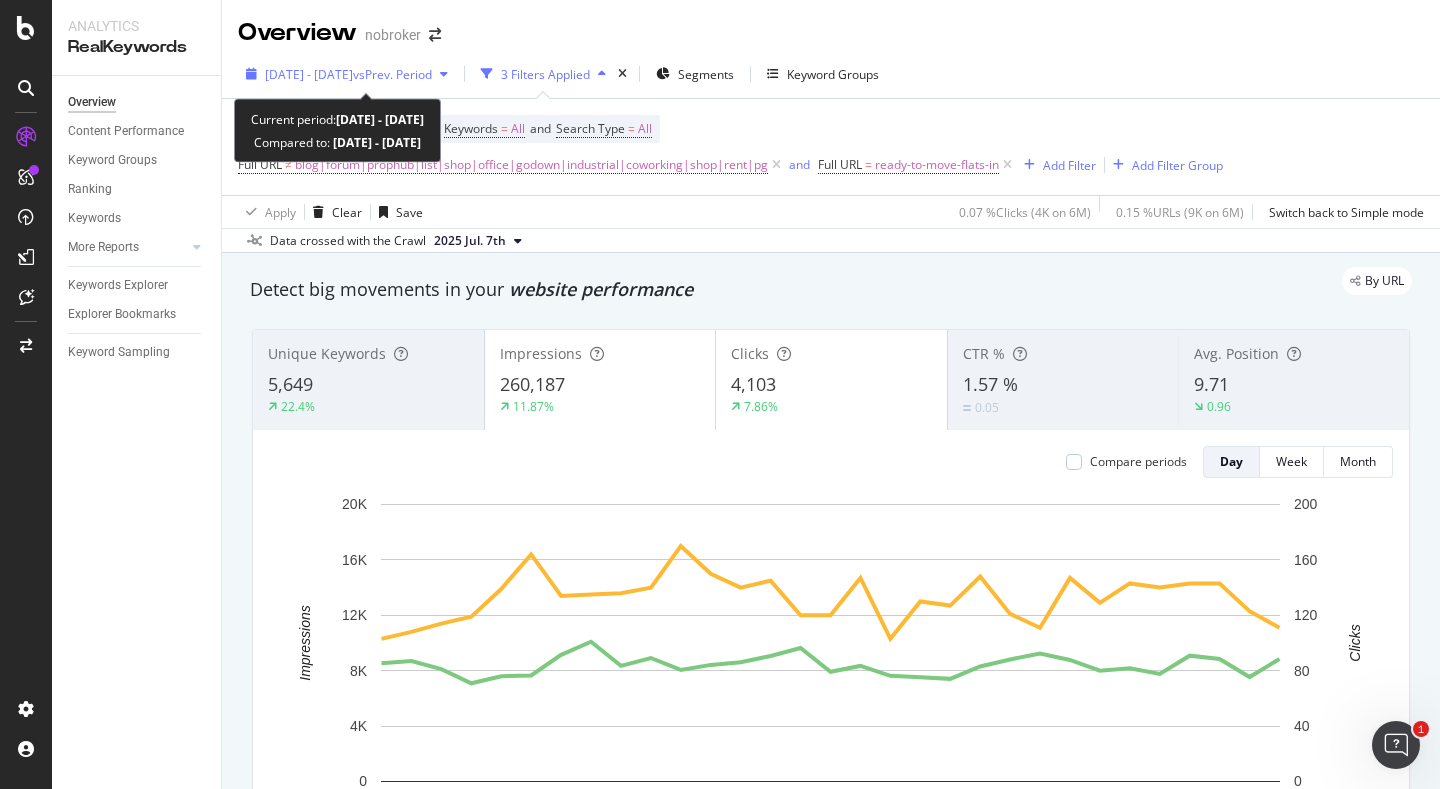 click on "[DATE] [MONTH]. 1st - [MONTH] 31st" at bounding box center [309, 74] 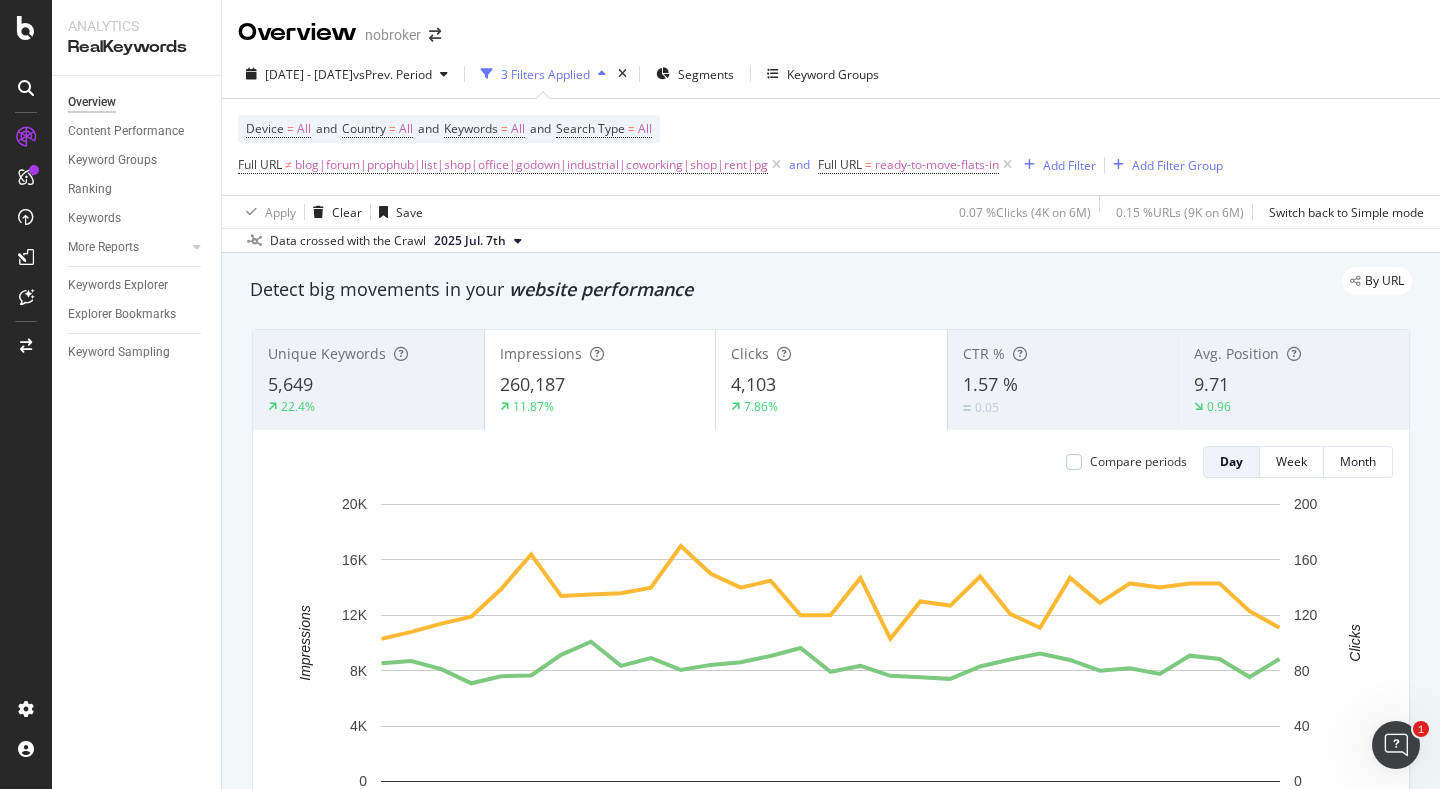 click on "Apply Clear Save 0.07 %  Clicks ( 4K on 6M ) 0.15 %  URLs ( 9K on 6M ) Switch back to Simple mode" at bounding box center (831, 211) 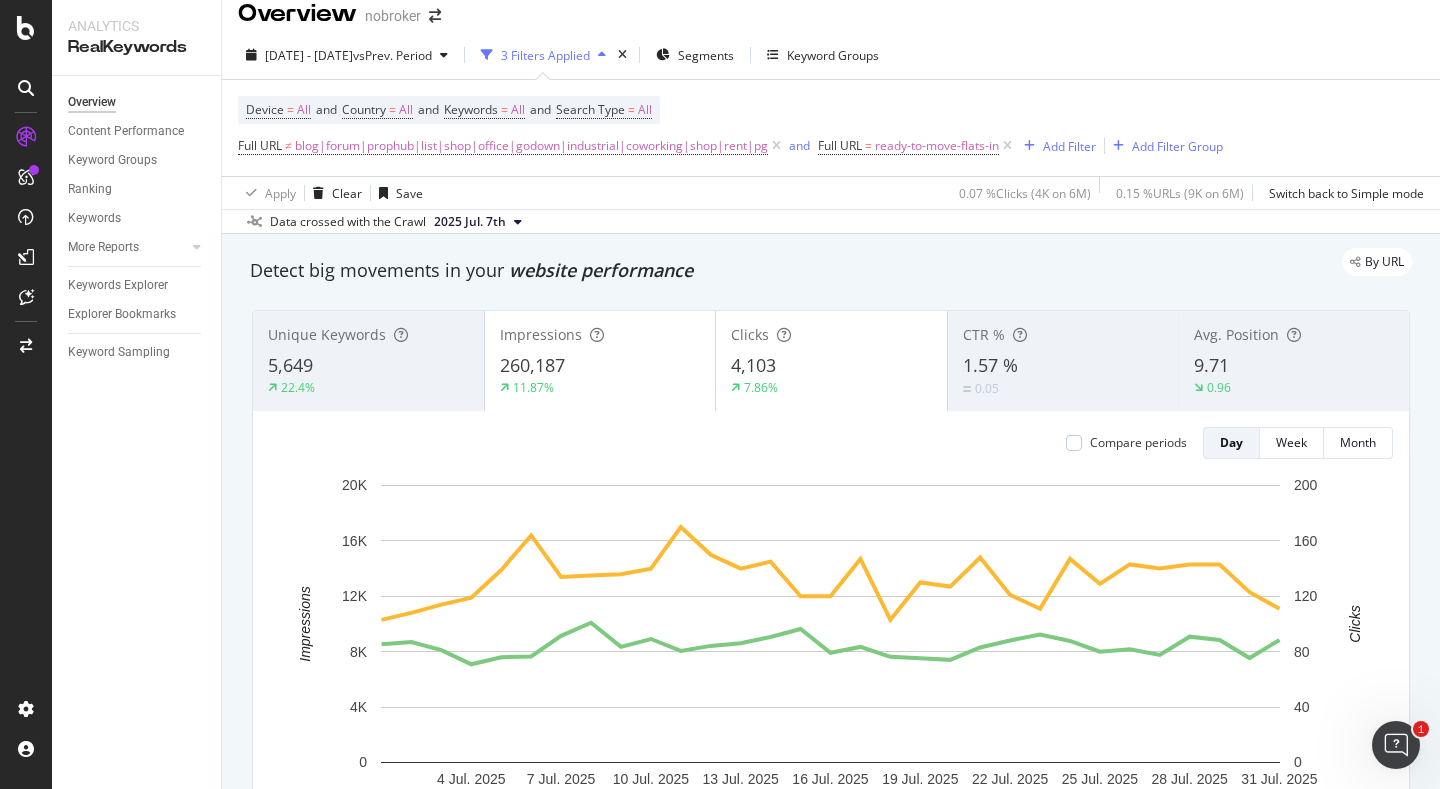 scroll, scrollTop: 0, scrollLeft: 0, axis: both 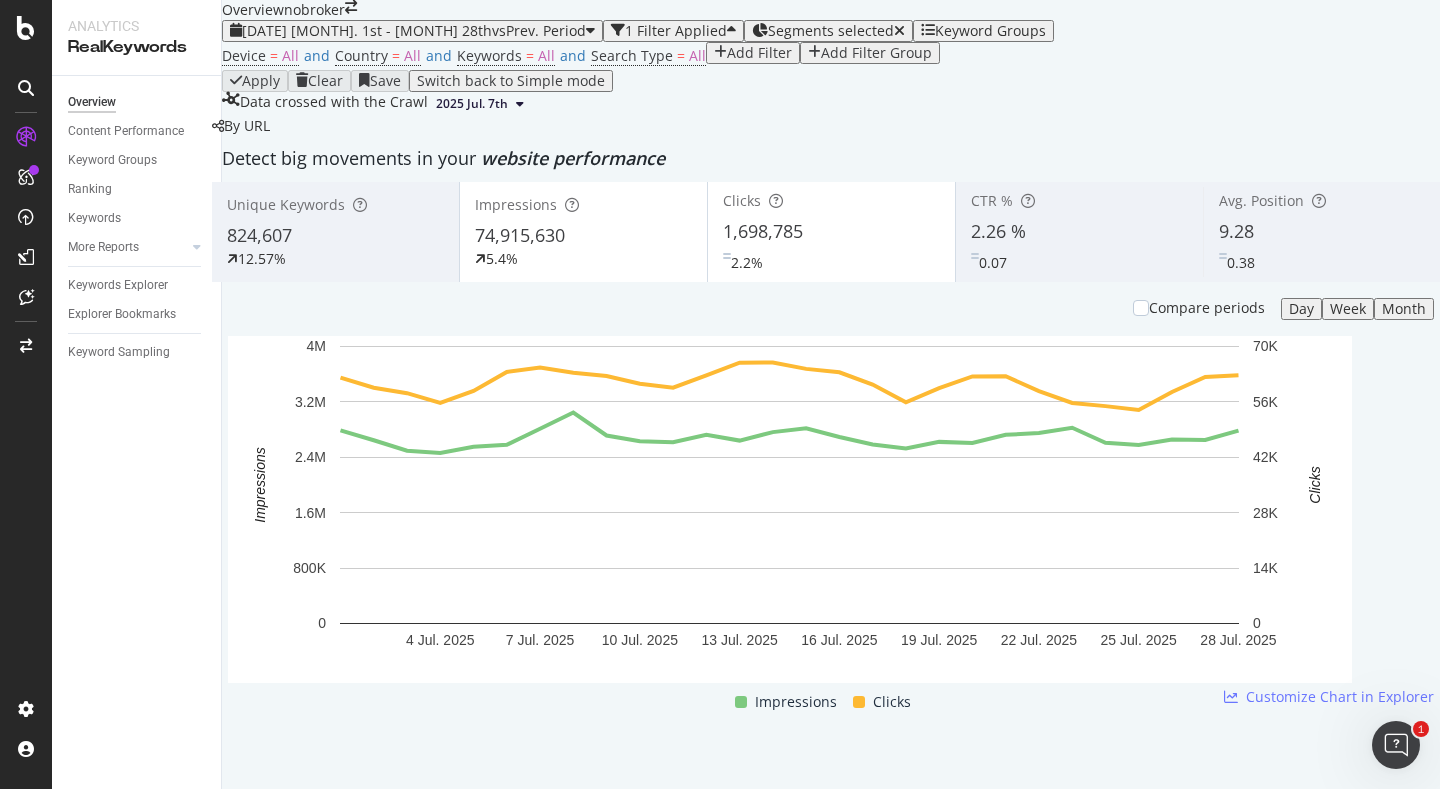 click on "[DATE] [MONTH]. 1st - [MONTH] 28th  vs  Prev. Period 1 Filter Applied Segments selected Keyword Groups Device   =     All  and  Country   =     All  and  Keywords   =     All  and  Search Type   =     All Add Filter Add Filter Group Apply Clear Save Switch back to Simple mode Data crossed with the Crawl [DATE] [MONTH]. 7th" at bounding box center [831, 68] 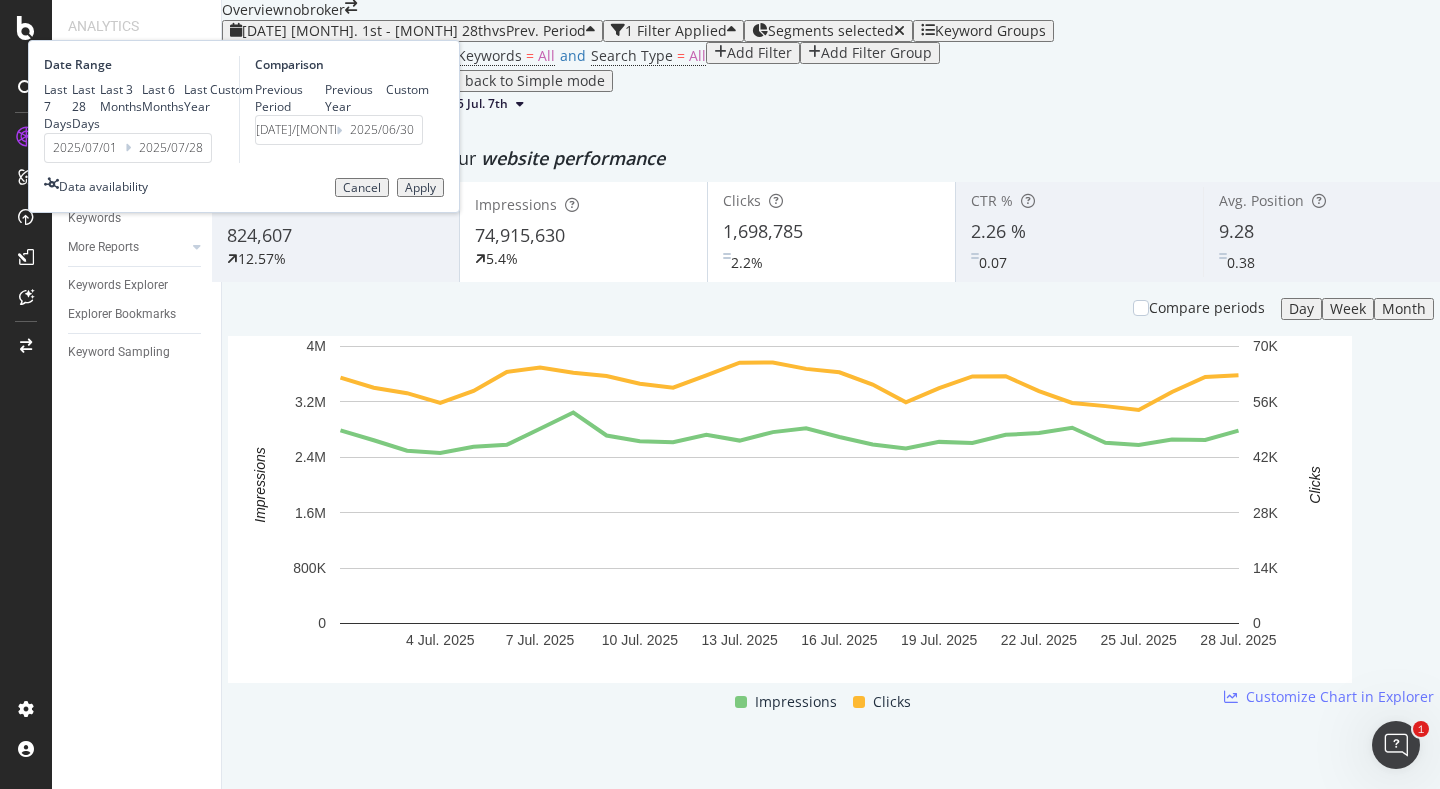 click on "2025/07/01" at bounding box center (85, 148) 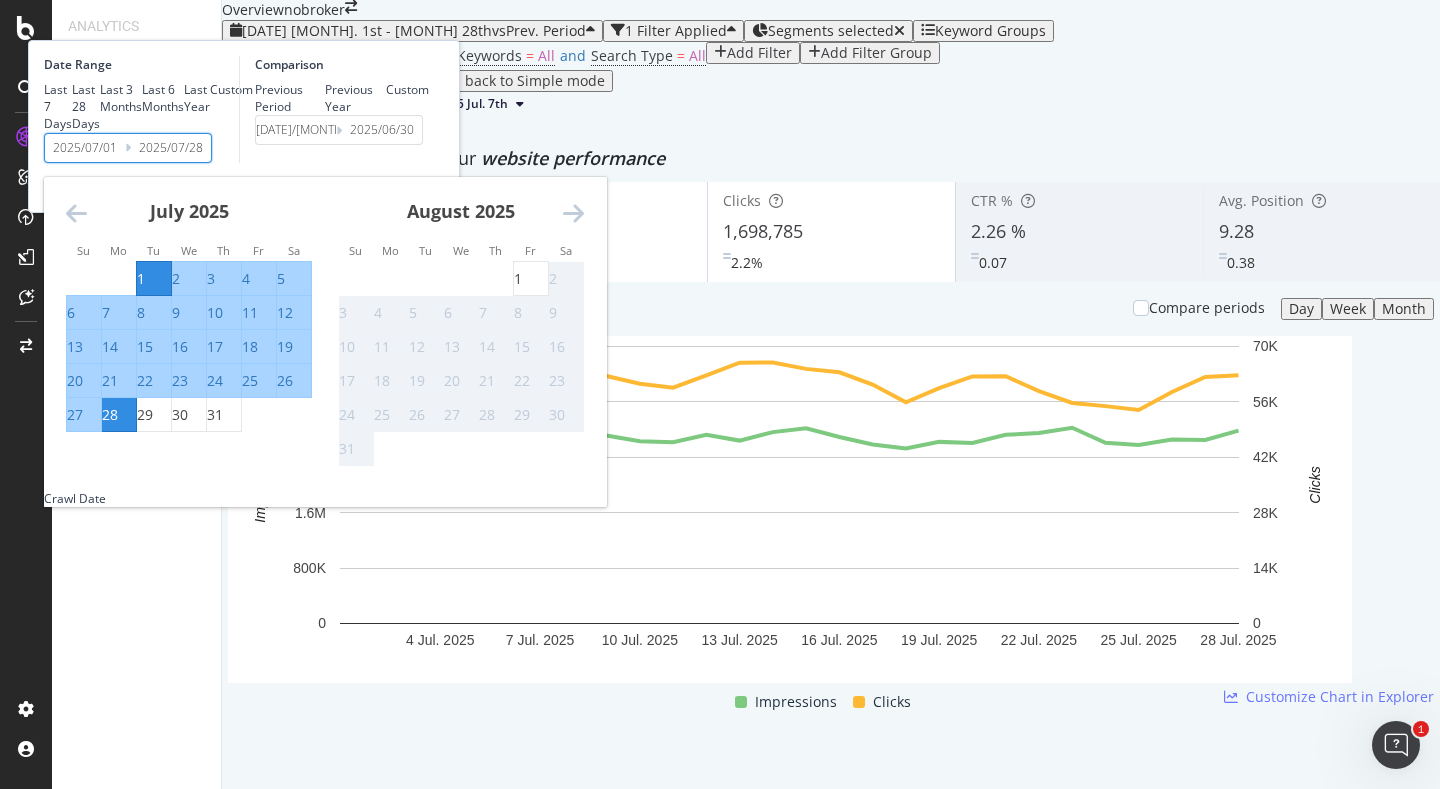 click on "1" at bounding box center [141, 279] 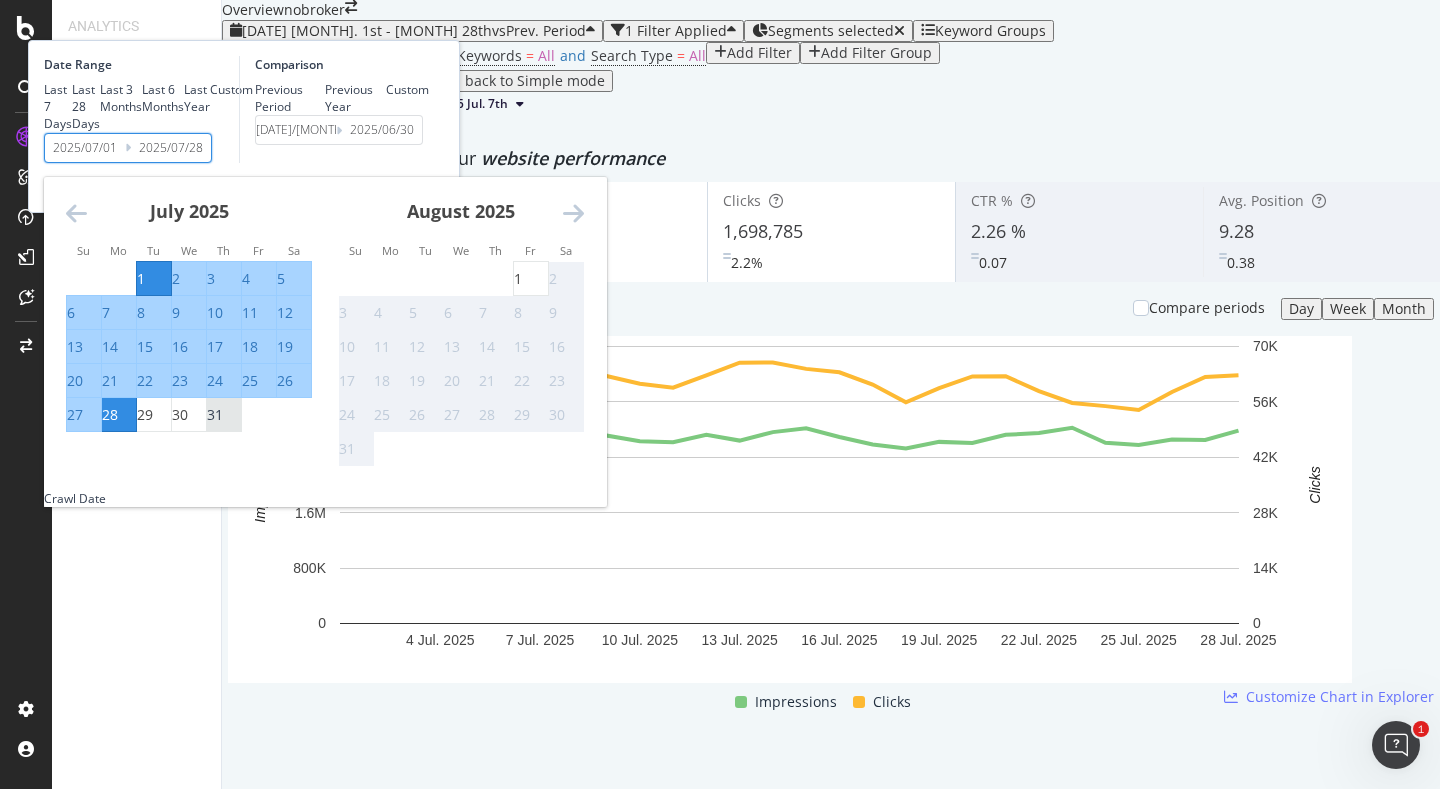 click on "31" at bounding box center (224, 415) 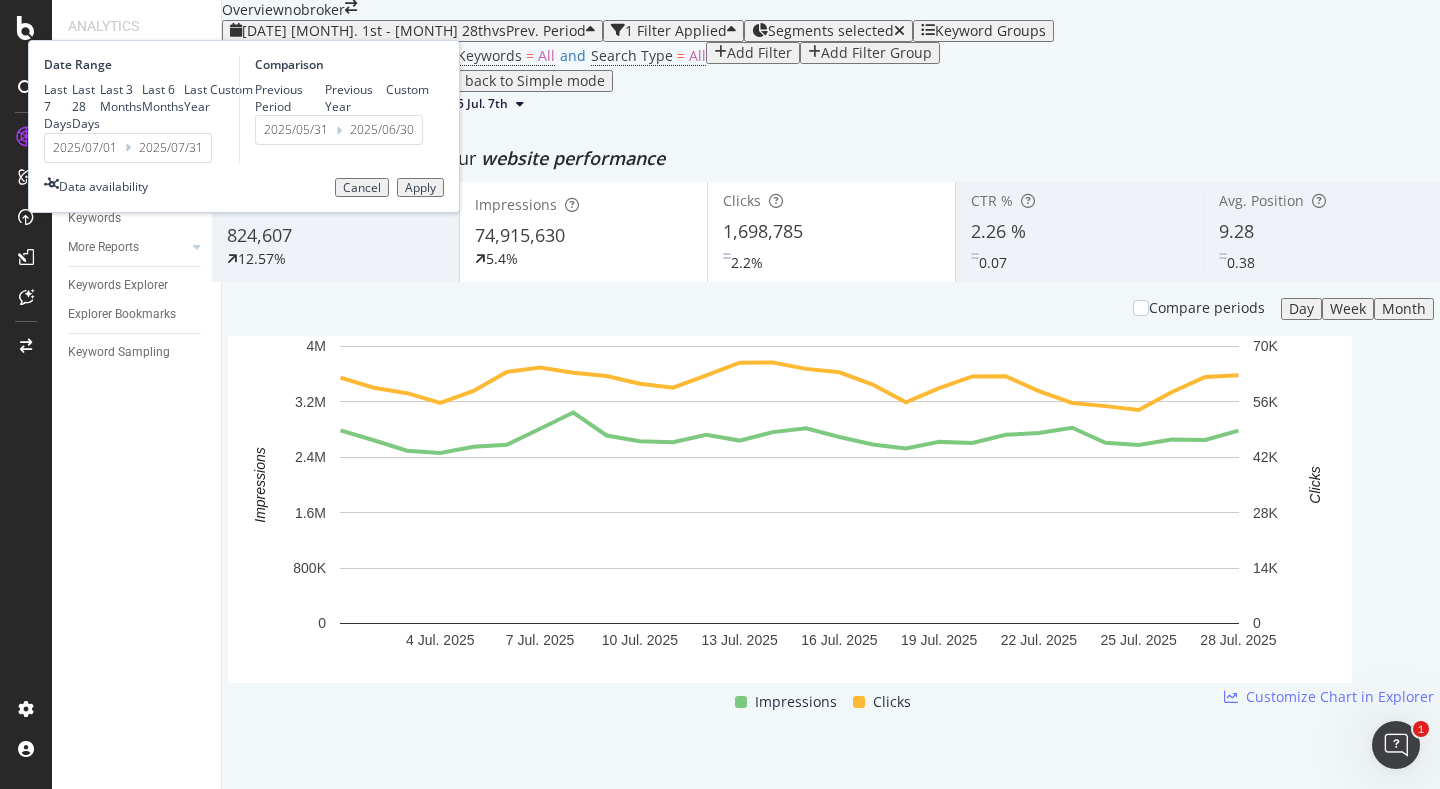click on "Apply" at bounding box center [420, 188] 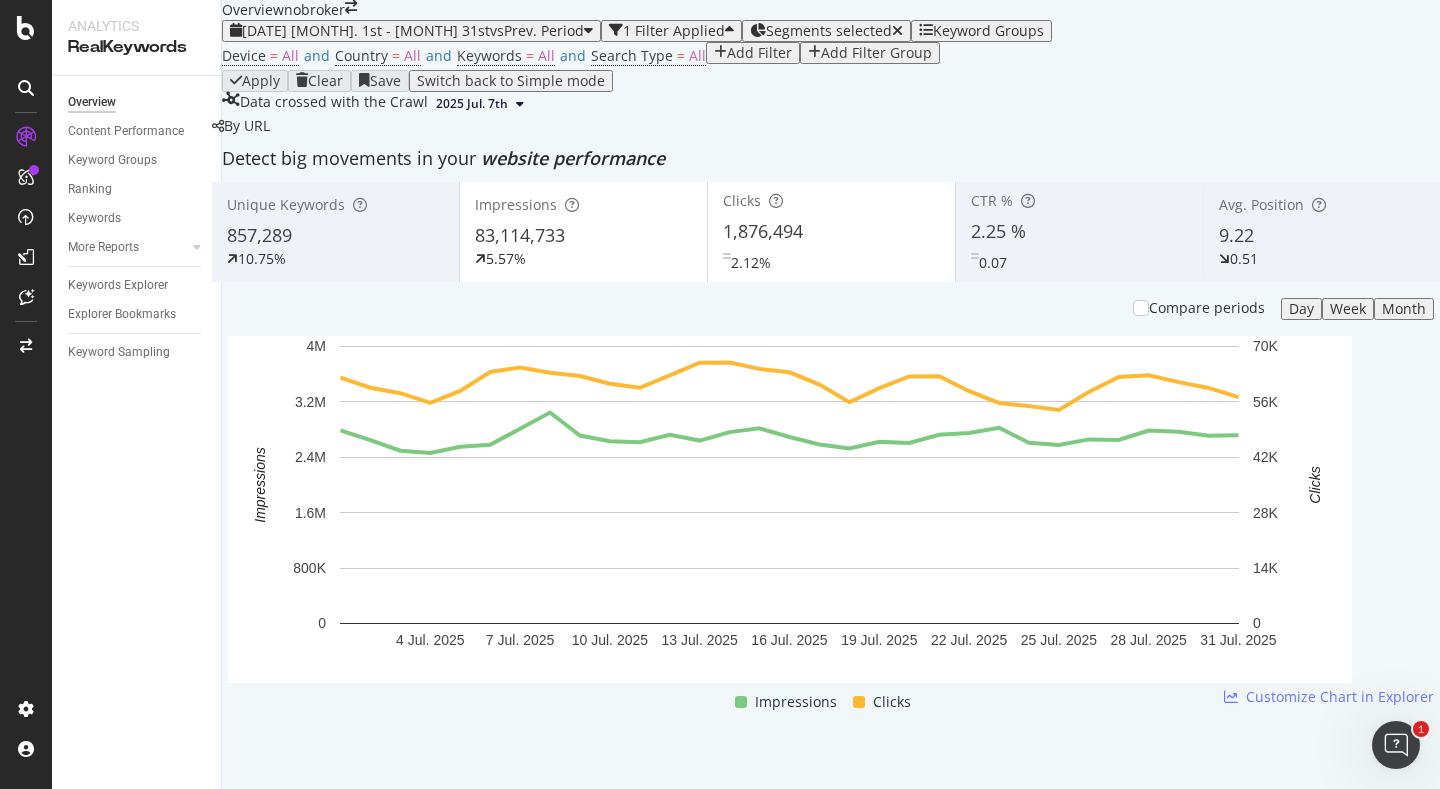 click on "2025 Jul. 1st - Jul. 31st  vs  Prev. Period 1 Filter Applied Segments selected Keyword Groups Device   =     All  and  Country   =     All  and  Keywords   =     All  and  Search Type   =     All Add Filter Add Filter Group Apply Clear Save Switch back to Simple mode Data crossed with the Crawl 2025 Jul. 7th" at bounding box center [831, 68] 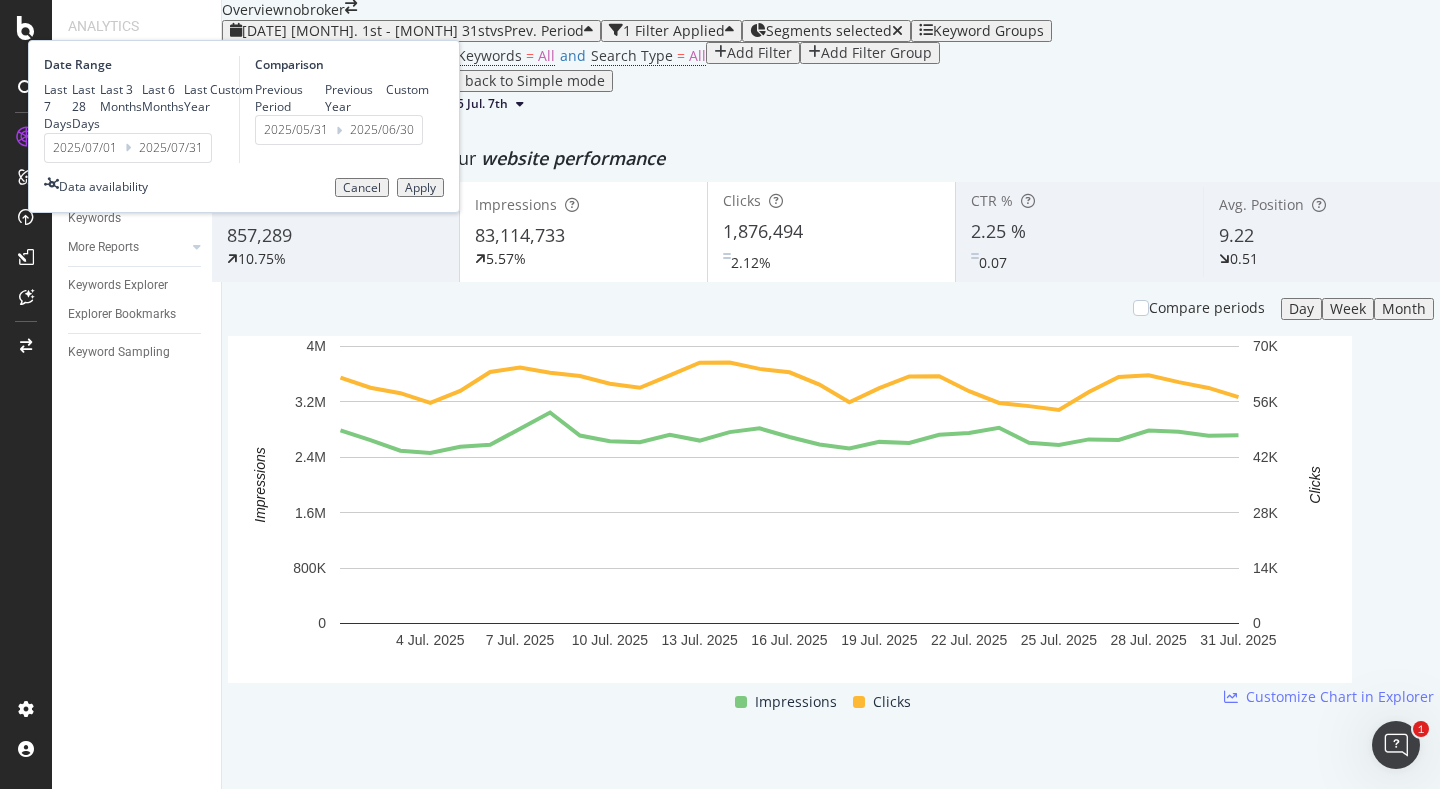 click on "2025/07/01" at bounding box center (85, 148) 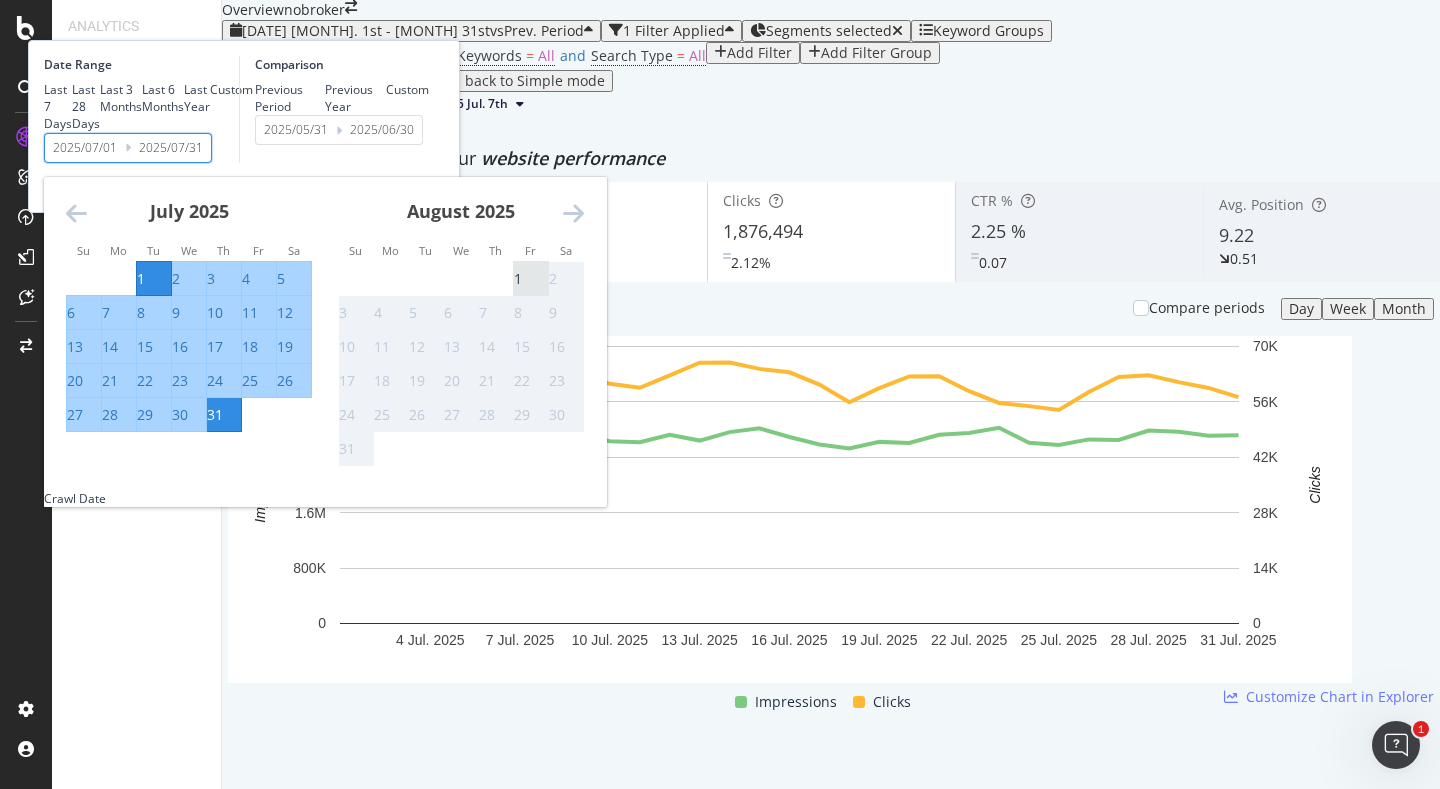 click on "1" at bounding box center (518, 279) 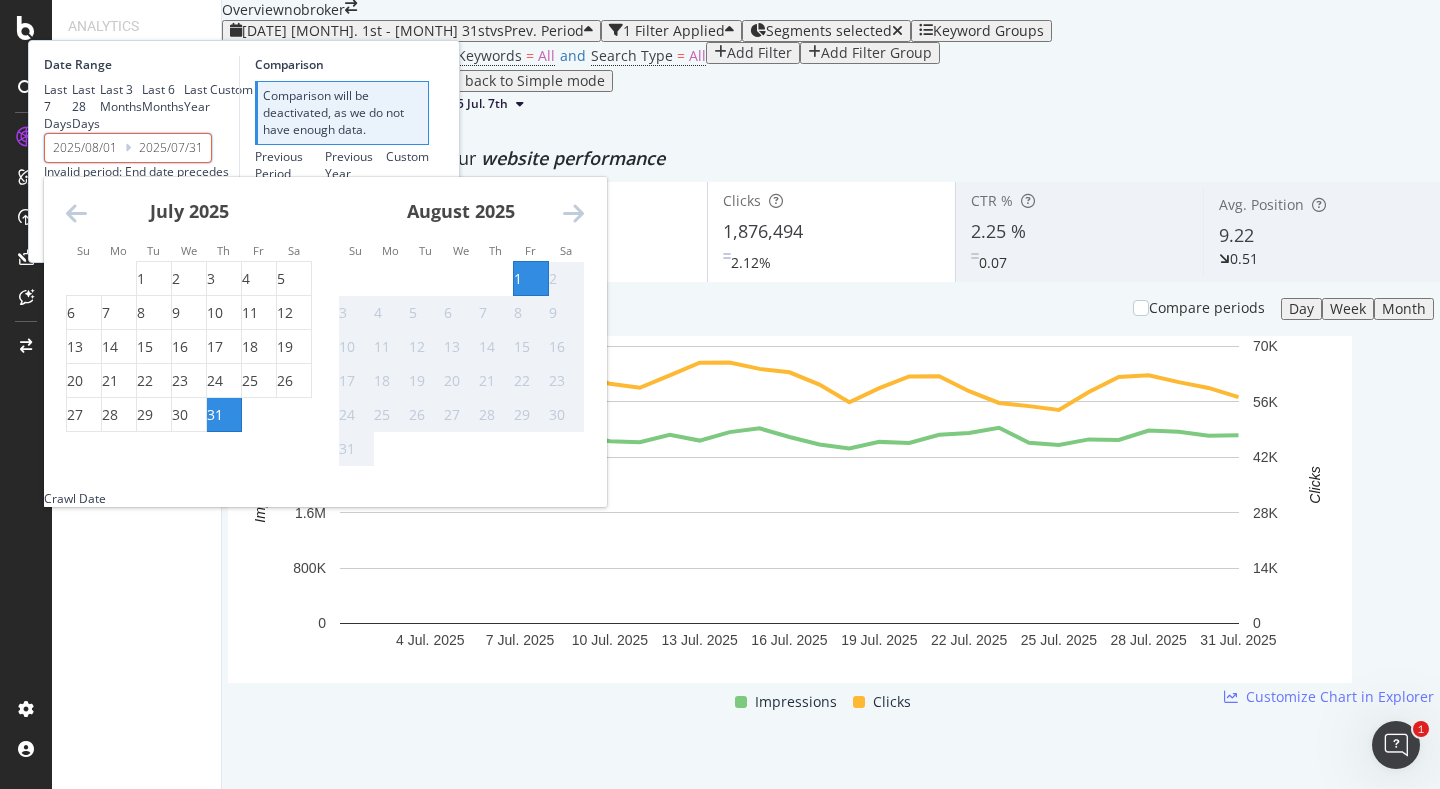 click on "1" at bounding box center (518, 279) 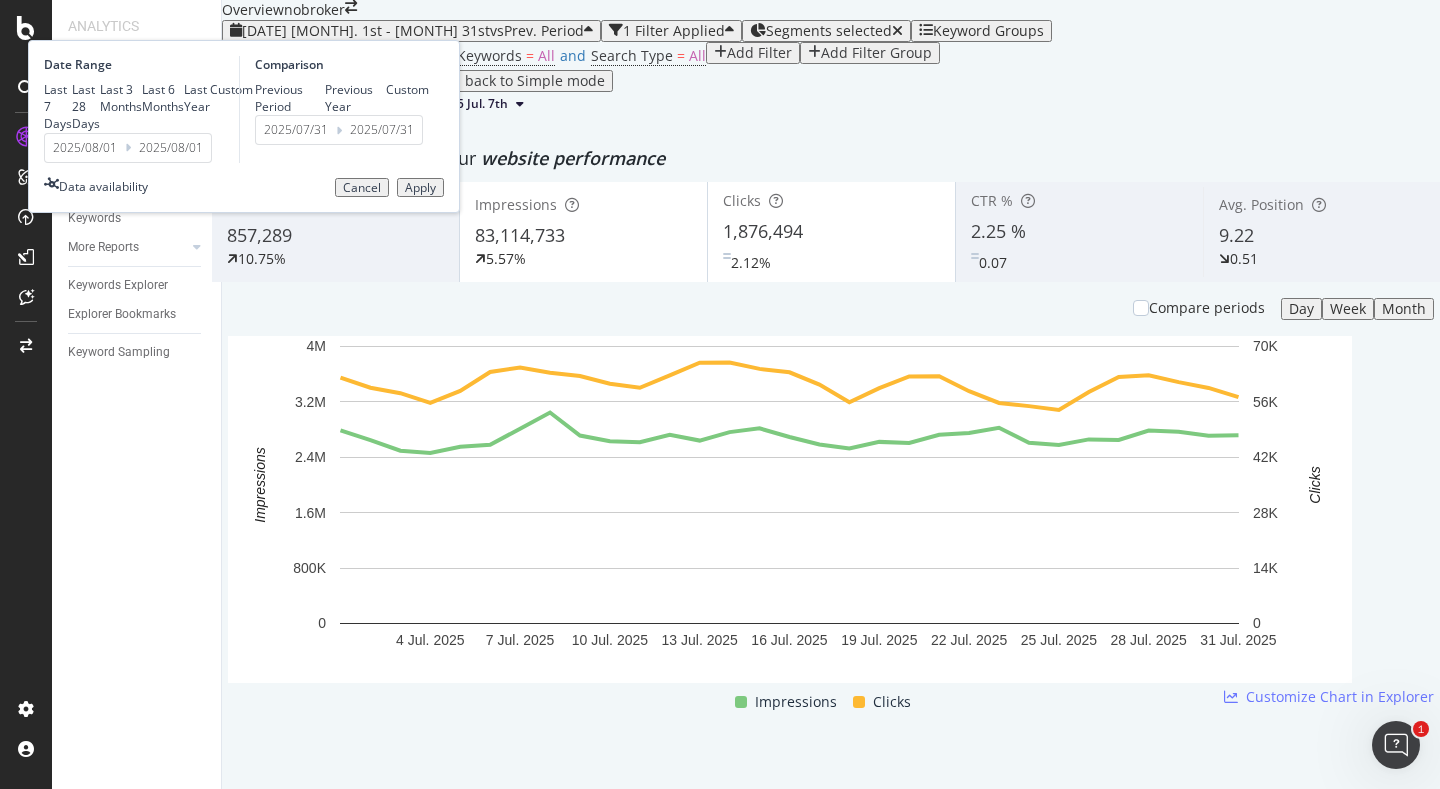 click on "Apply" at bounding box center (420, 188) 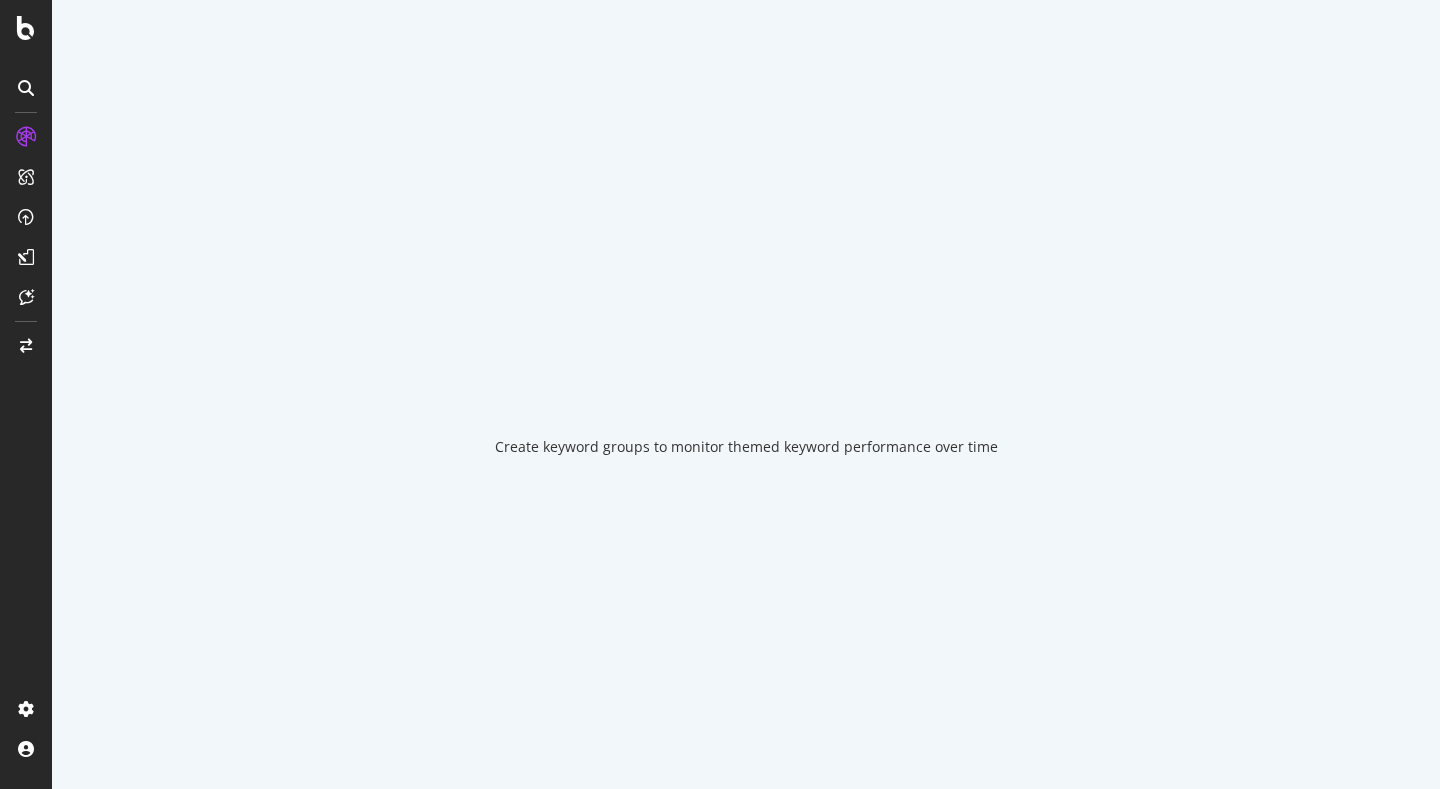 scroll, scrollTop: 0, scrollLeft: 0, axis: both 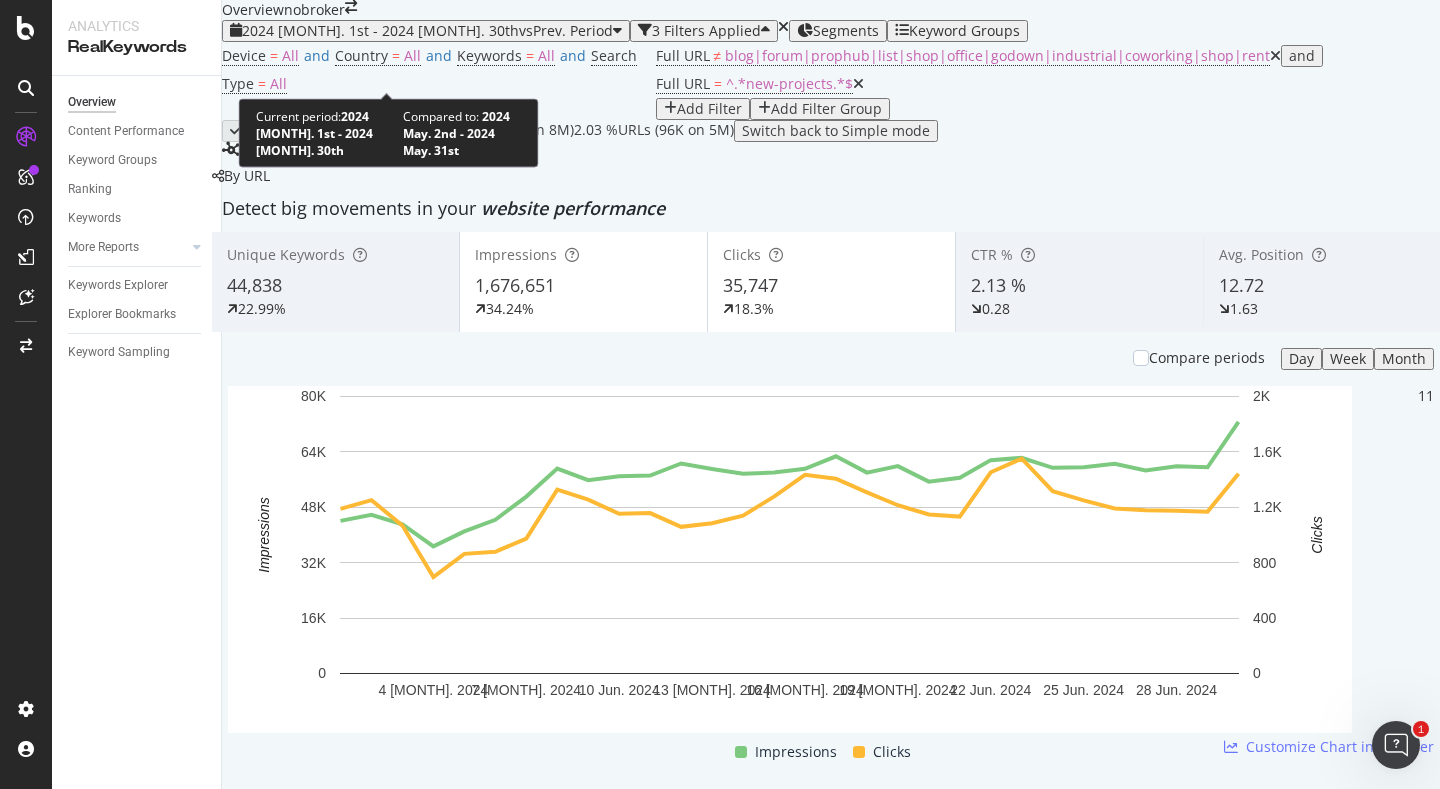 click on "vs  Prev. Period" at bounding box center (566, 30) 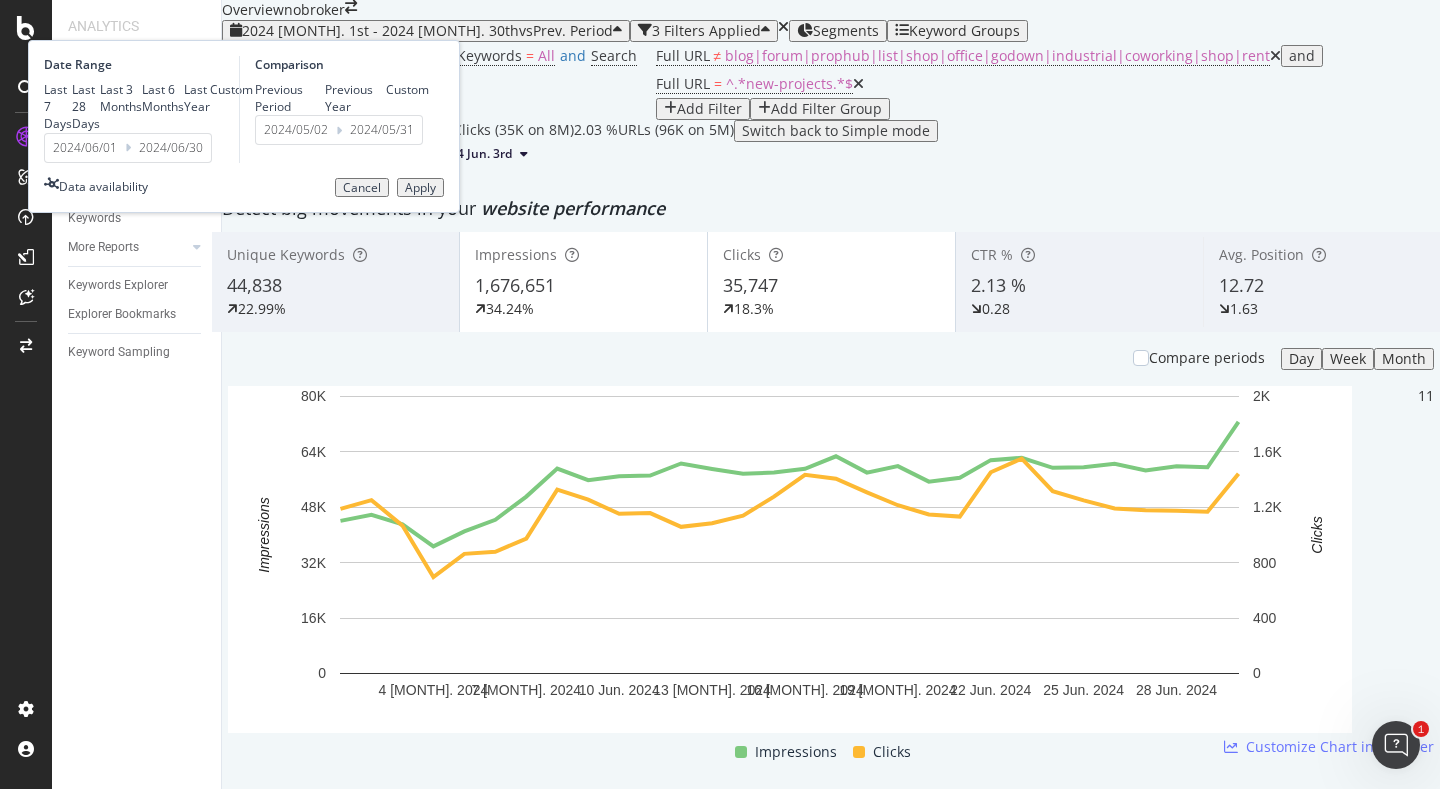click on "Last 28 Days" at bounding box center (86, 106) 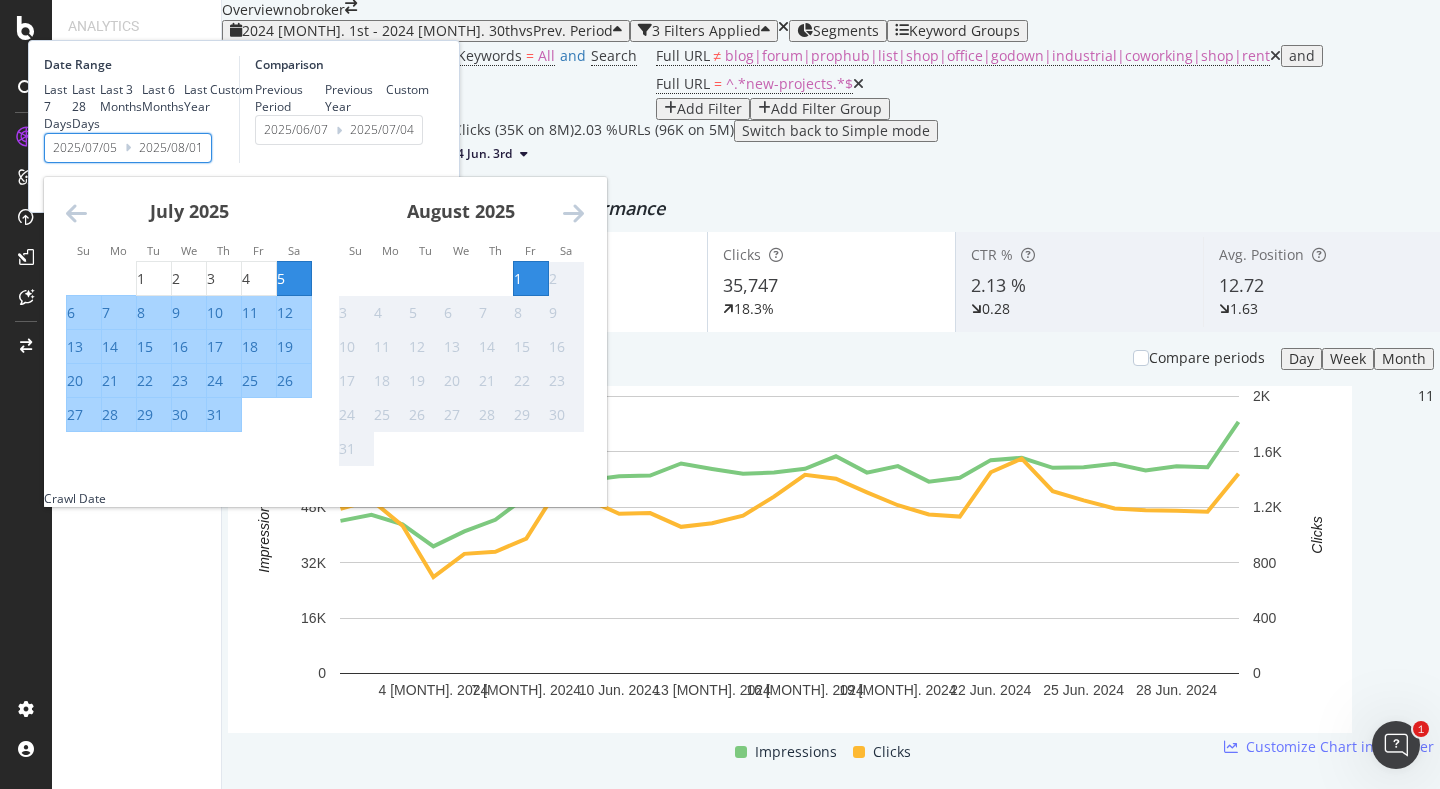 click on "2025/07/05" at bounding box center (85, 148) 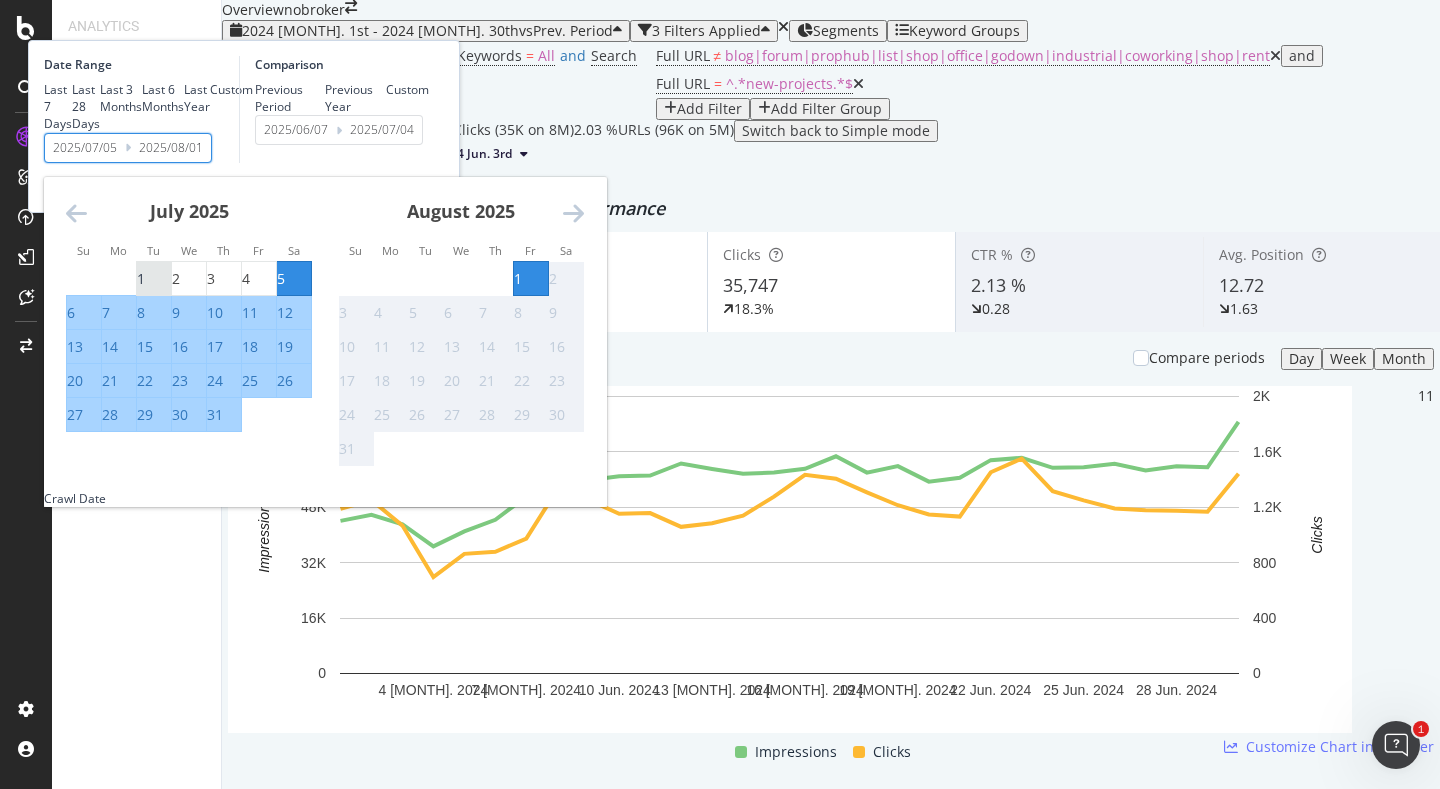 click on "1" at bounding box center (141, 279) 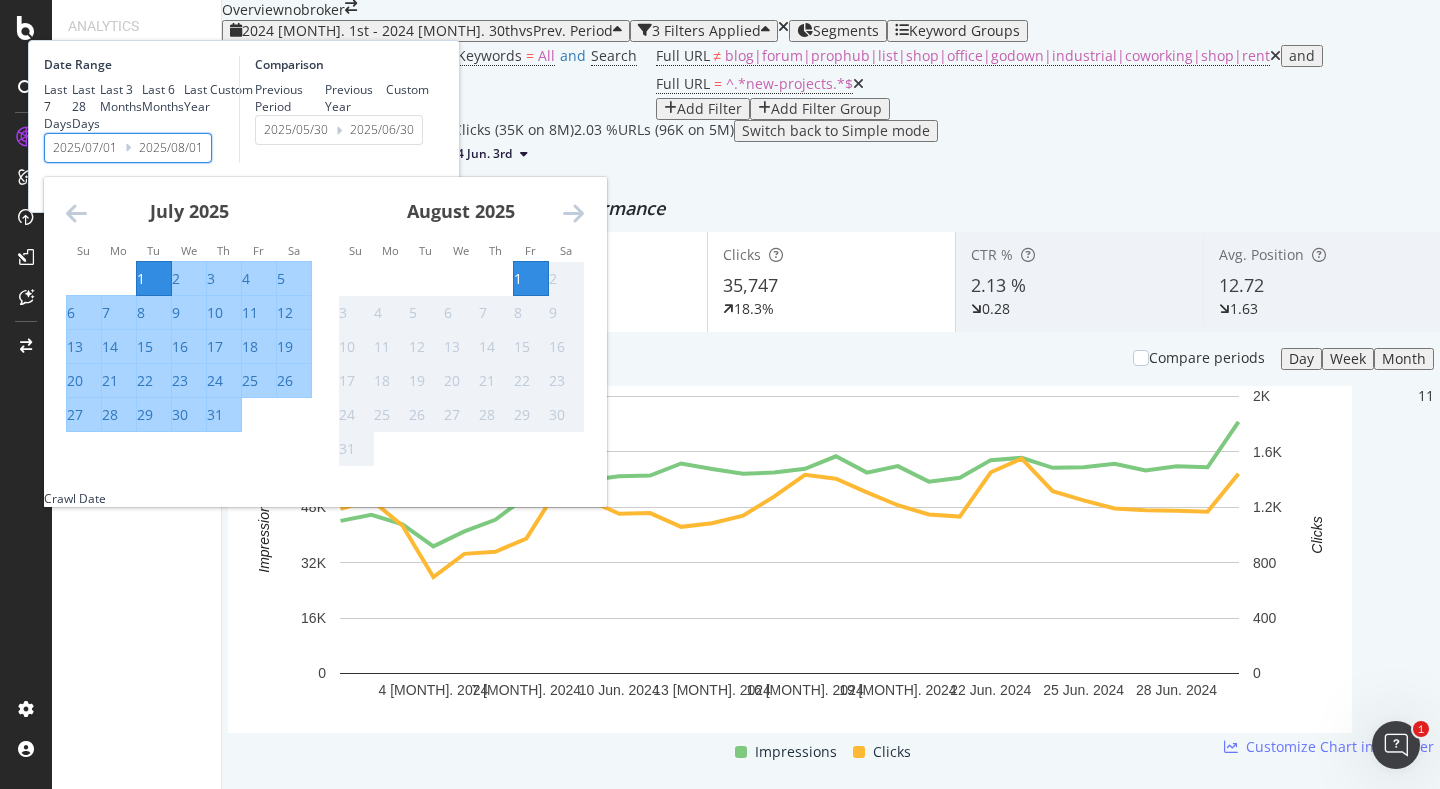 click on "31" at bounding box center [215, 415] 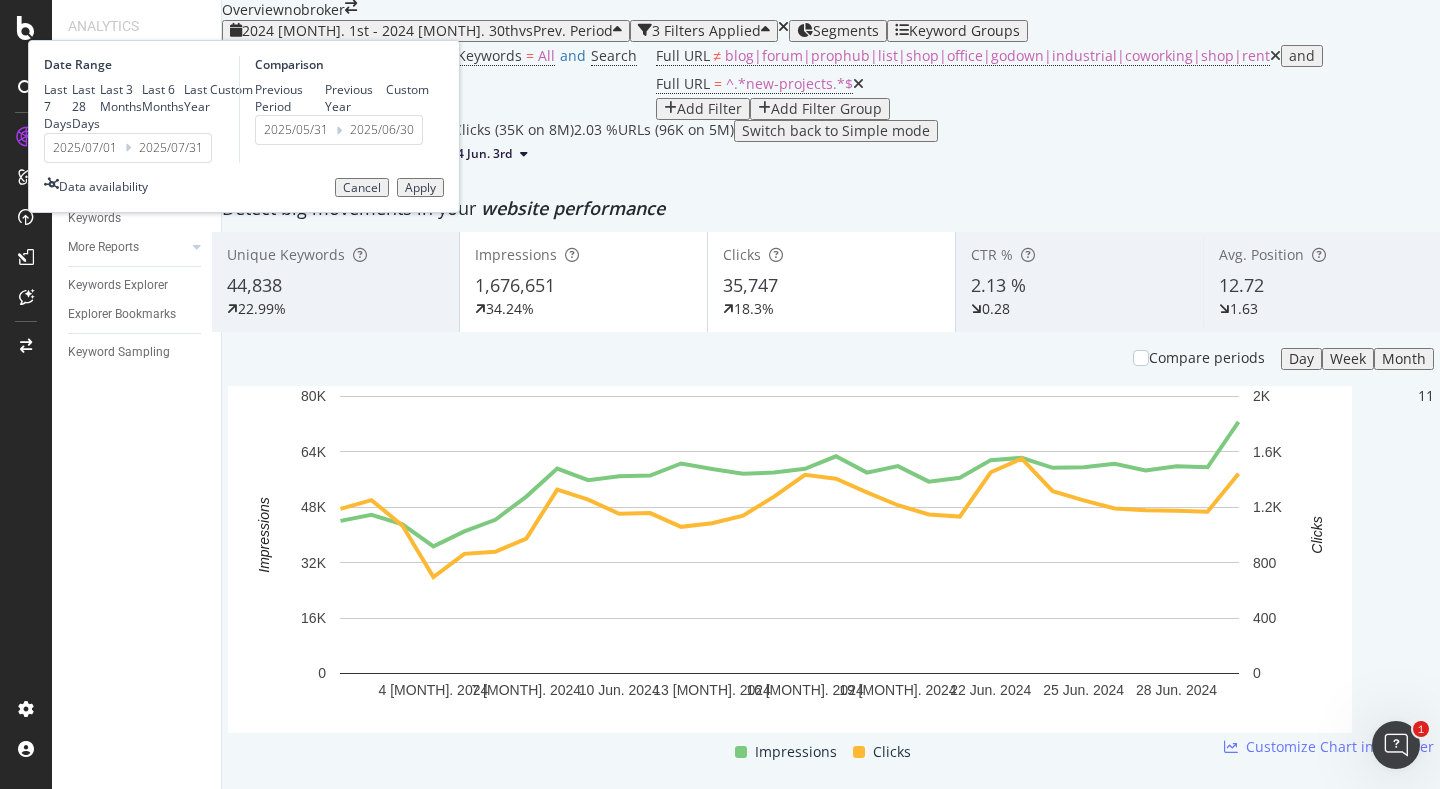 click on "Apply" at bounding box center (420, 188) 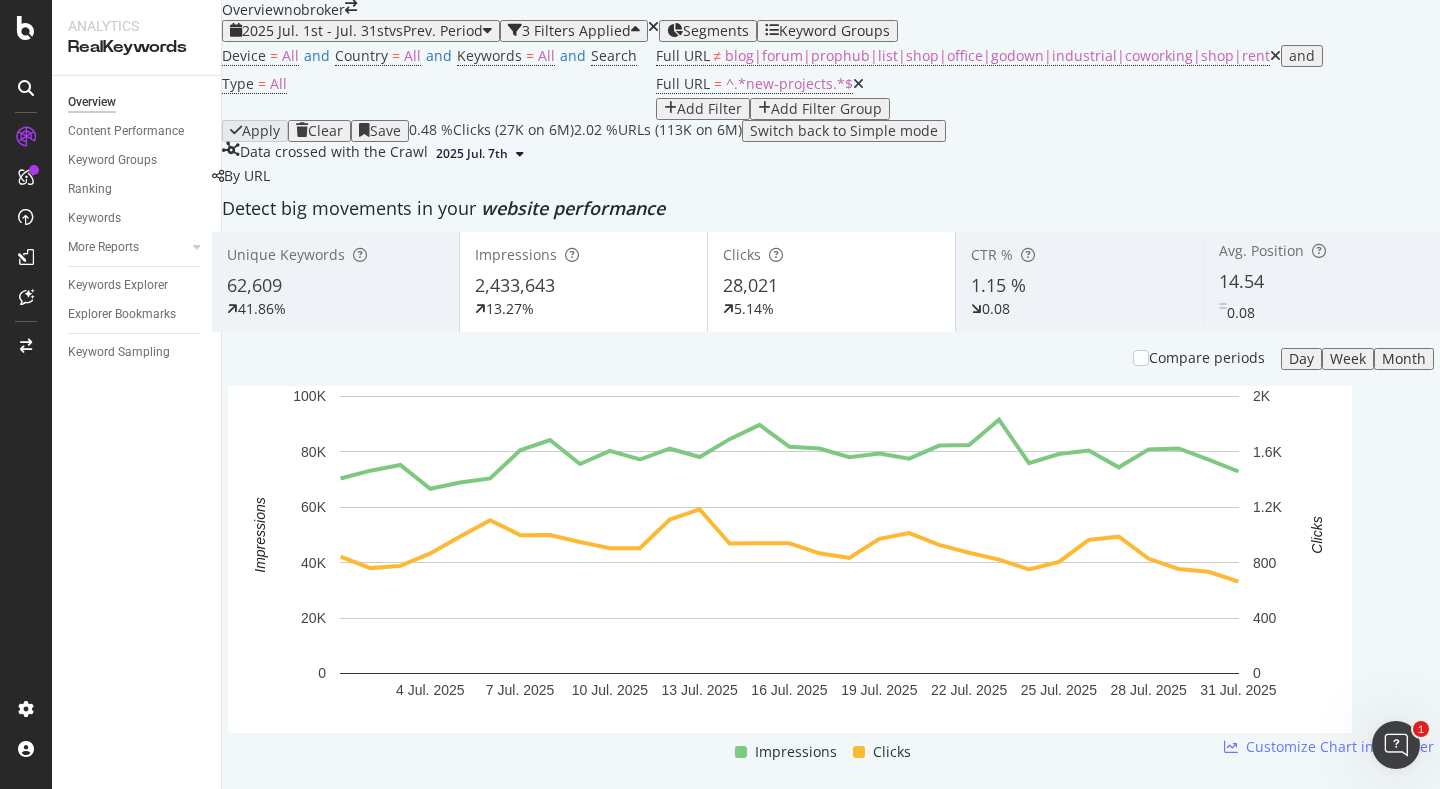 click on "2025 Jul. 1st - Jul. 31st" at bounding box center (315, 30) 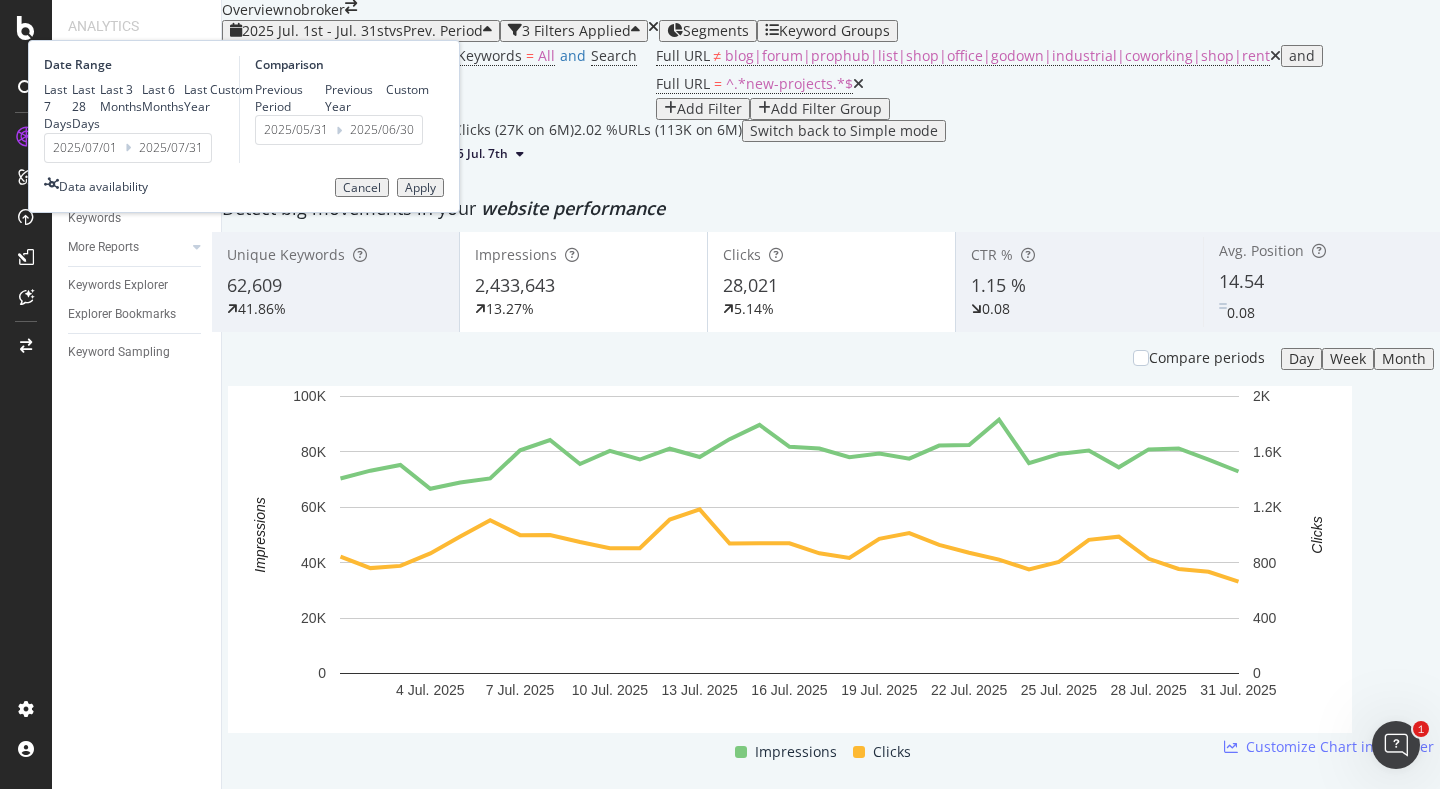 click on "2025/07/01" at bounding box center (85, 148) 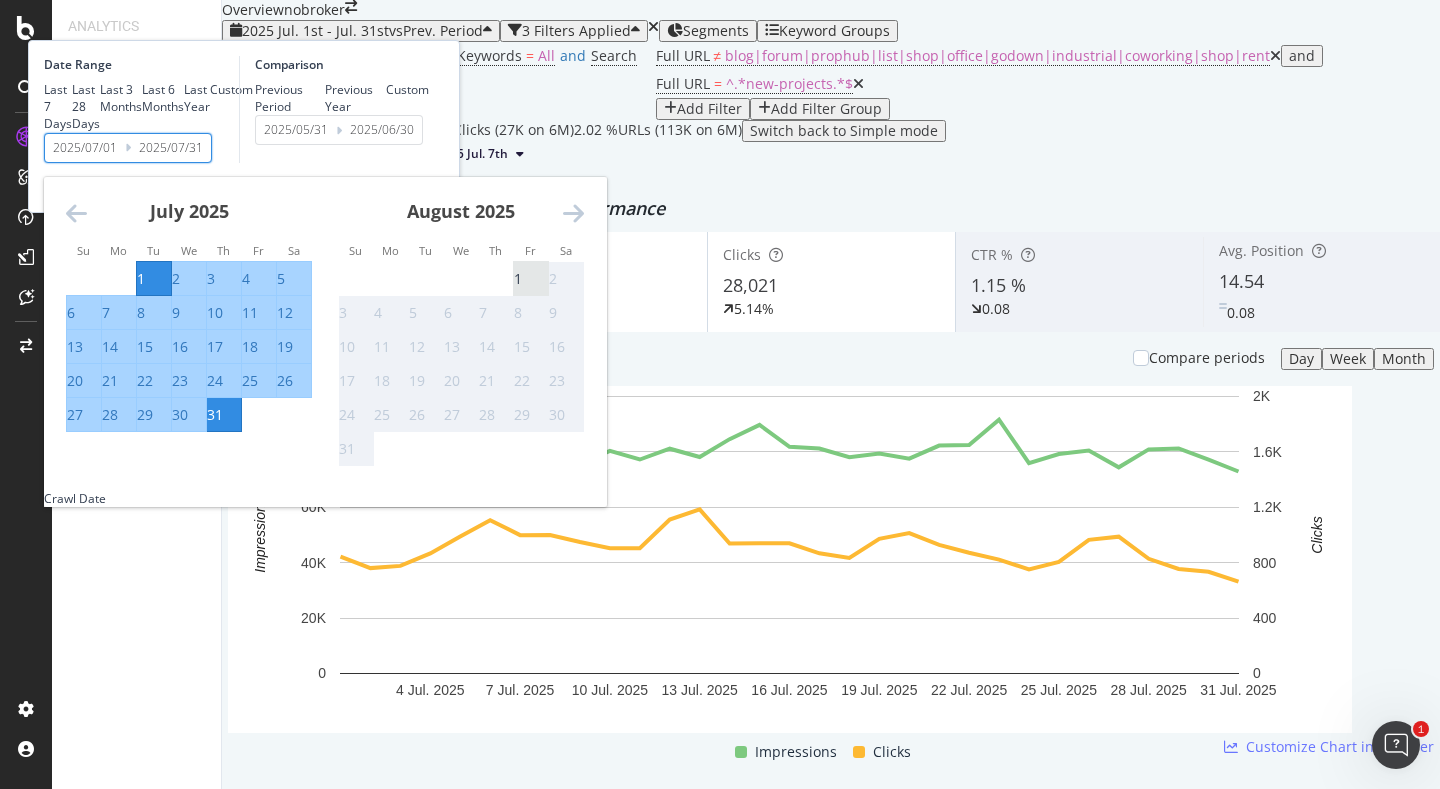 click on "1" at bounding box center (518, 279) 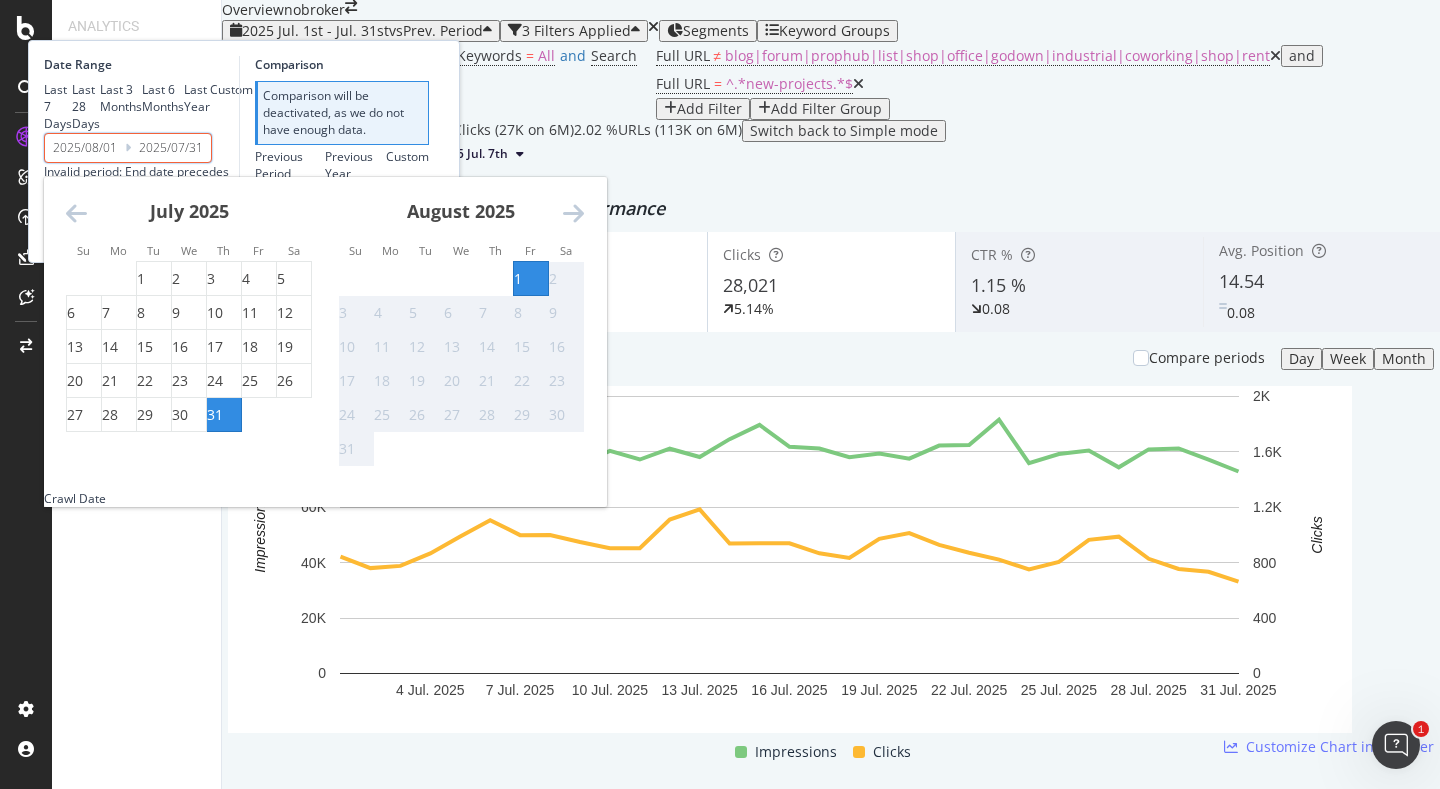 click on "1" at bounding box center (518, 279) 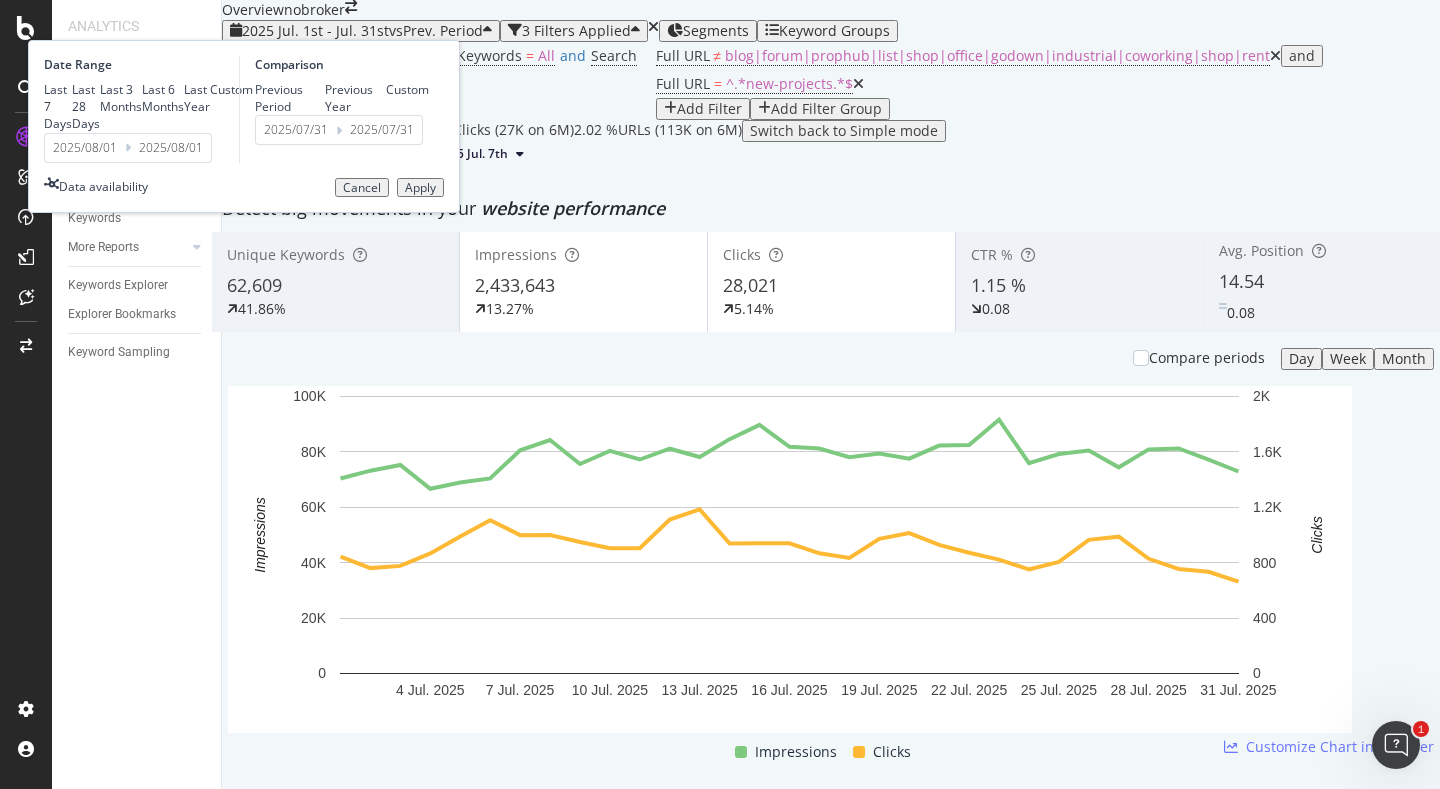 click on "Apply" at bounding box center (420, 188) 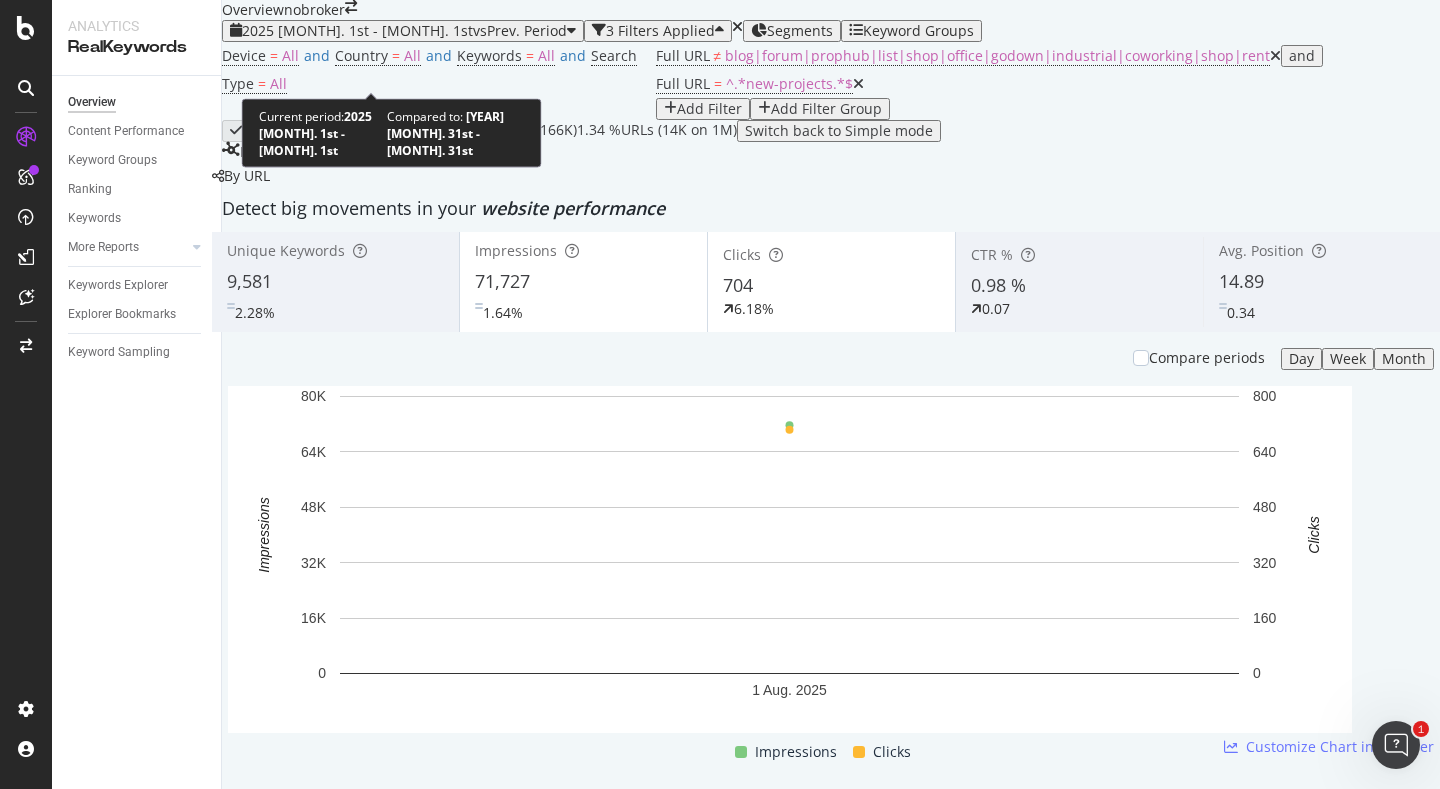 click on "2025 Aug. 1st - Aug. 1st  vs  Prev. Period" at bounding box center [403, 31] 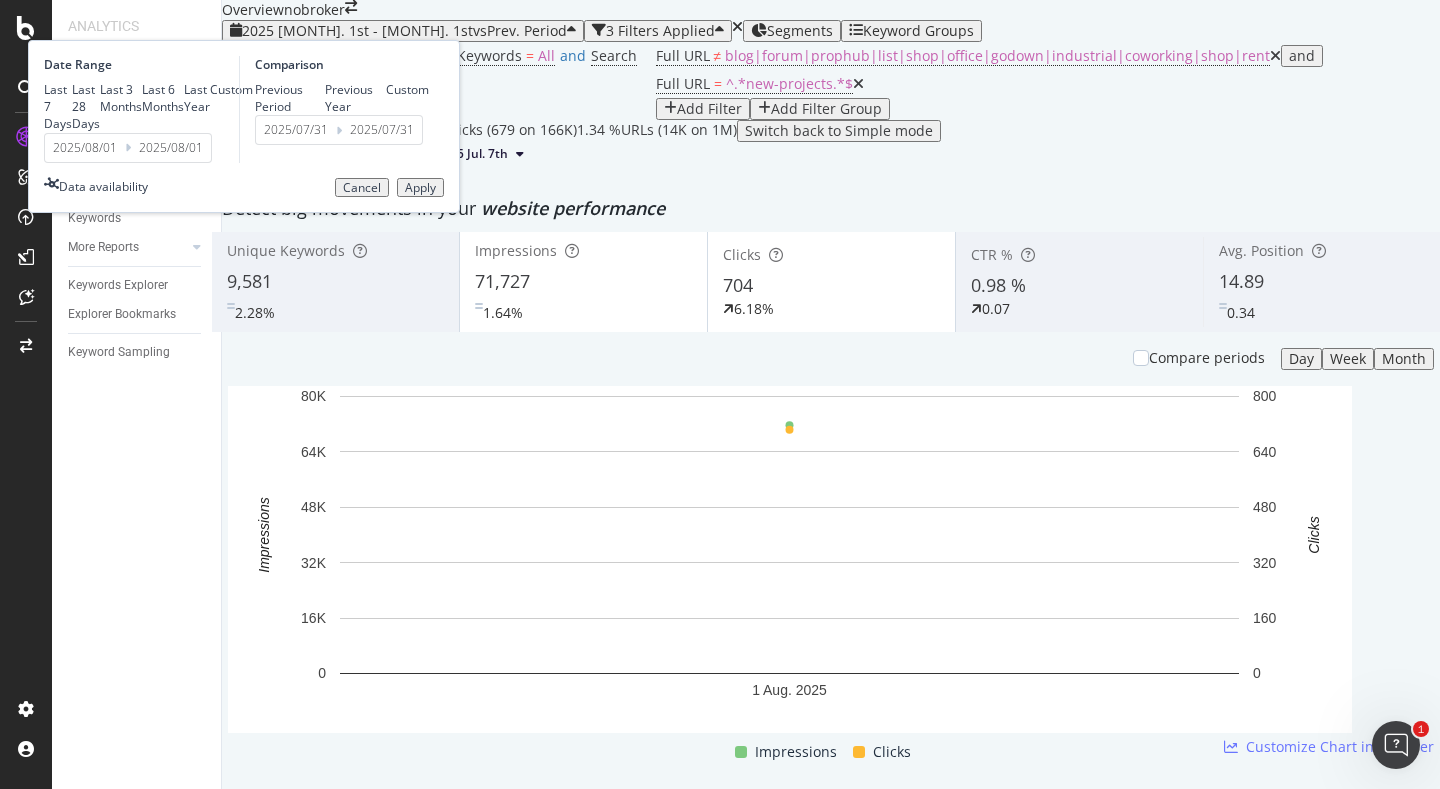 click on "Last 7 Days Last 28 Days Last 3 Months Last 6 Months Last Year Custom" at bounding box center (148, 106) 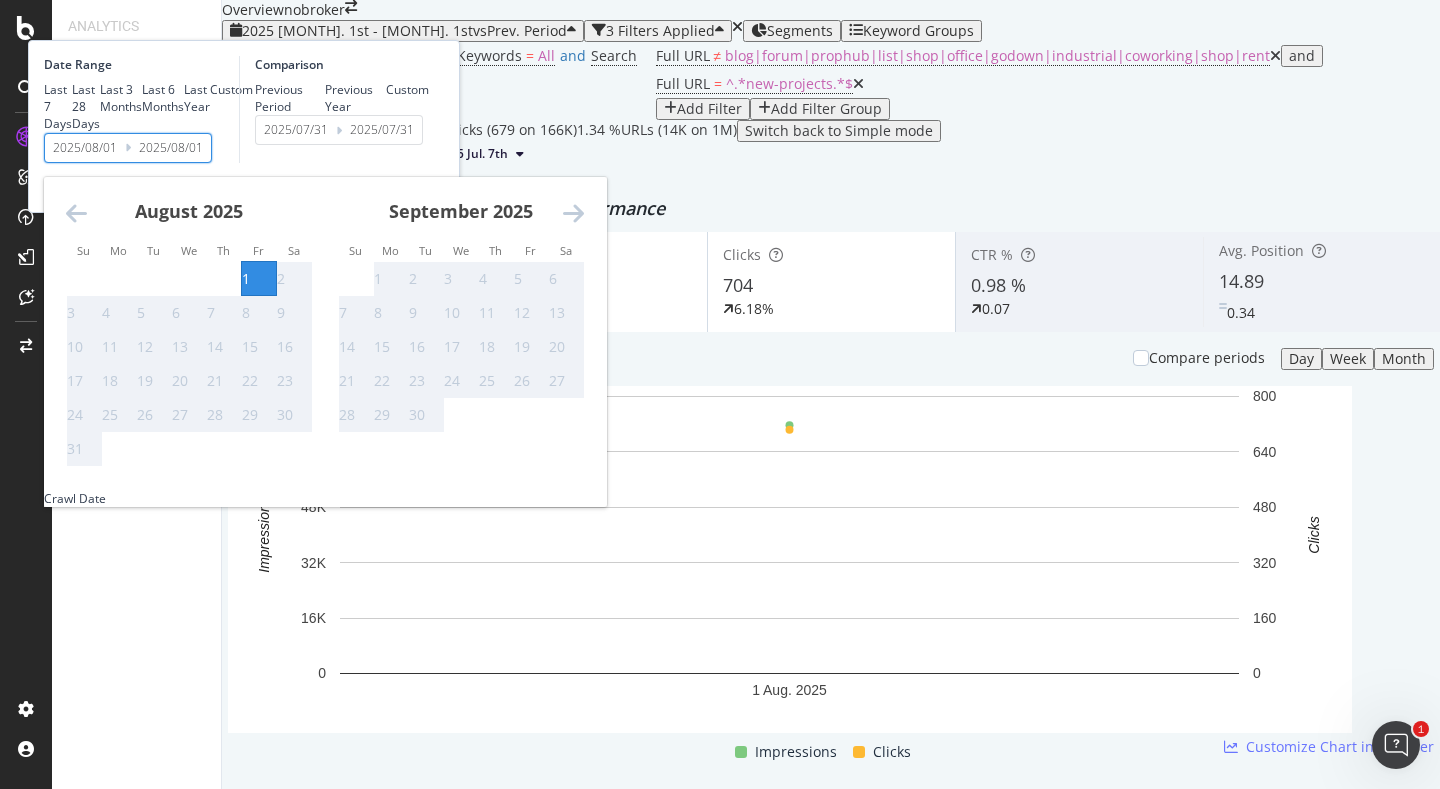 click on "Comparison Previous Period Previous Year Custom 2025/07/31 Navigate forward to interact with the calendar and select a date. Press the question mark key to get the keyboard shortcuts for changing dates. 2025/07/31 Navigate backward to interact with the calendar and select a date. Press the question mark key to get the keyboard shortcuts for changing dates." at bounding box center [334, 109] 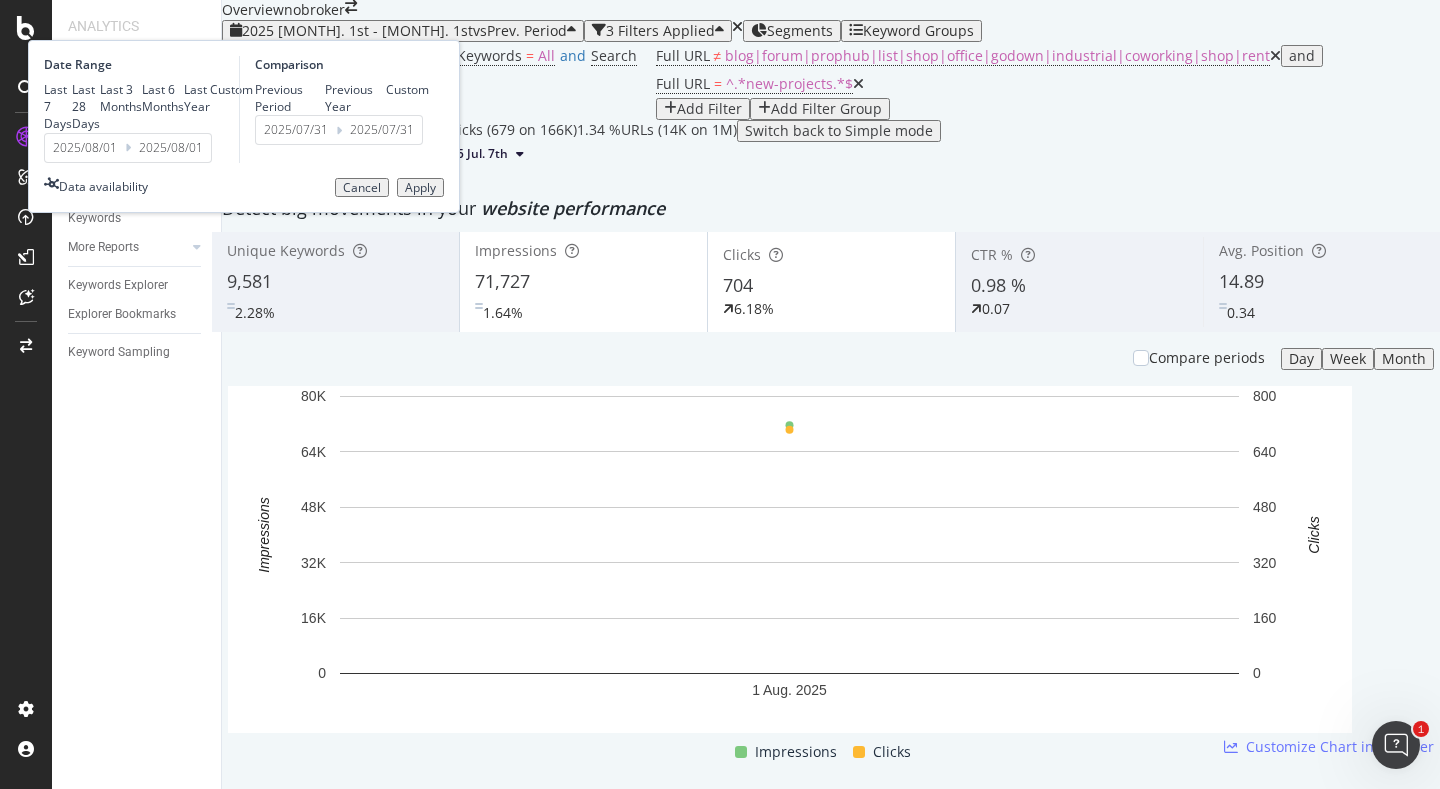 click on "Cancel" at bounding box center [362, 188] 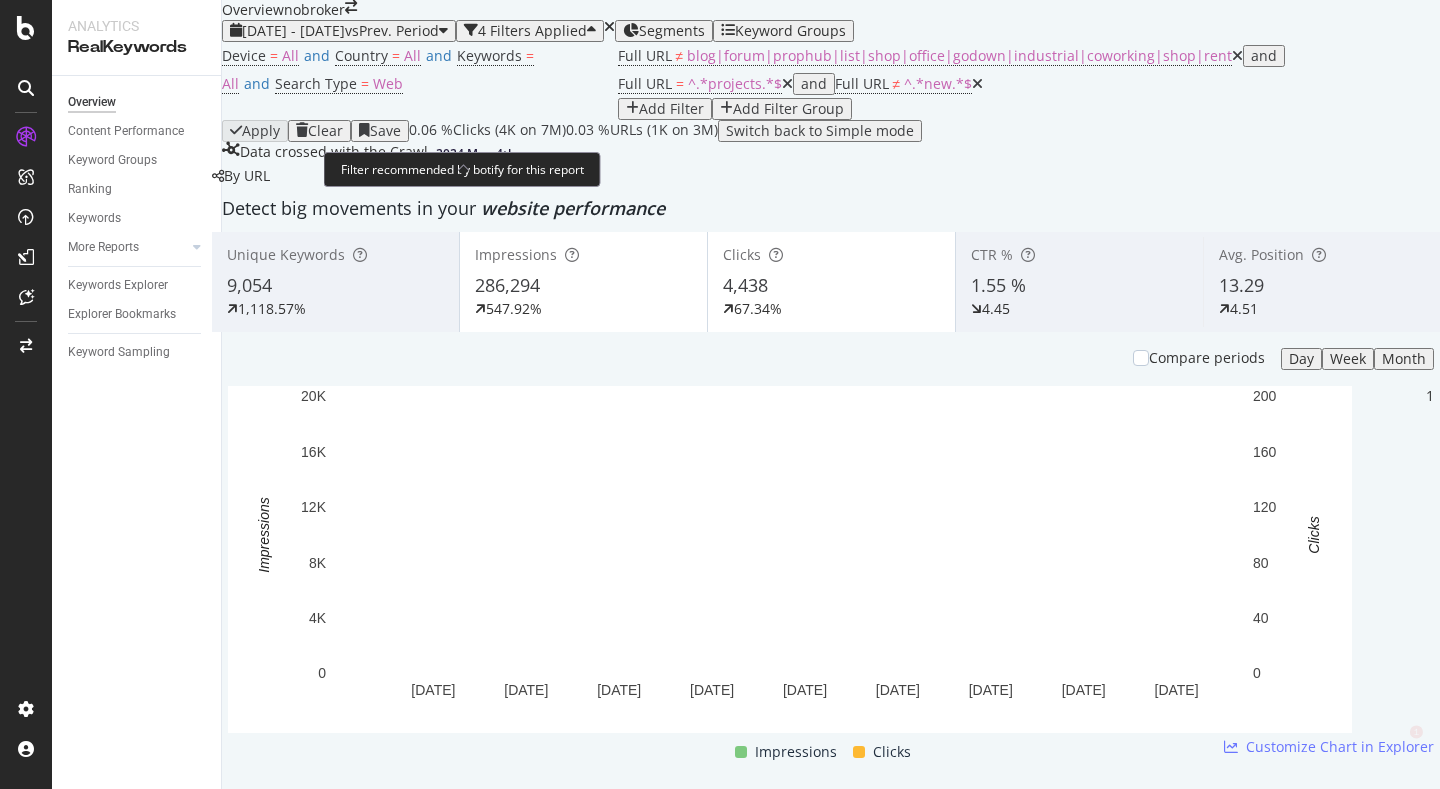 scroll, scrollTop: 0, scrollLeft: 0, axis: both 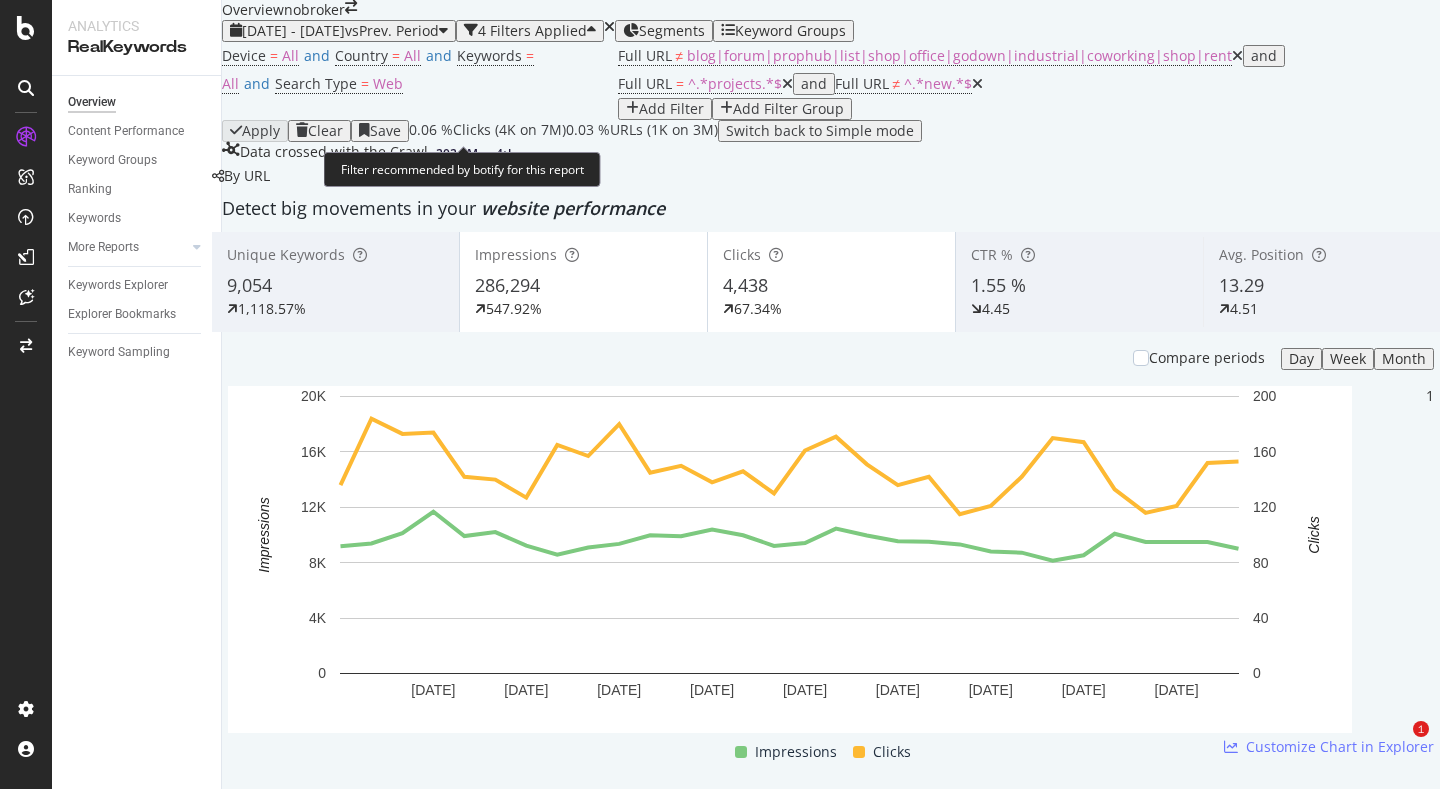 click on "[DATE] - [DATE]  vs  Prev. Period" at bounding box center (340, 31) 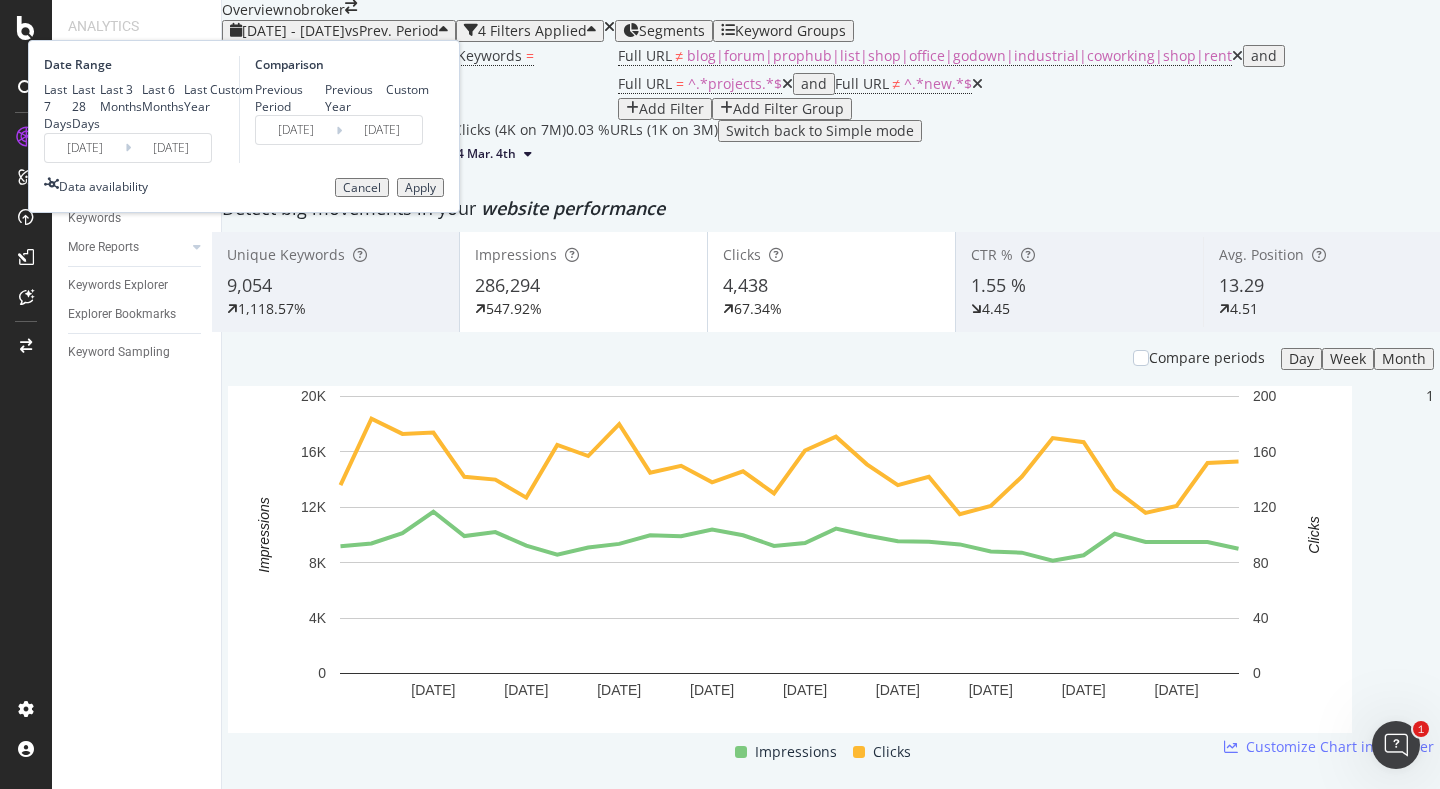 scroll, scrollTop: 0, scrollLeft: 0, axis: both 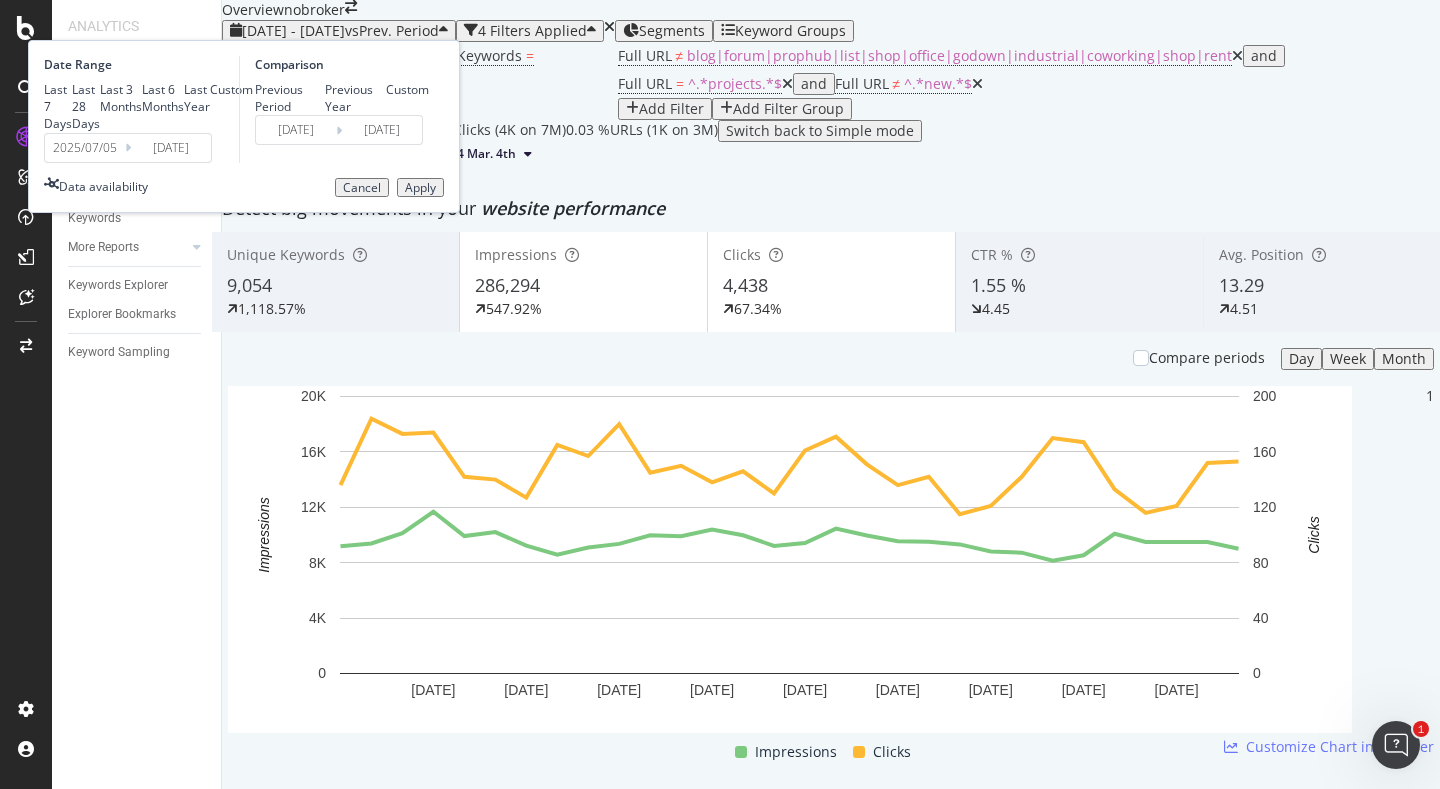 type on "2025/08/01" 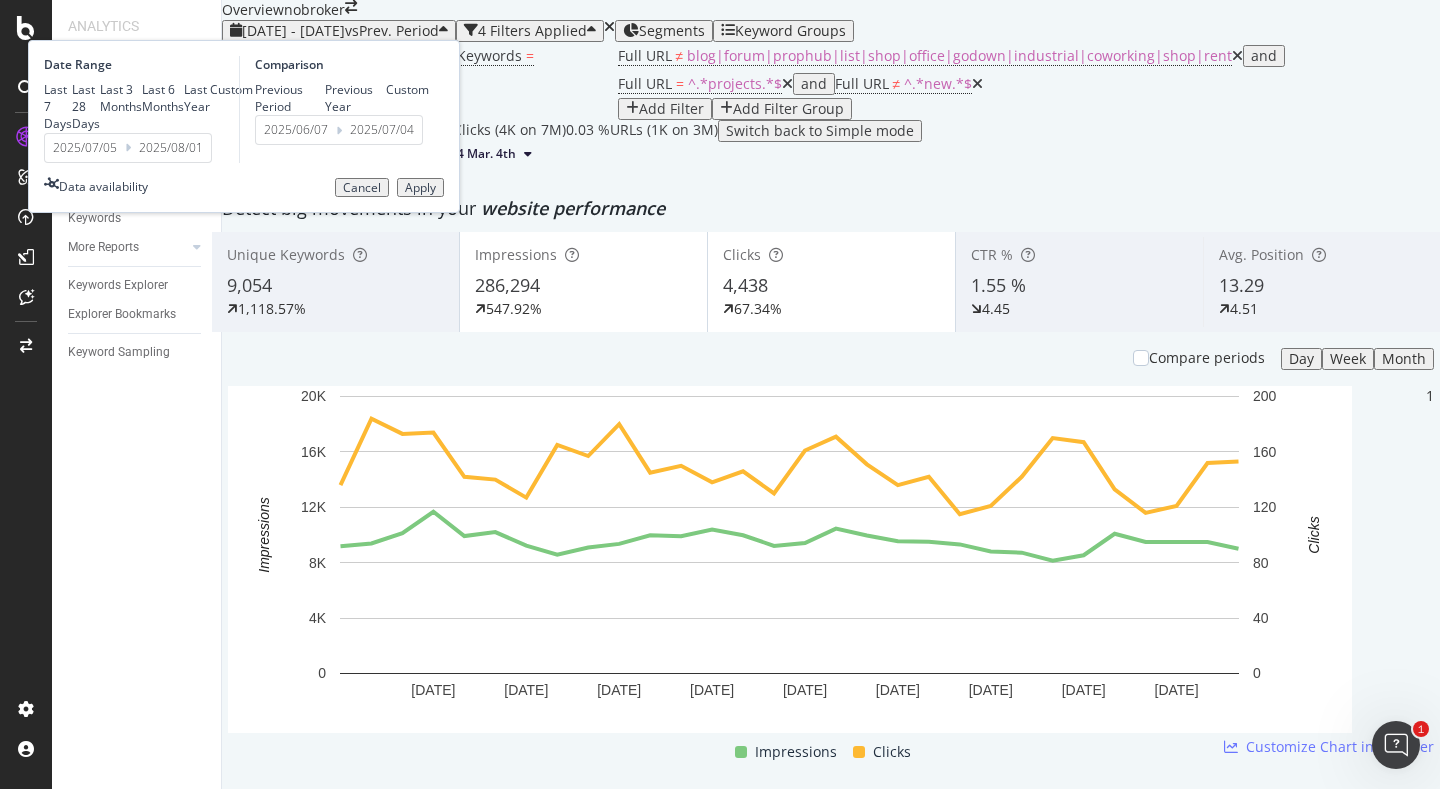 click on "2025/07/05" at bounding box center [85, 148] 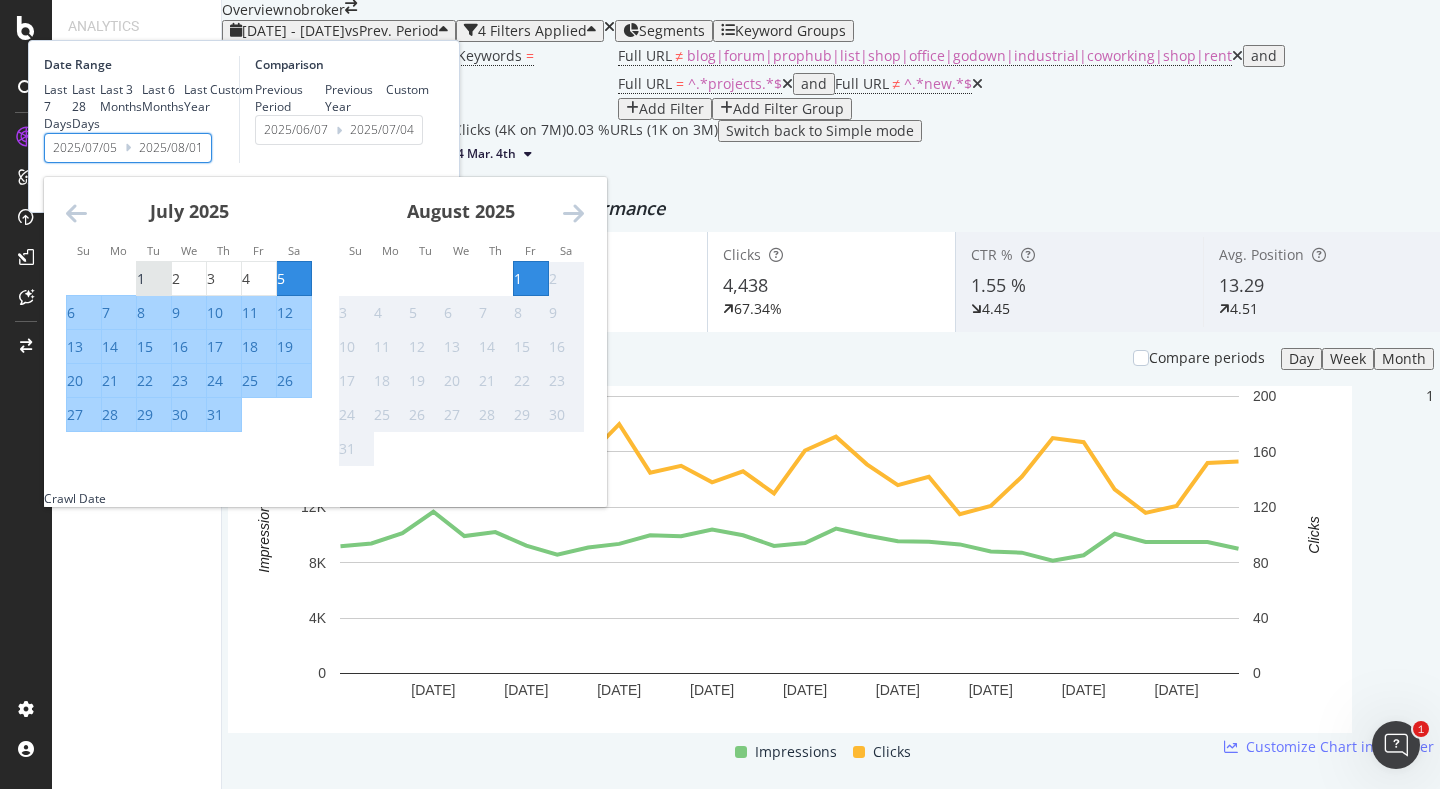 click on "1" at bounding box center [141, 279] 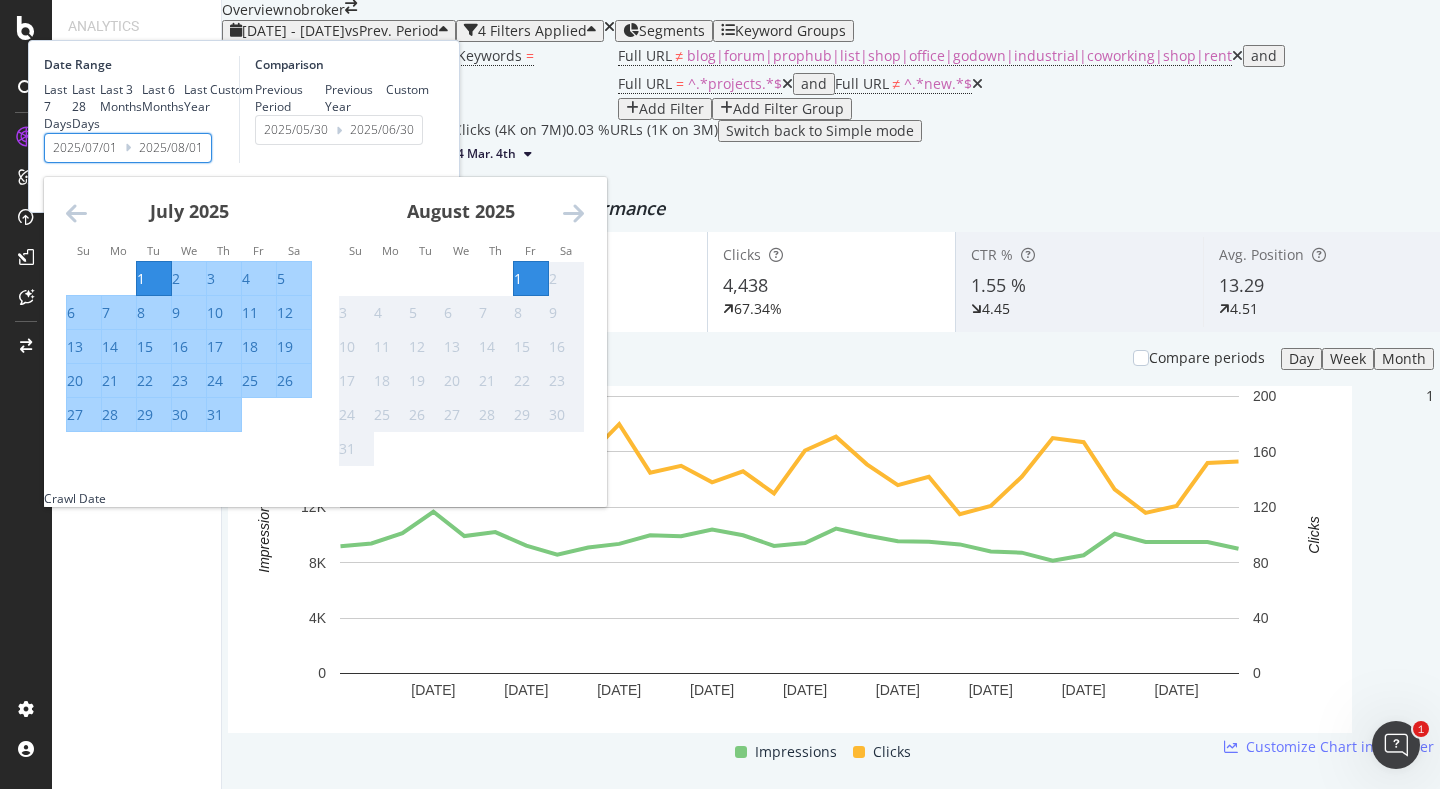 click on "31" at bounding box center [215, 415] 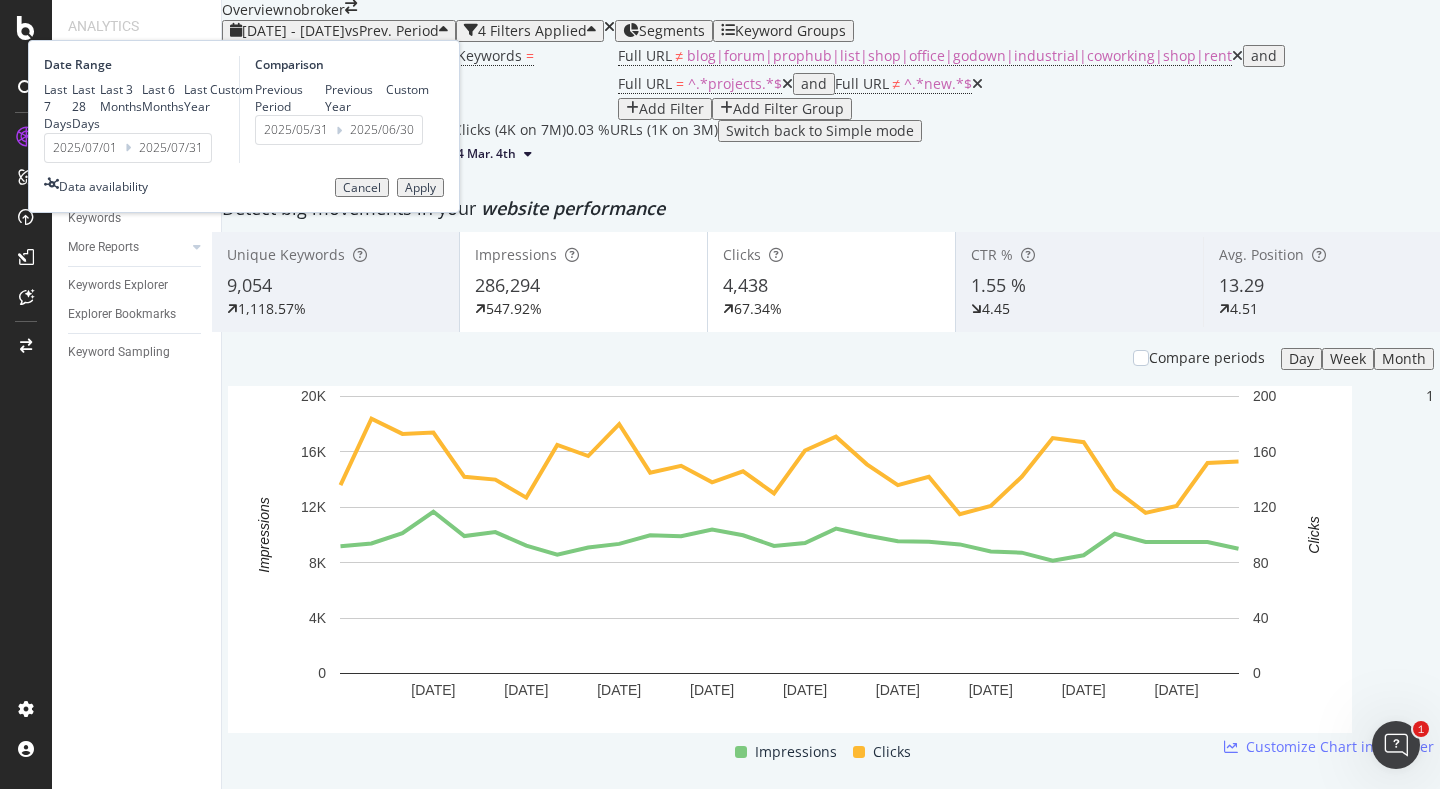 click on "Apply" at bounding box center (420, 188) 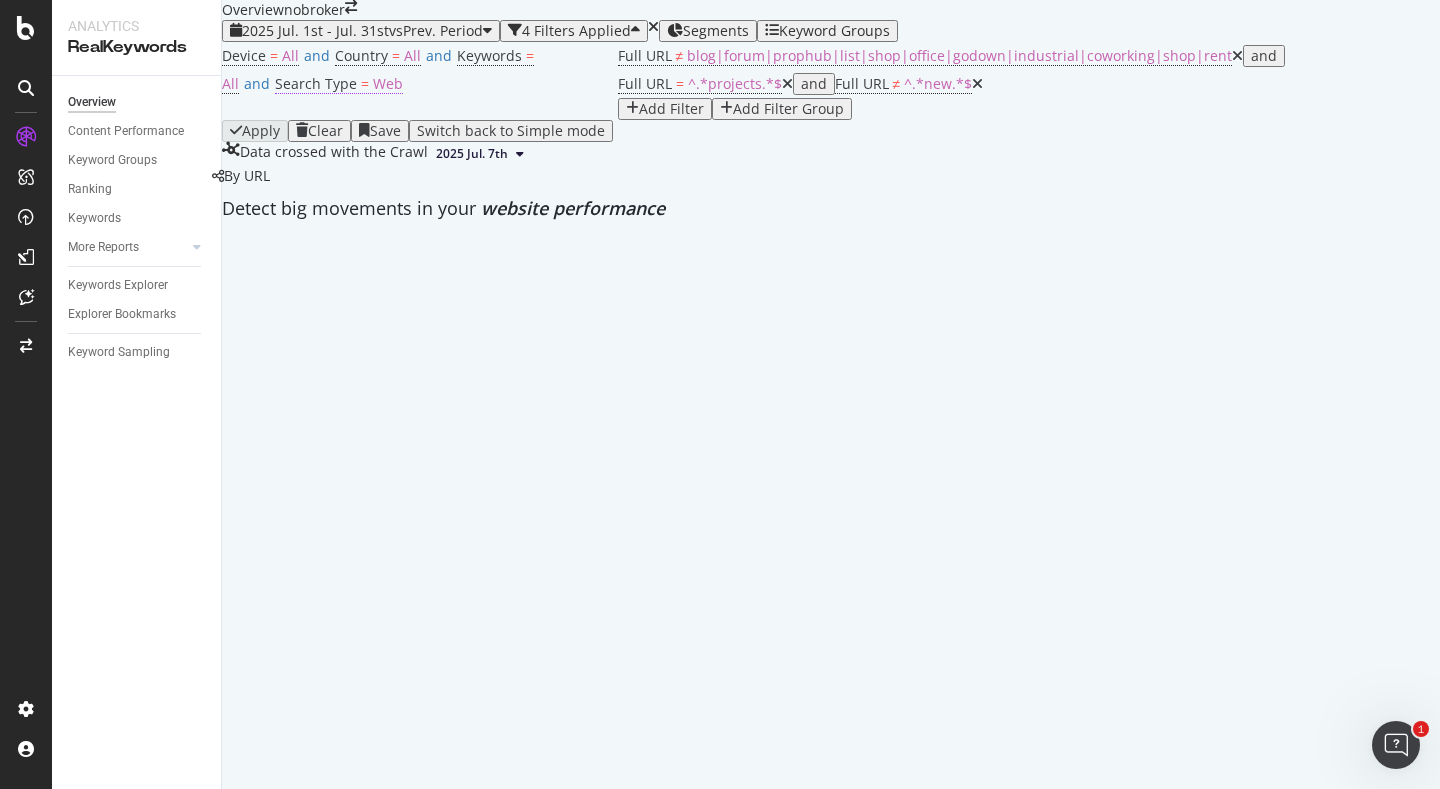 click on "Web" at bounding box center (388, 83) 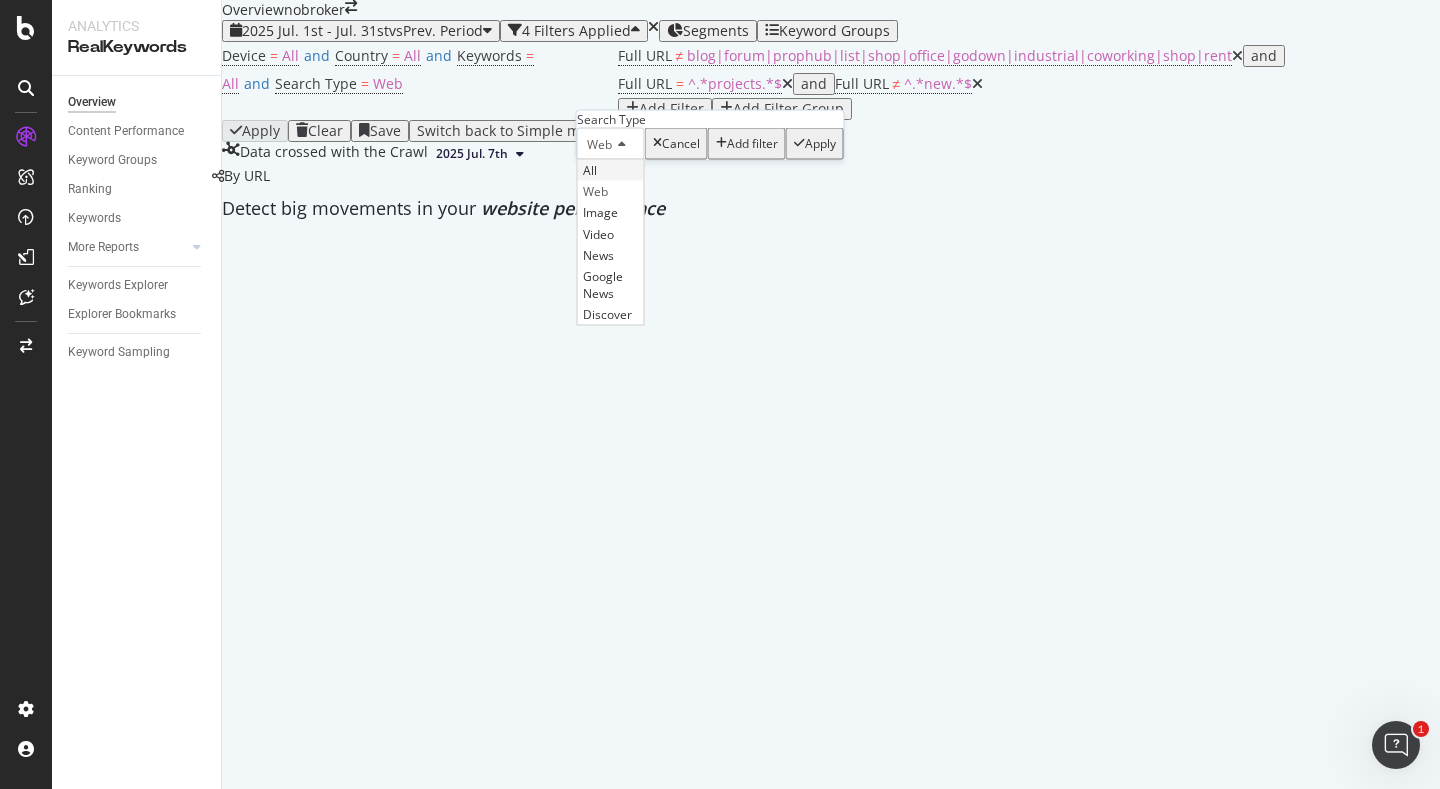 click on "All" at bounding box center (590, 170) 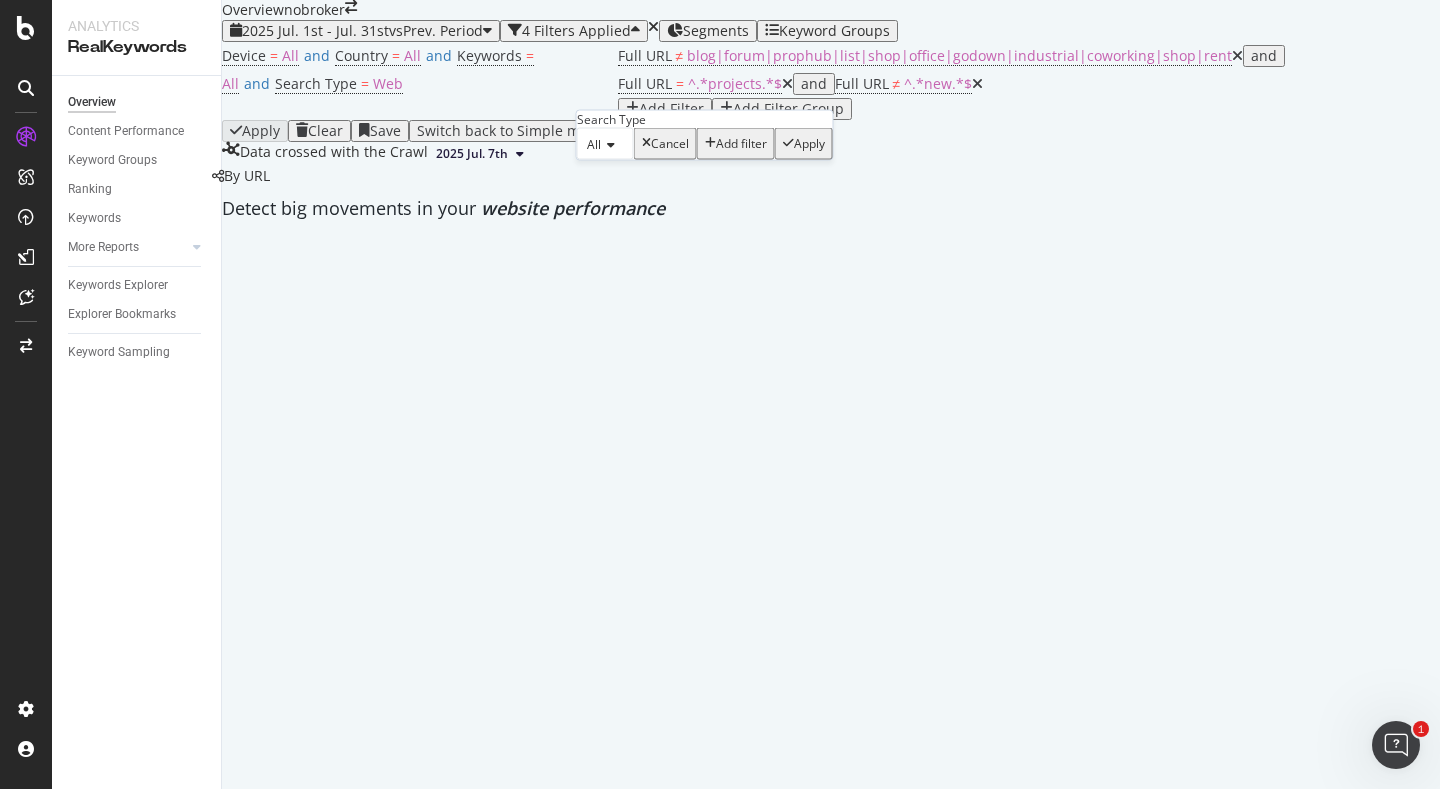 click on "Apply" at bounding box center [809, 144] 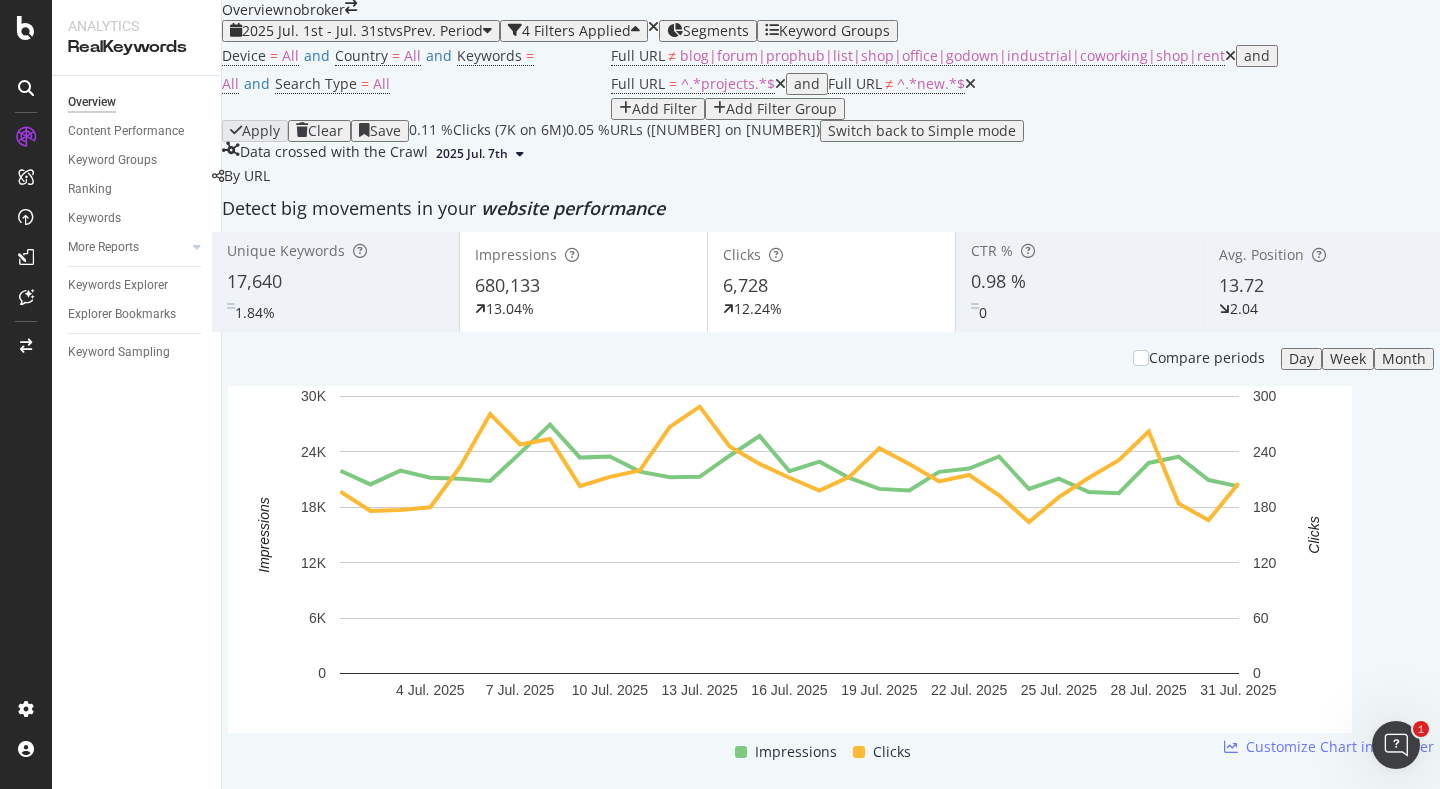 click on "2025 Jul. 1st - Jul. 31st  vs  Prev. Period" at bounding box center (361, 31) 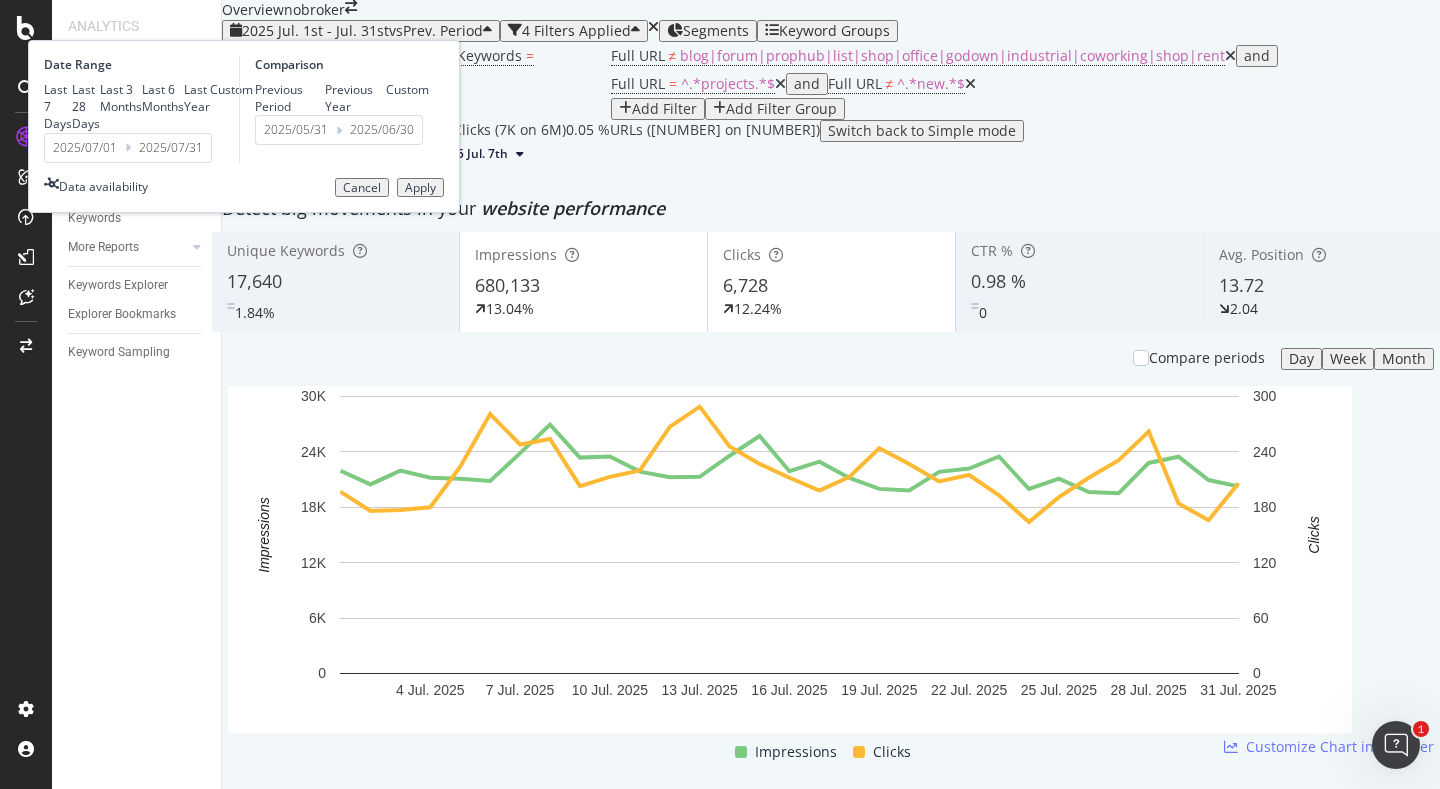 click on "2025/07/01" at bounding box center [85, 148] 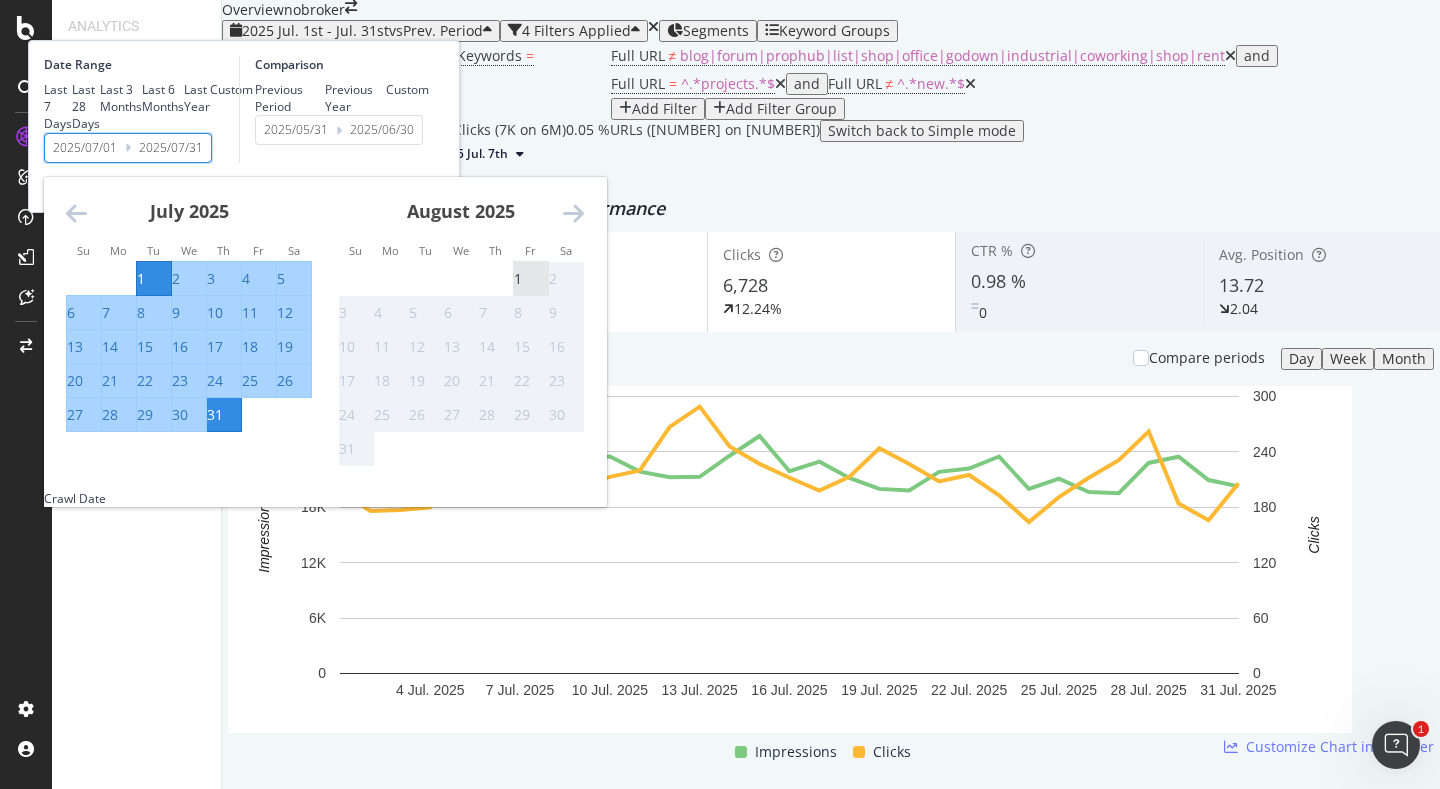 click on "1" at bounding box center [518, 279] 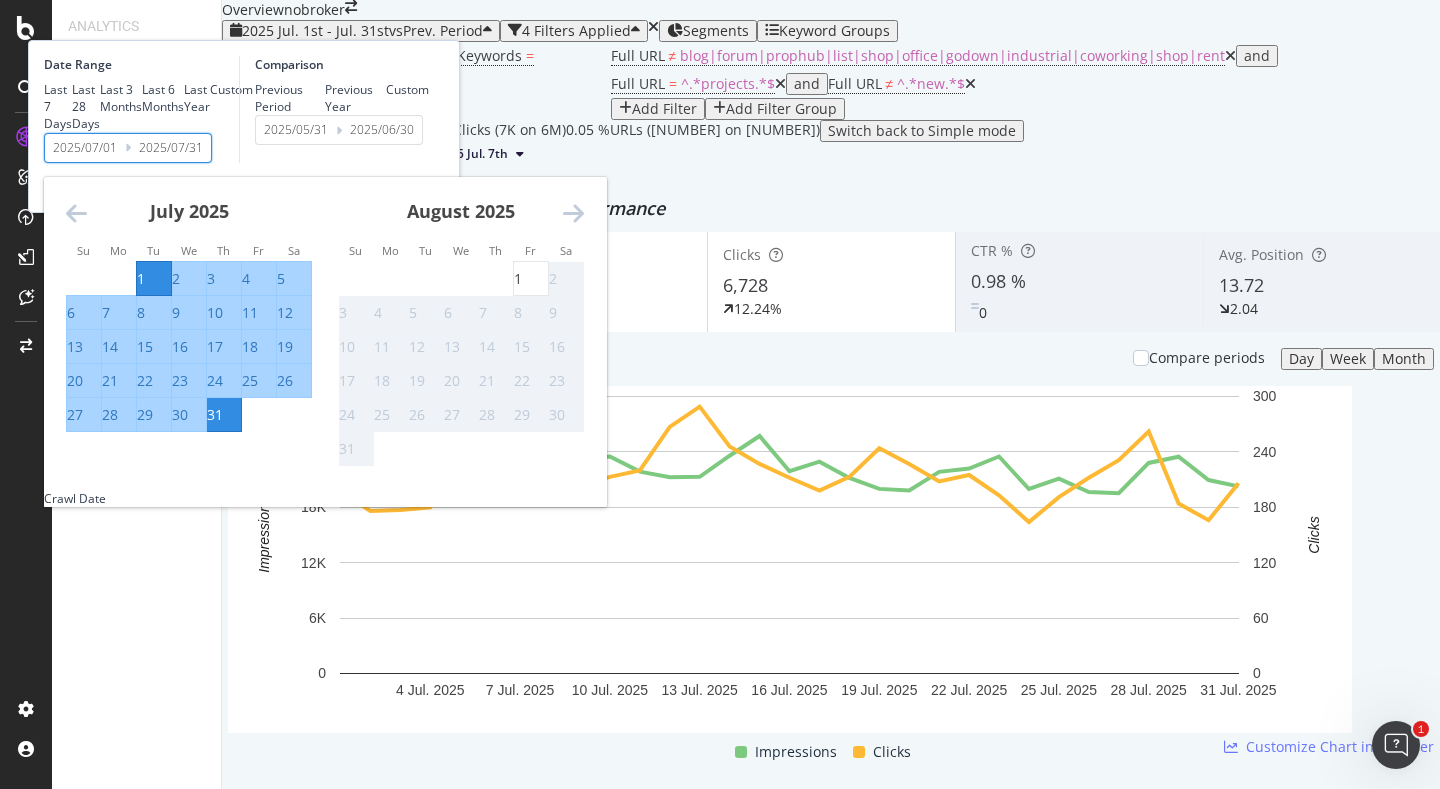 type on "2025/08/01" 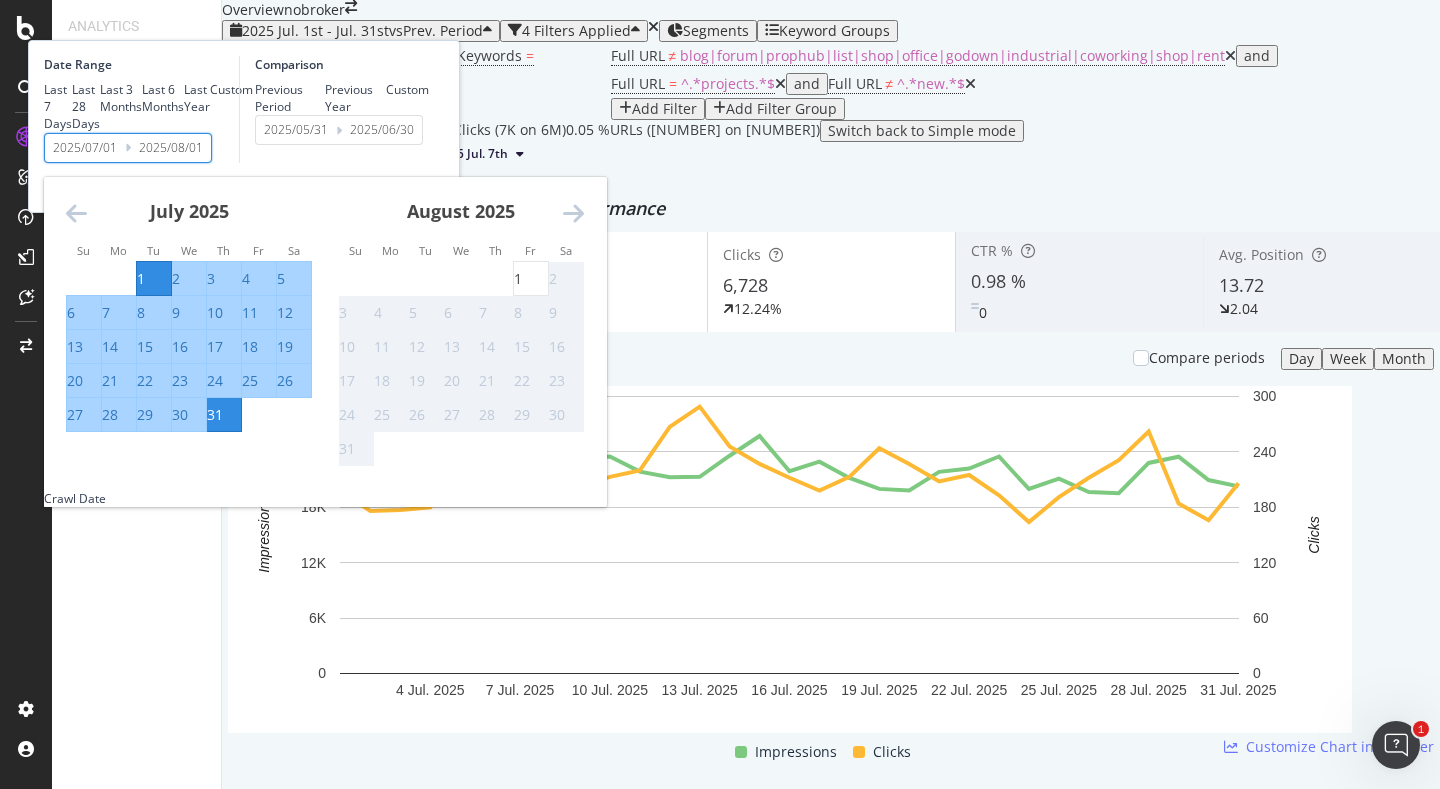 type on "2025/05/30" 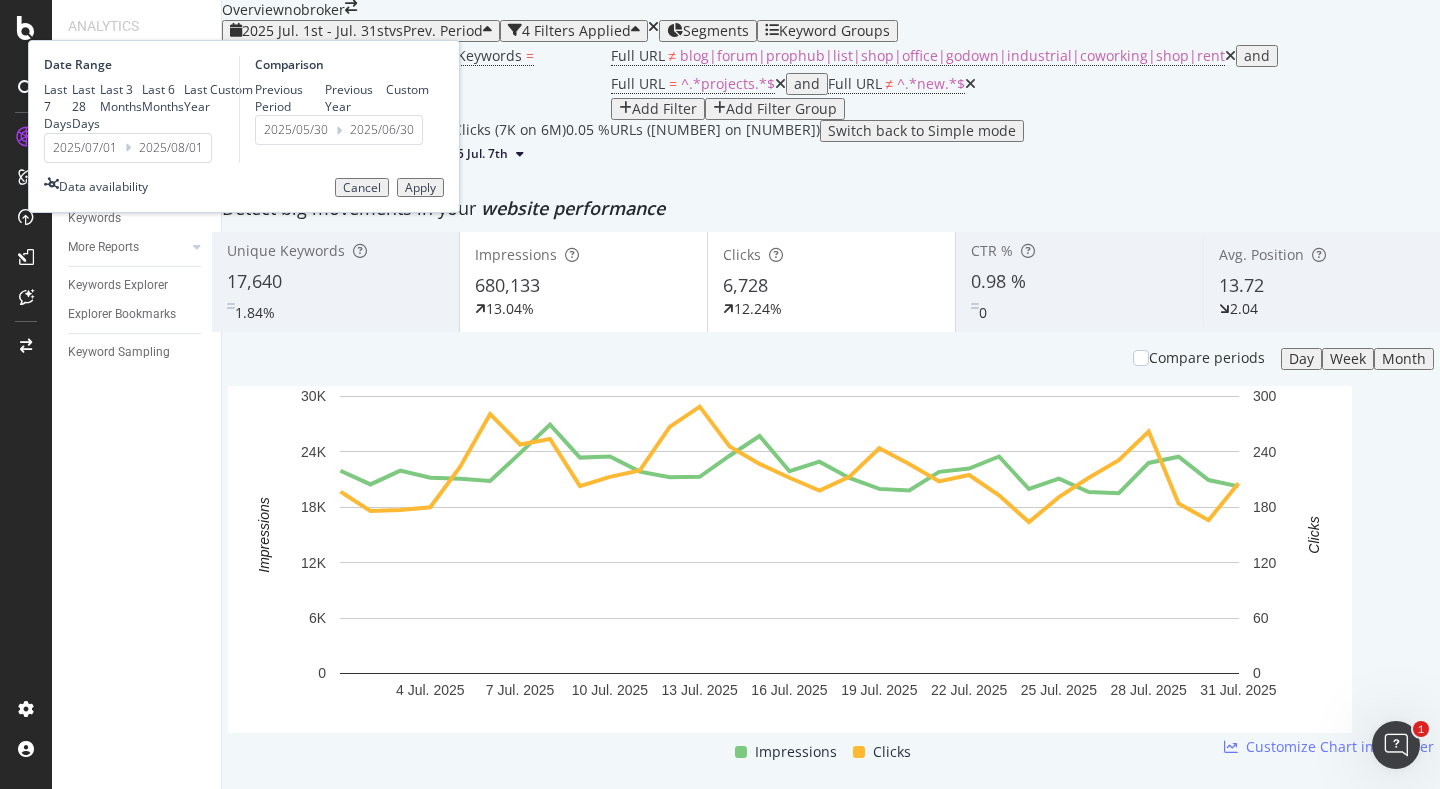click on "Apply" at bounding box center [420, 188] 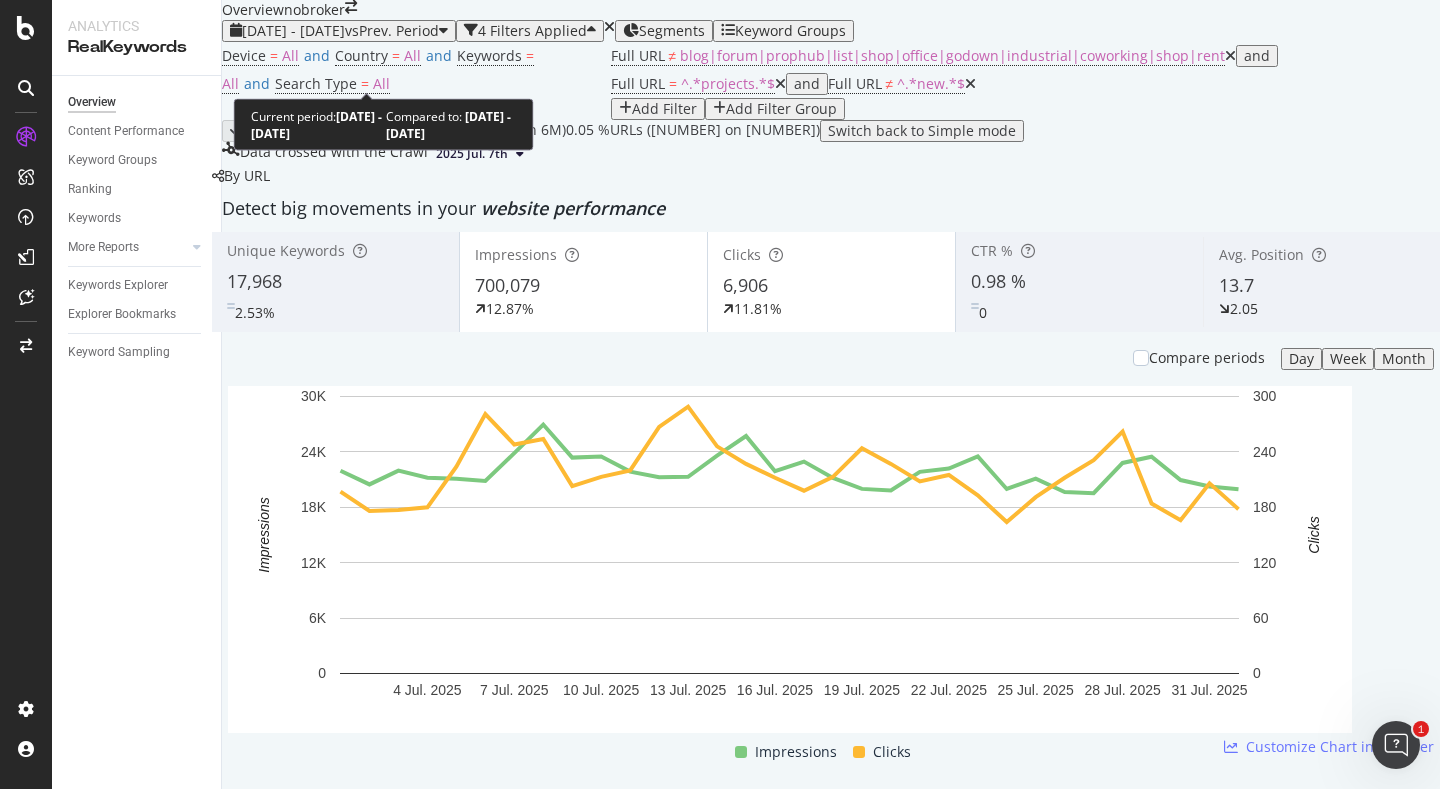 click on "2025 Jul. 1st - Aug. 1st" at bounding box center [293, 30] 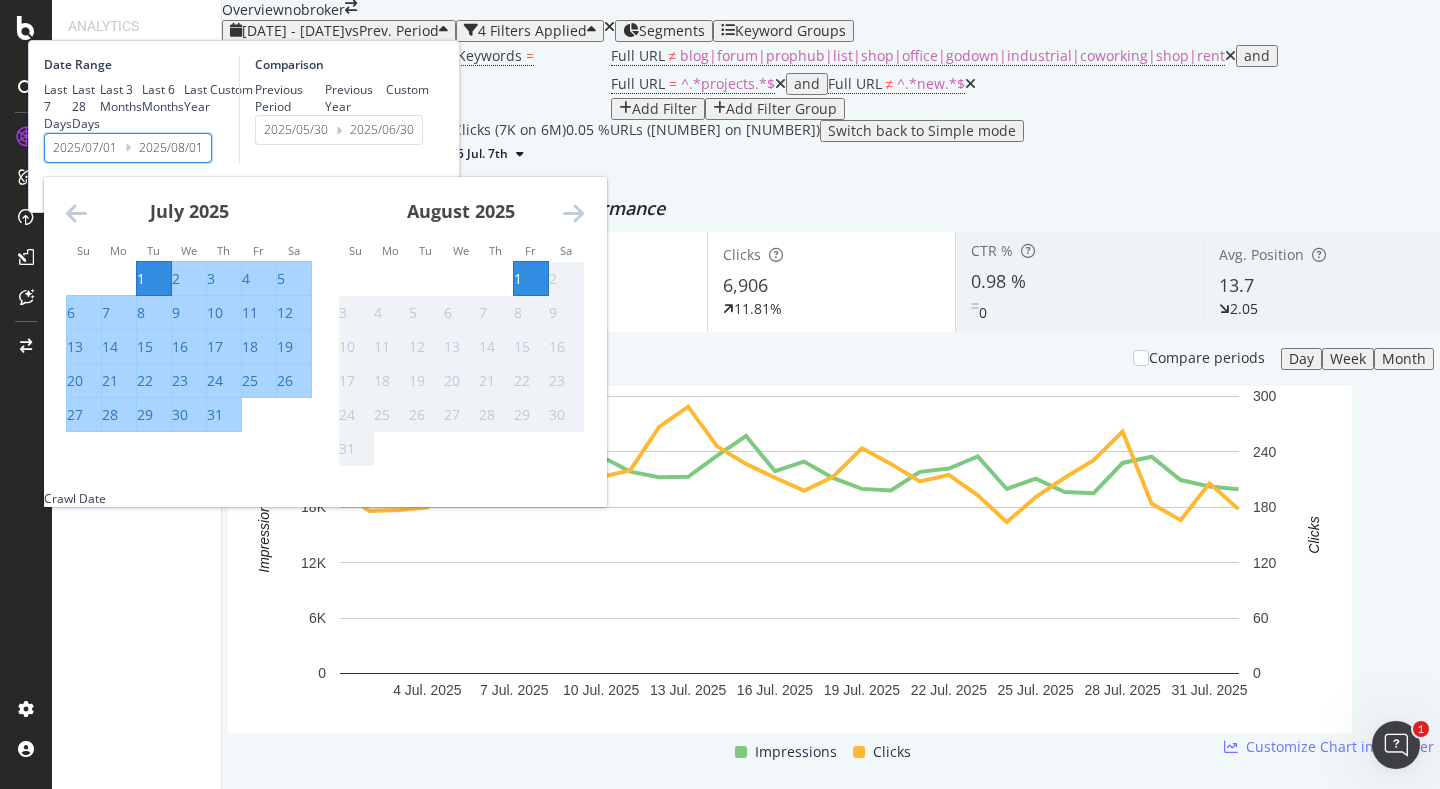 click on "2025/07/01" at bounding box center [85, 148] 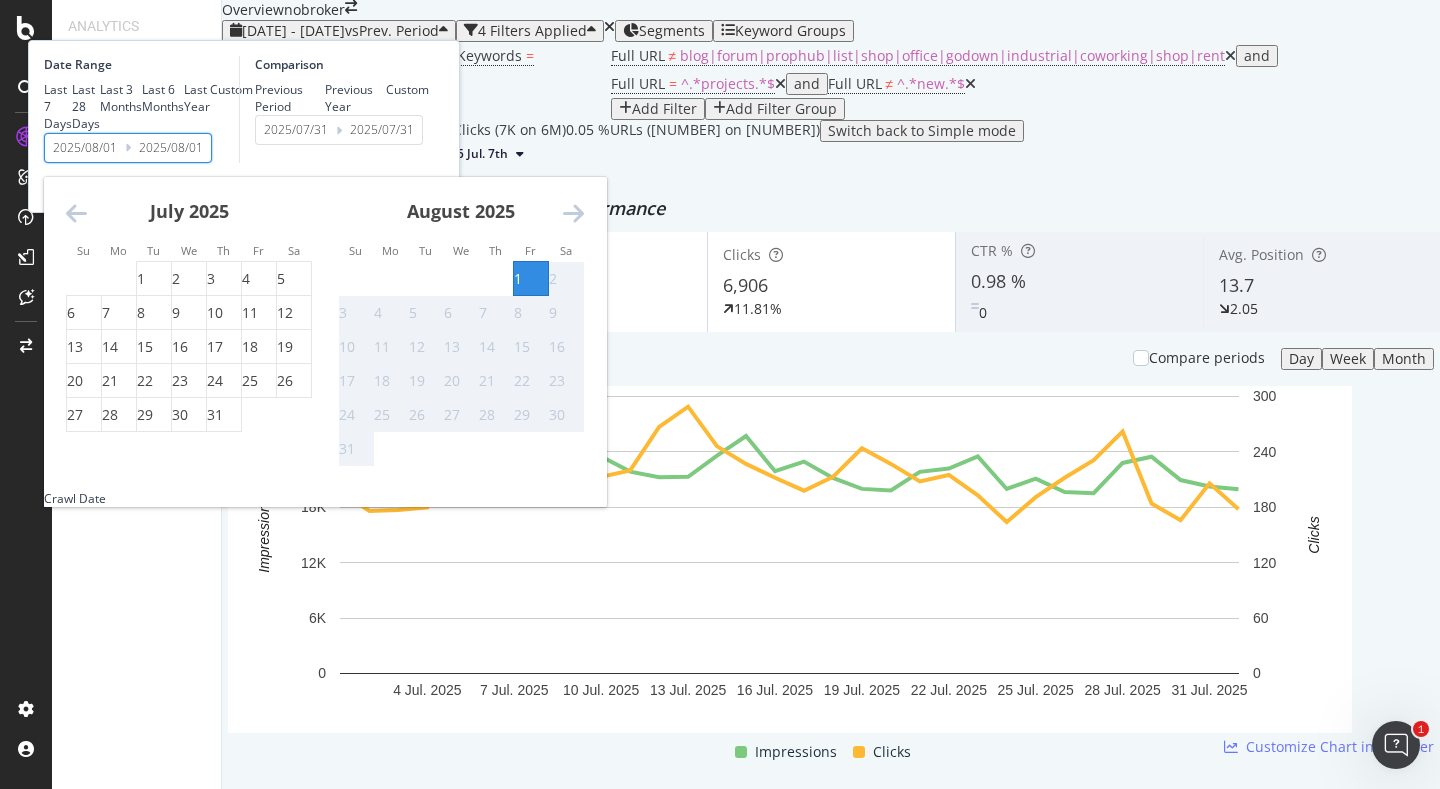 click on "1" at bounding box center (518, 279) 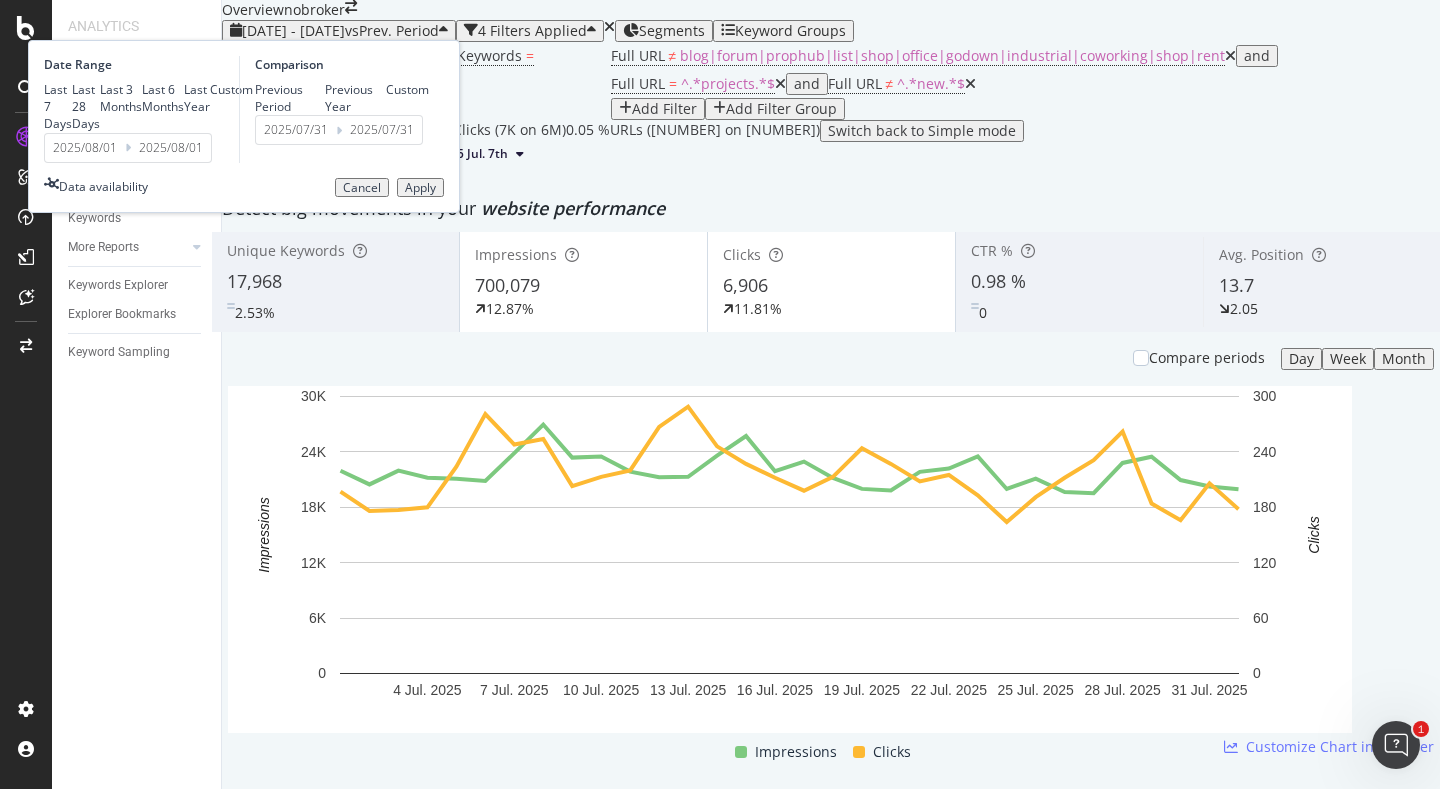 click on "Apply" at bounding box center [420, 188] 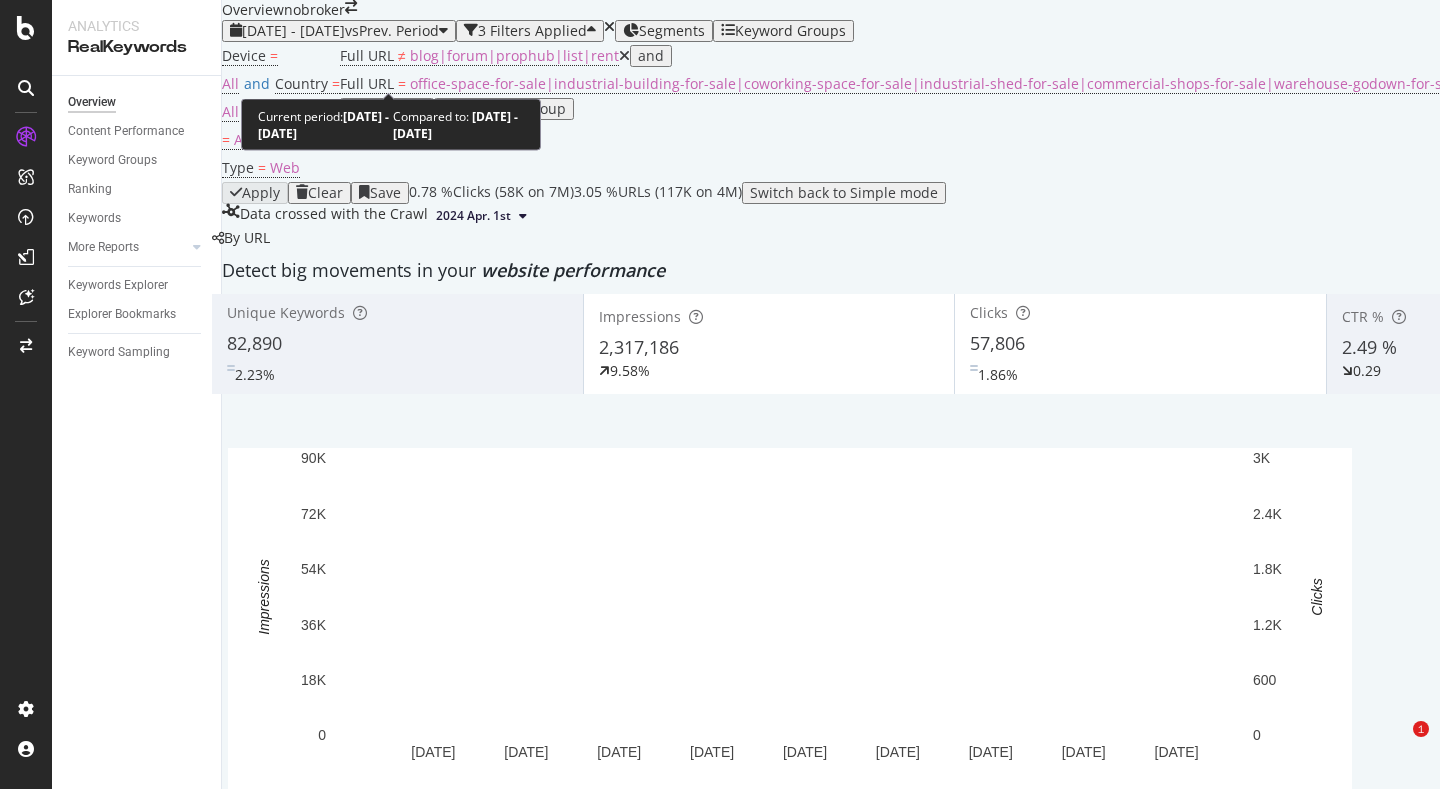scroll, scrollTop: 0, scrollLeft: 0, axis: both 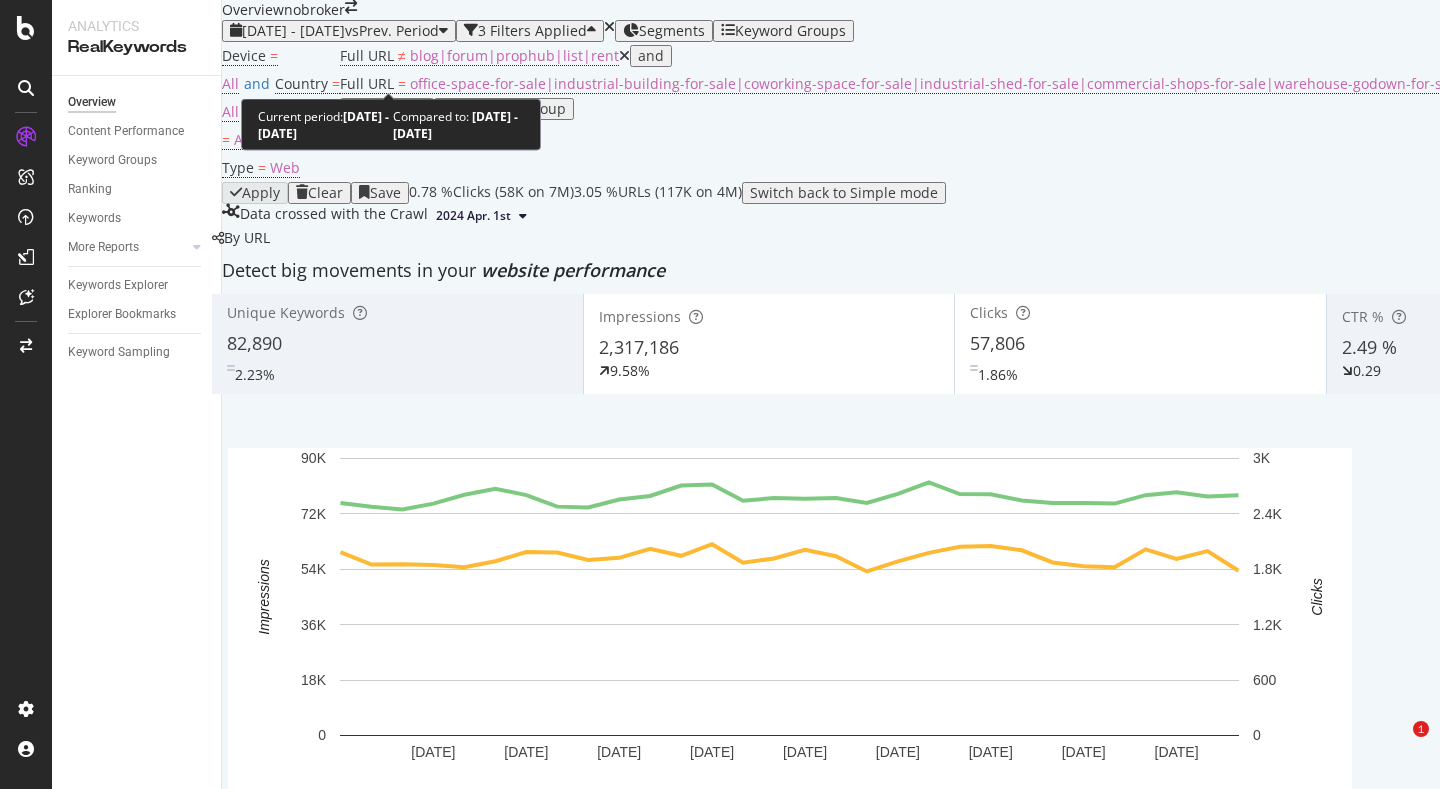 click on "[DATE] - [DATE]  vs  Prev. Period" at bounding box center [339, 31] 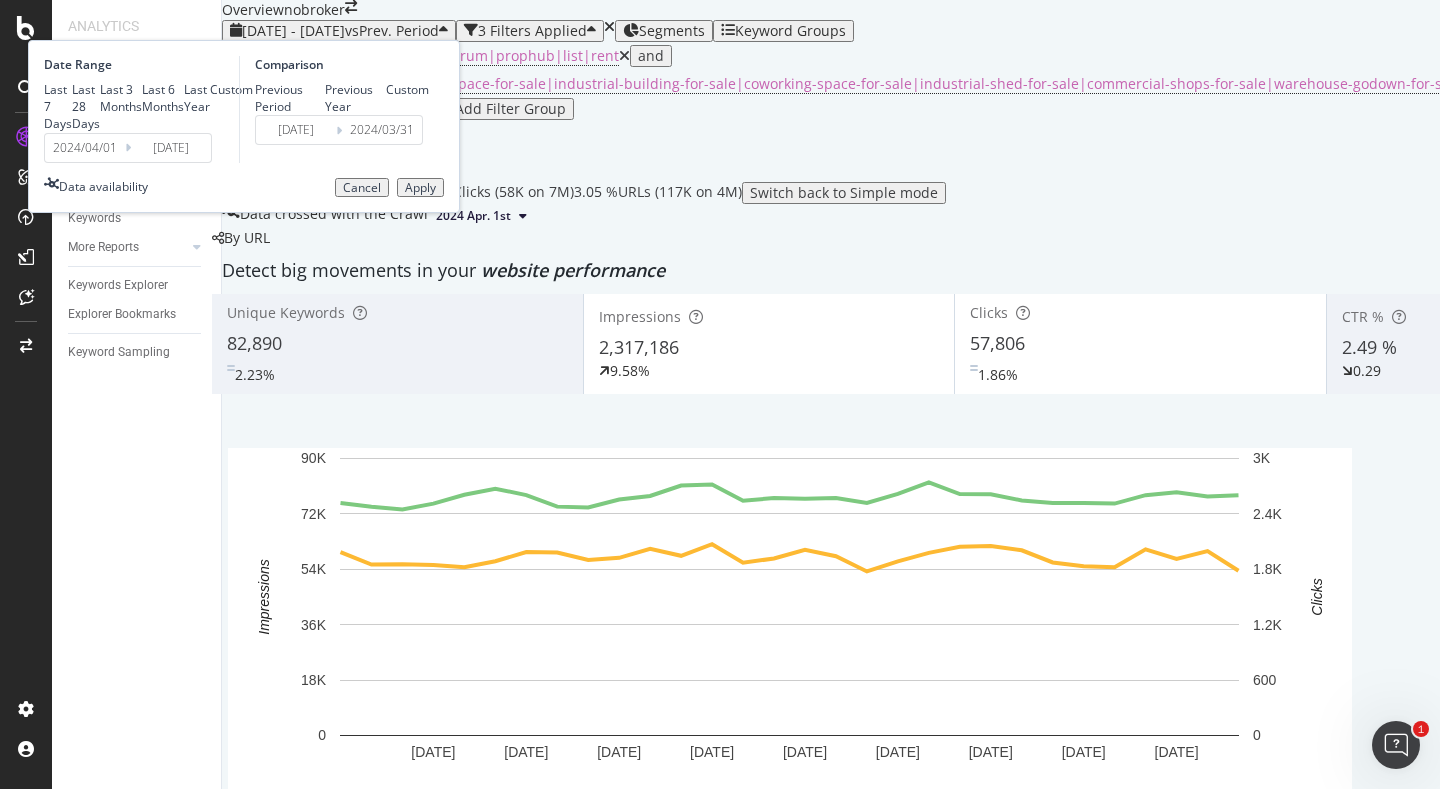 scroll, scrollTop: 0, scrollLeft: 0, axis: both 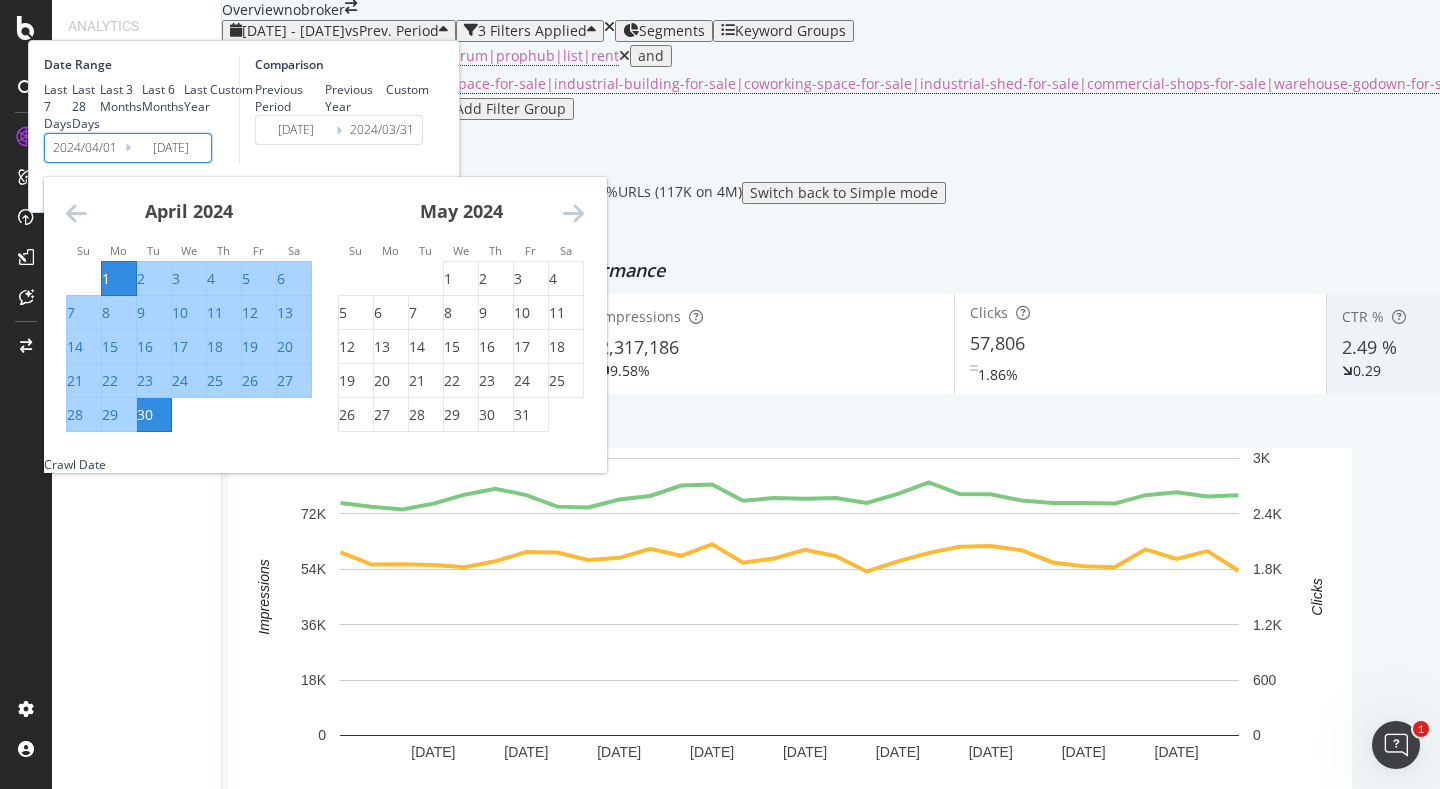 click on "Last 28 Days" at bounding box center [86, 106] 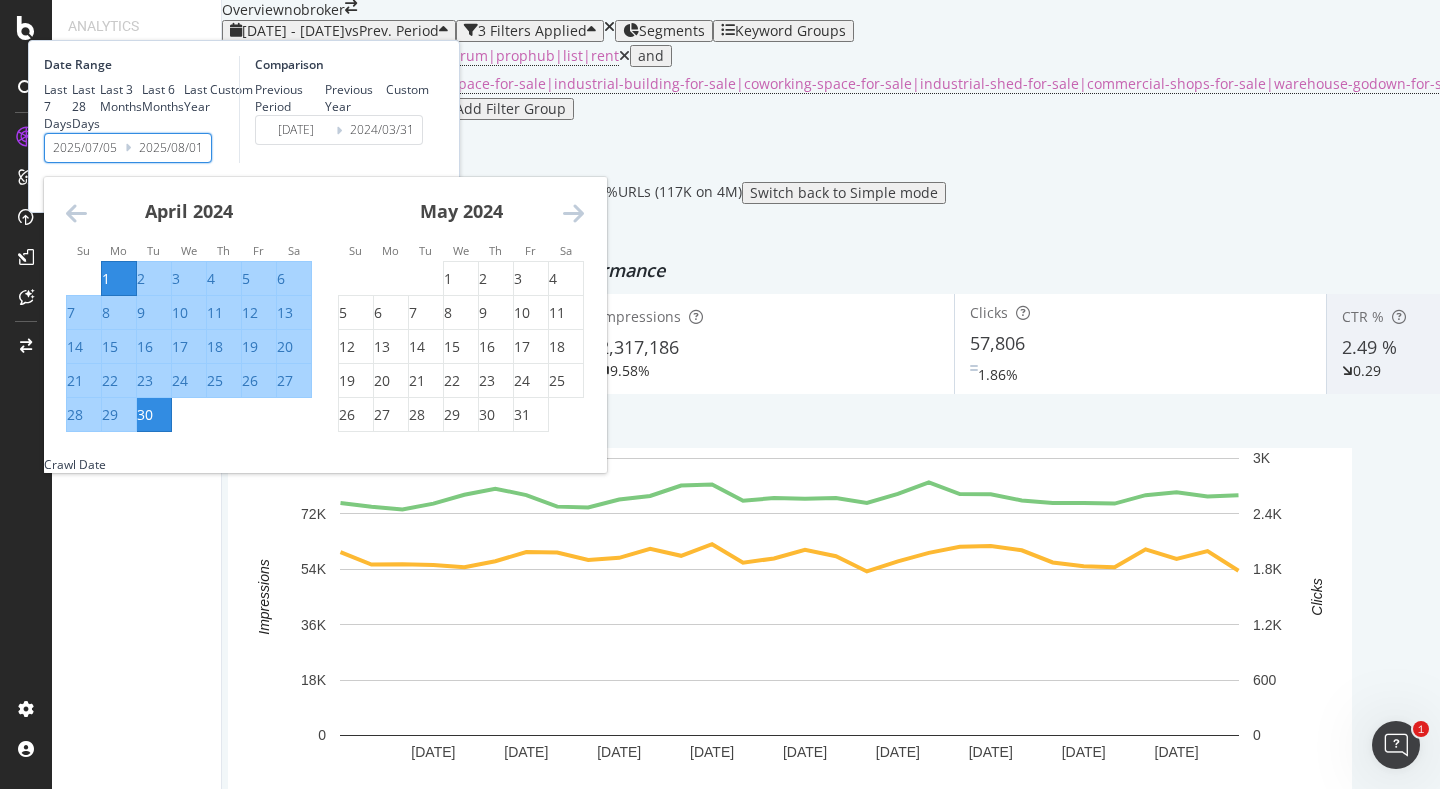 type on "2025/06/07" 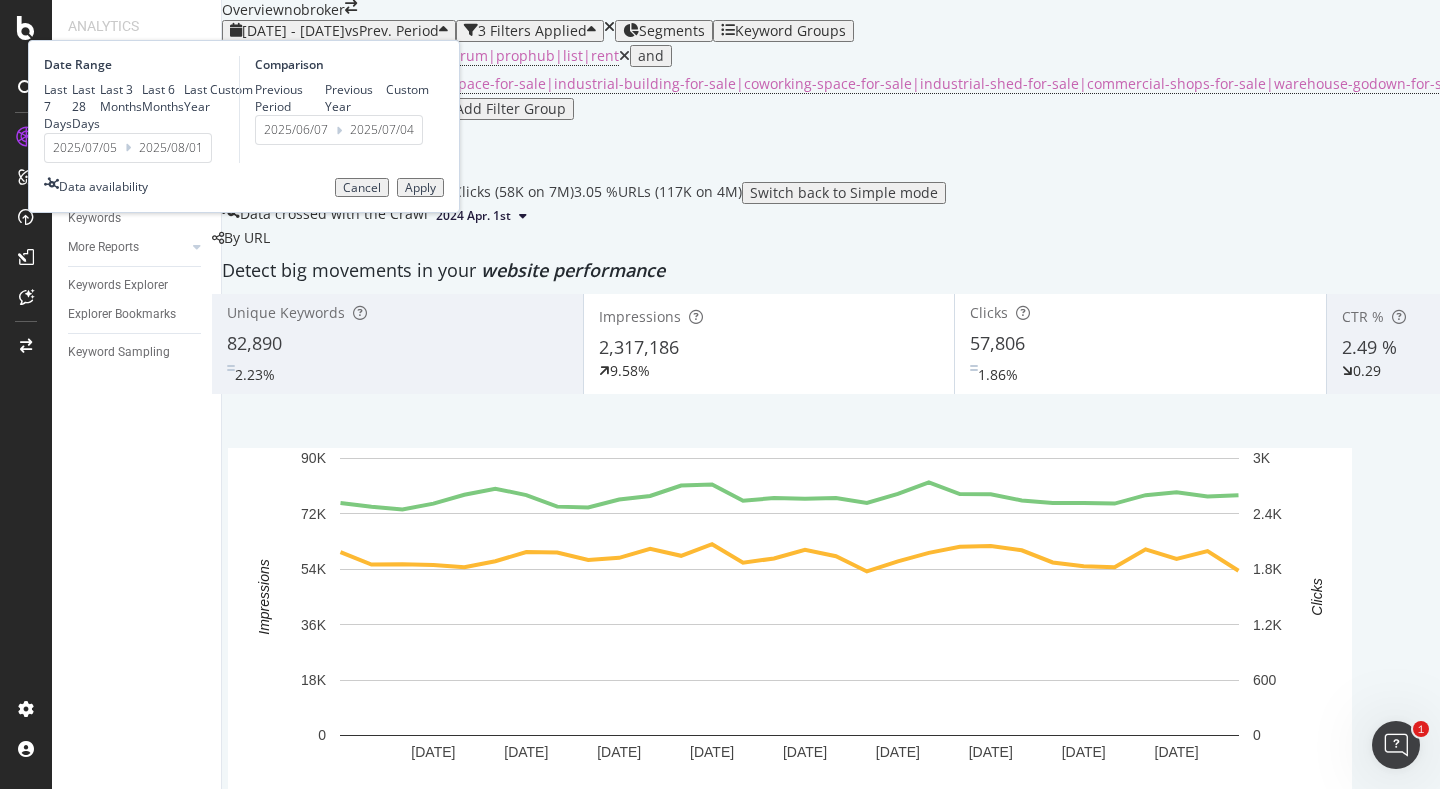 click on "2025/07/05" at bounding box center (85, 148) 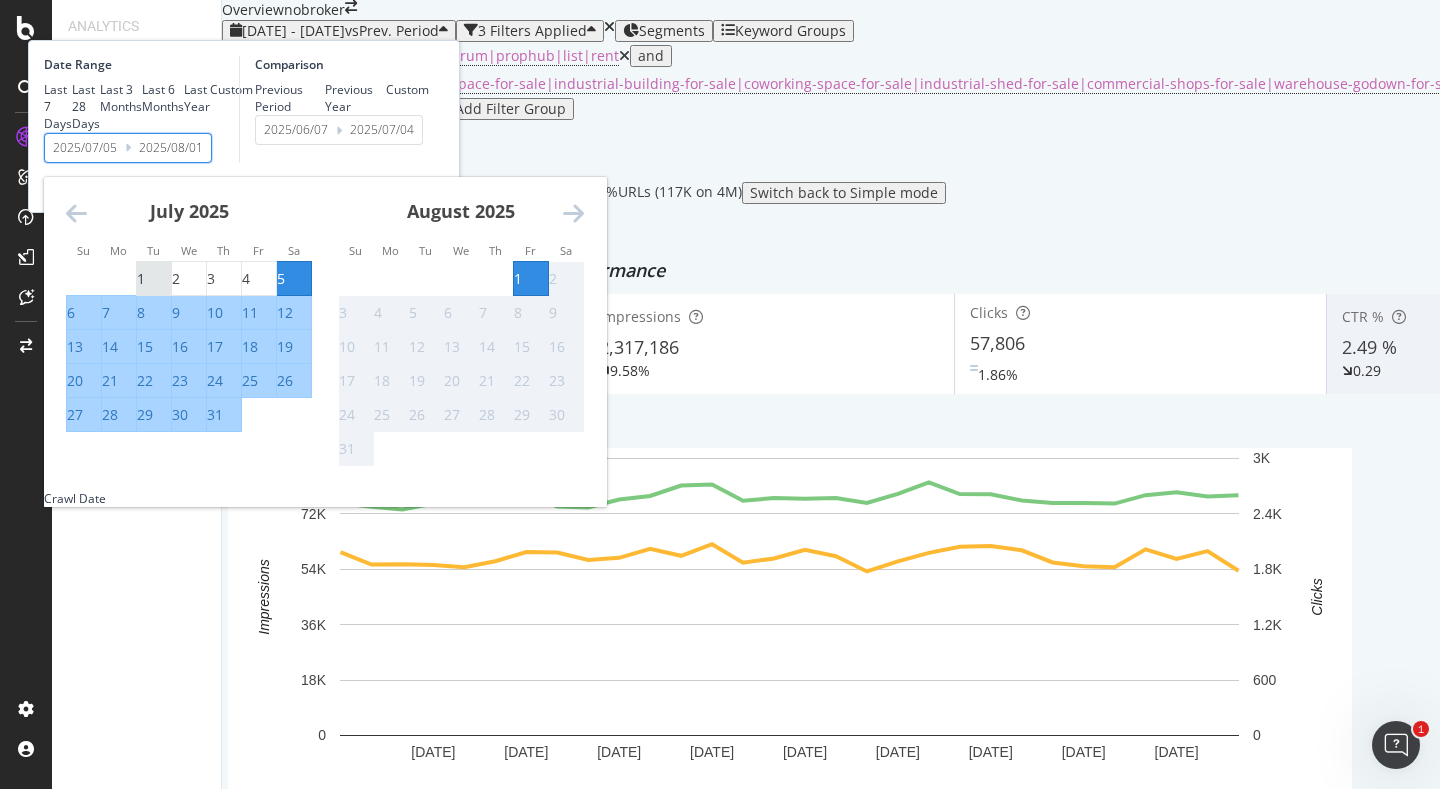 click on "1" at bounding box center [141, 279] 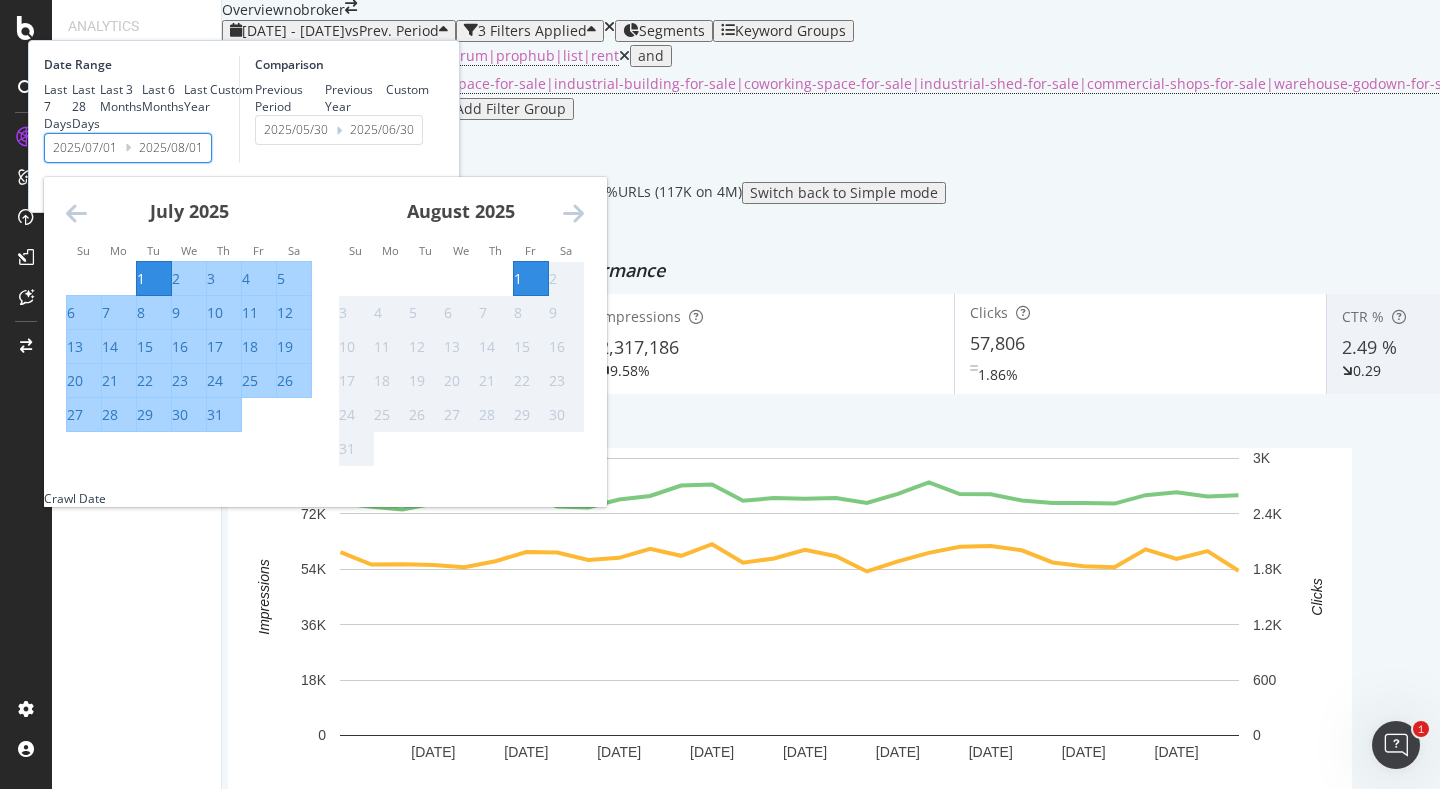 click on "31" at bounding box center (215, 415) 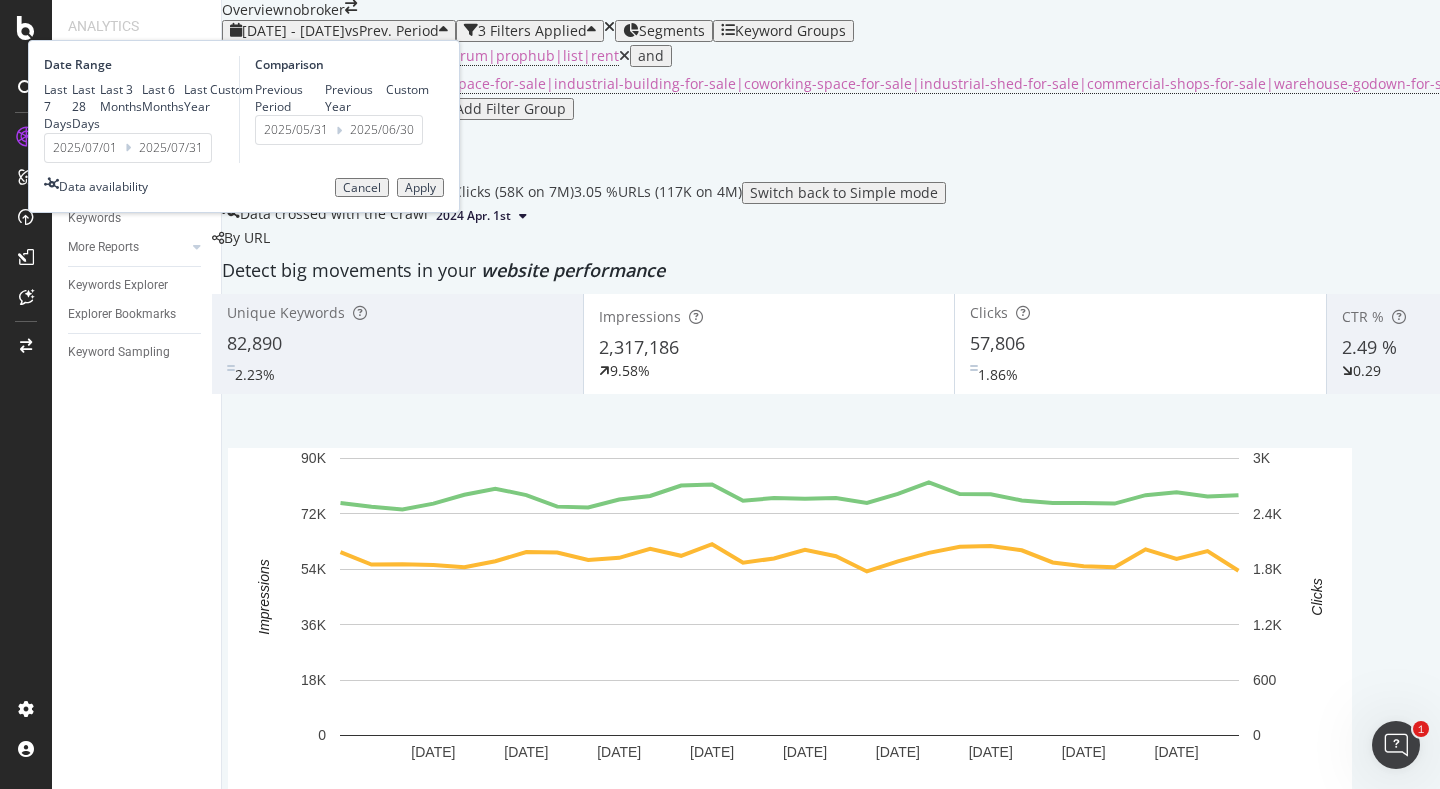 click on "Apply" at bounding box center [420, 188] 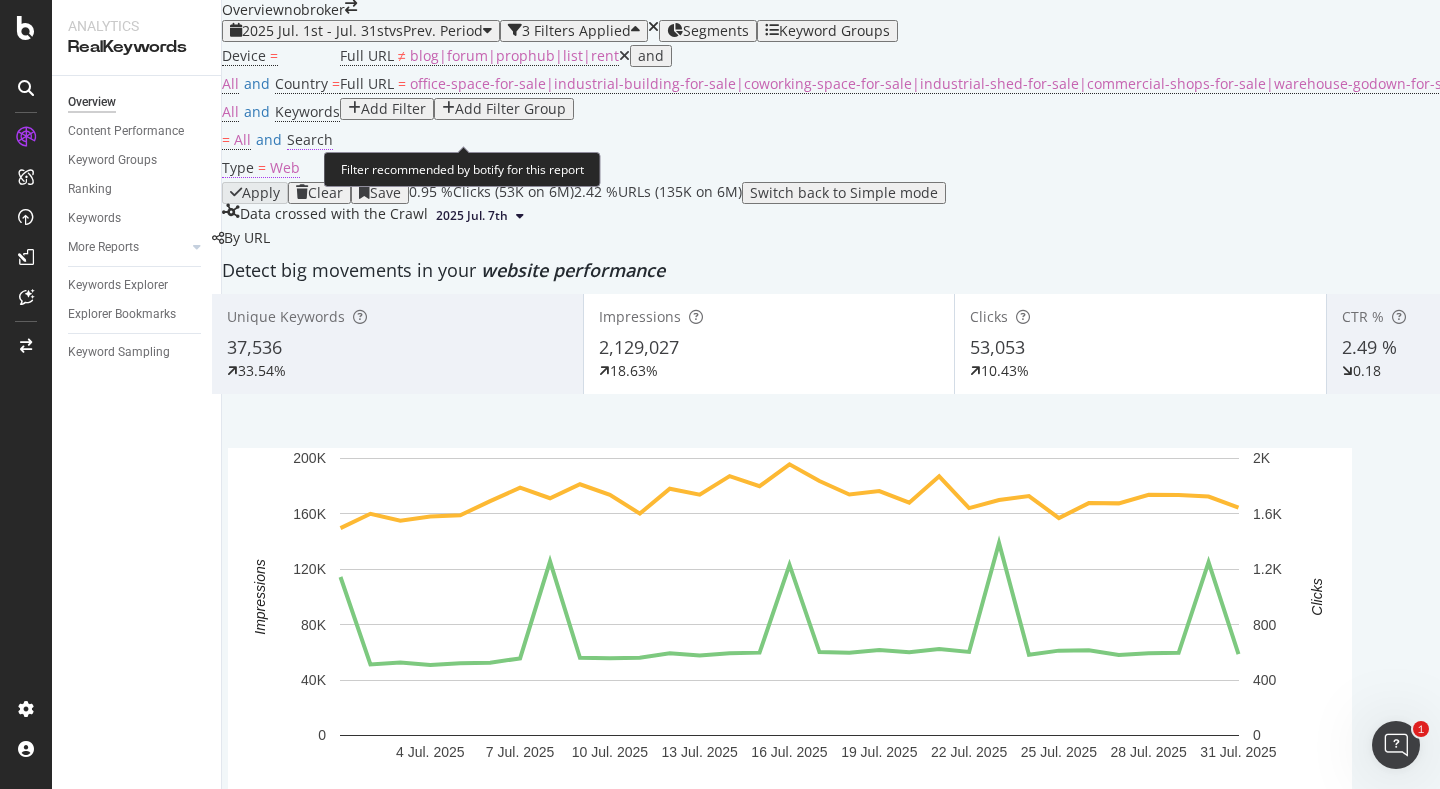 click on "Web" at bounding box center [285, 167] 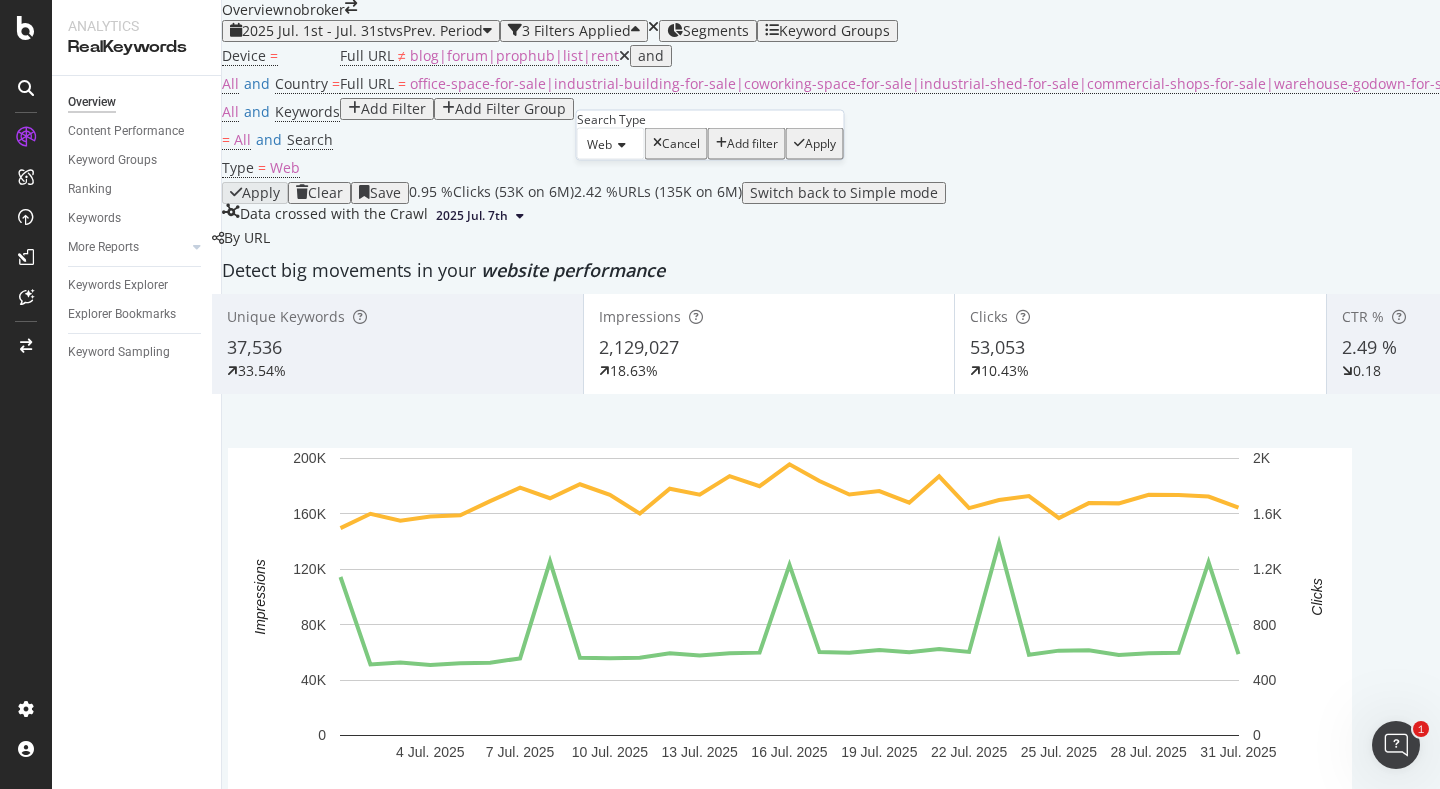 click on "Web" at bounding box center (599, 144) 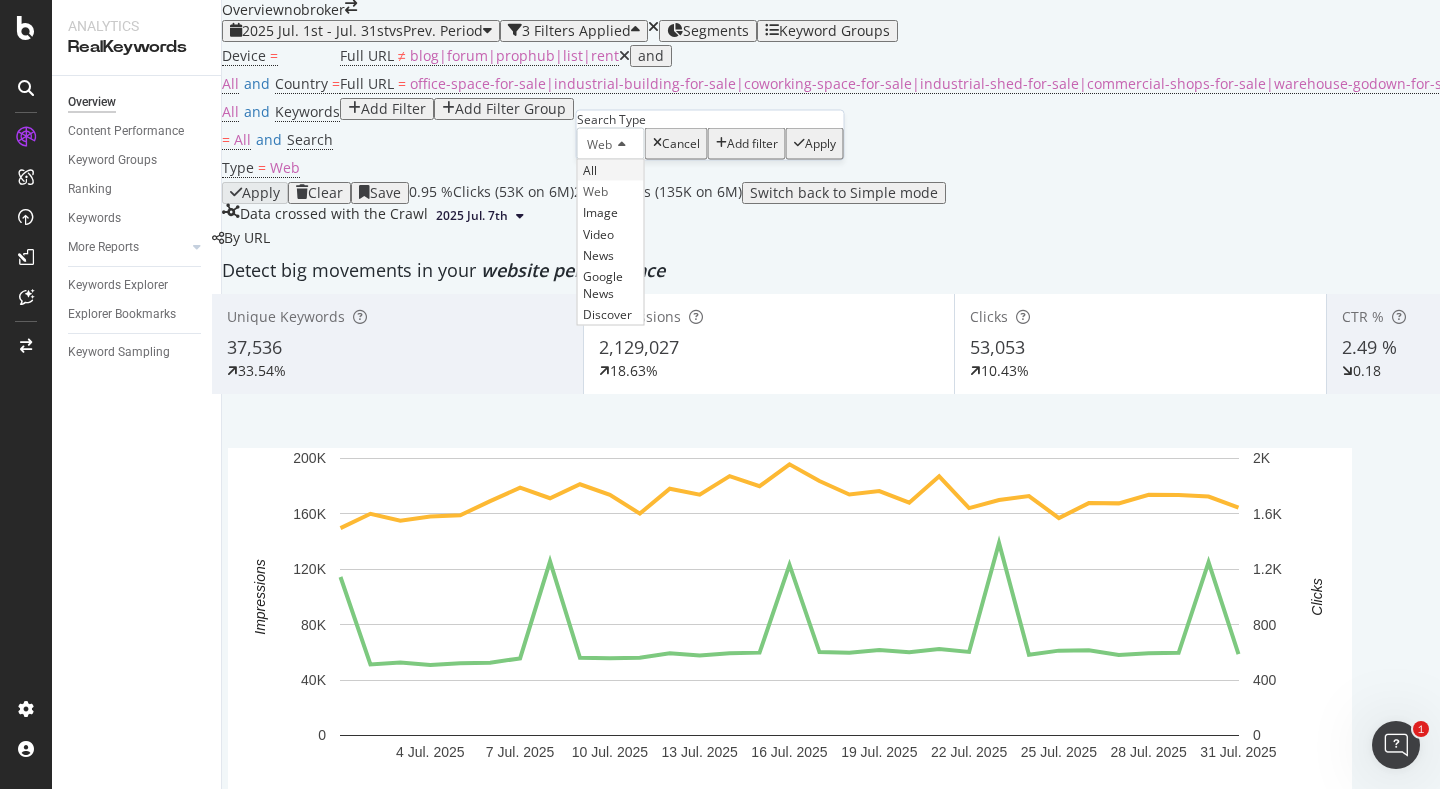 click on "All" at bounding box center [611, 170] 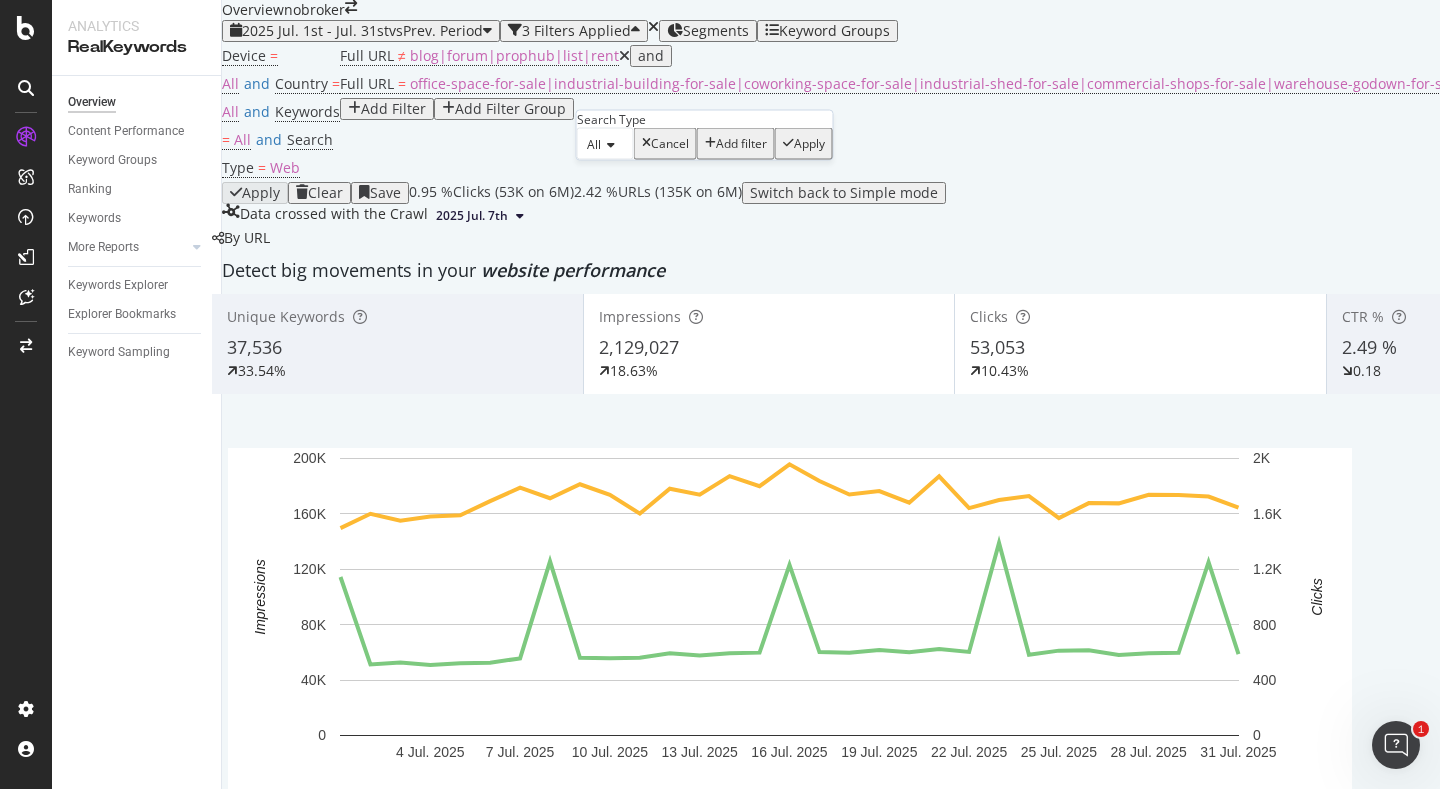 click on "Apply" at bounding box center [809, 144] 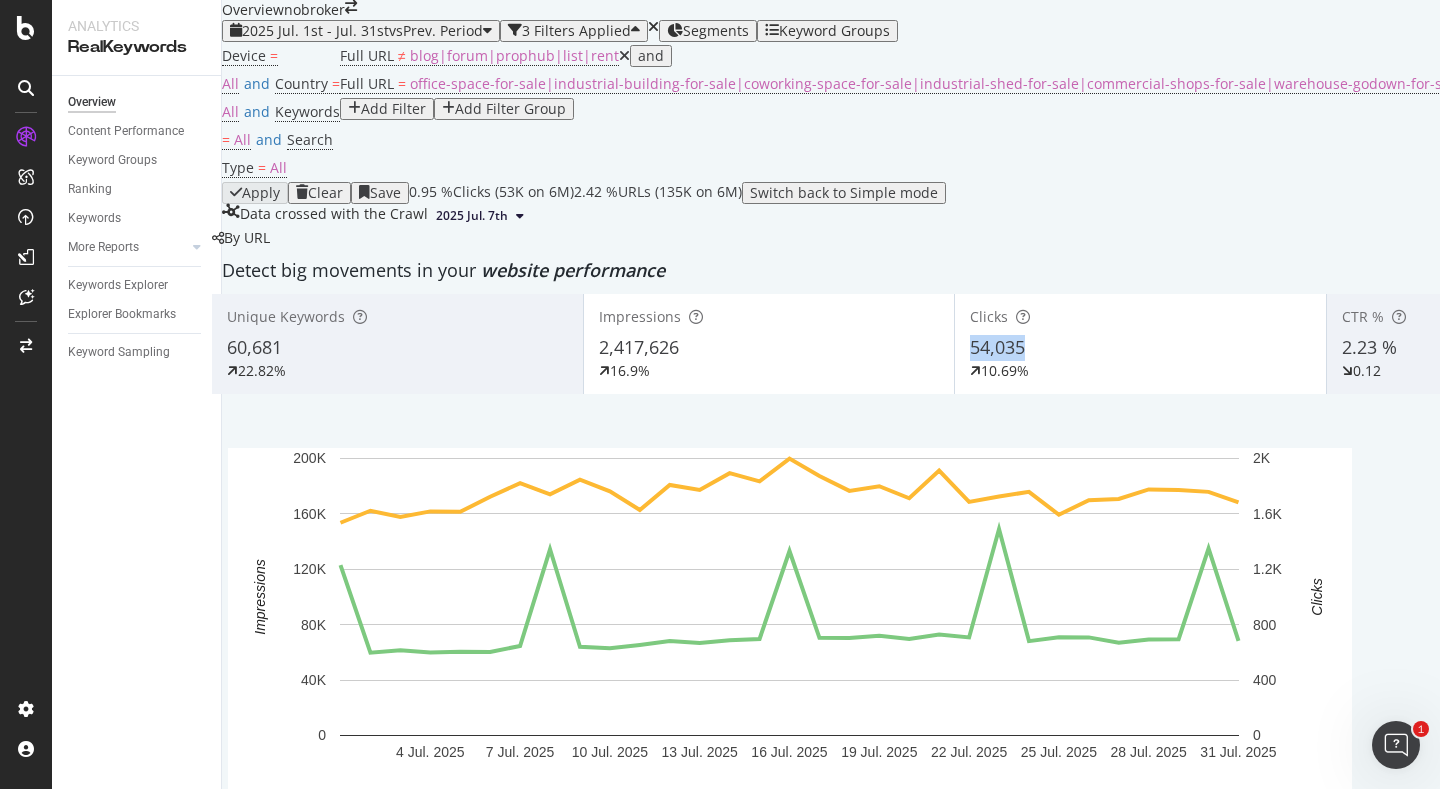 copy on "54,035" 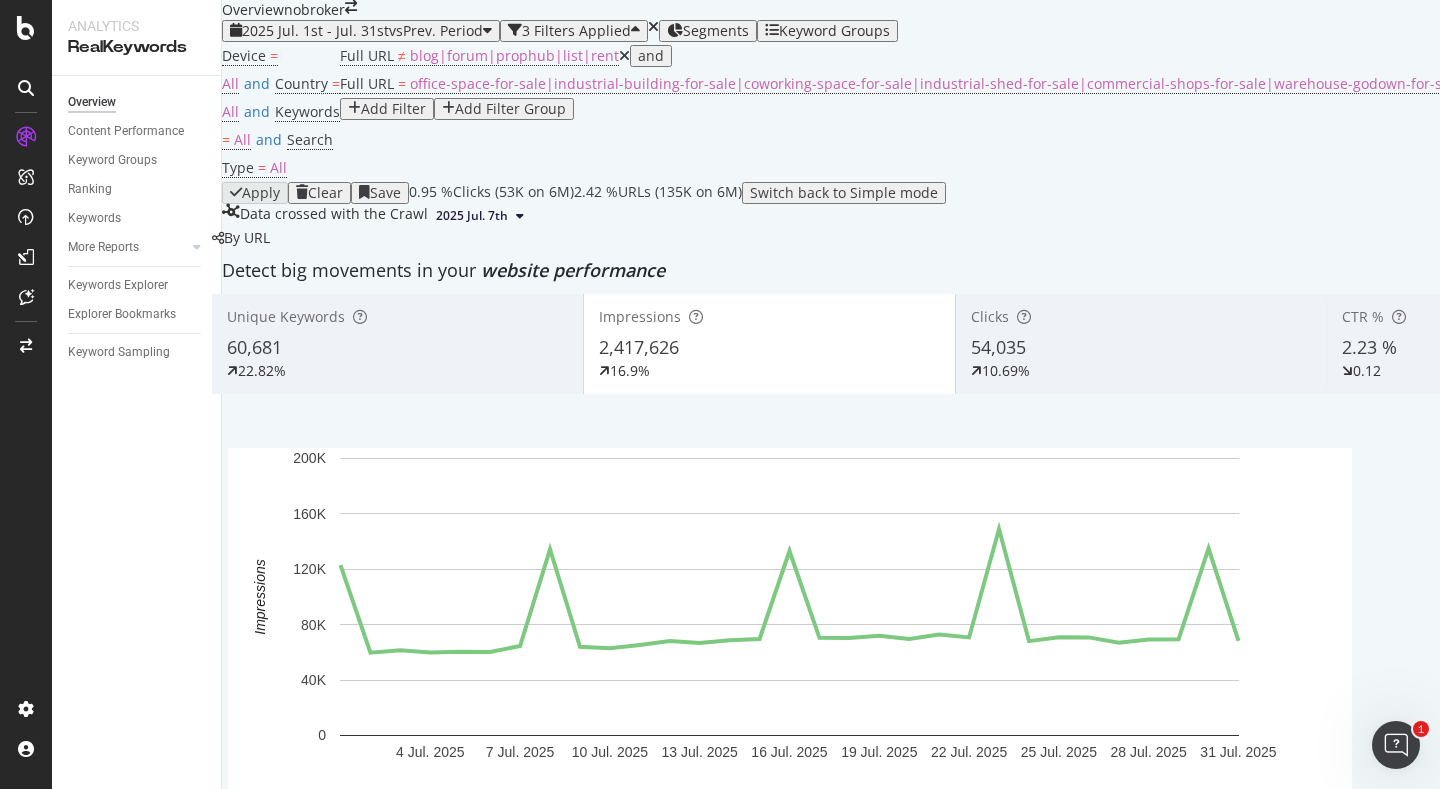 click on "vs  Prev. Period" at bounding box center [436, 30] 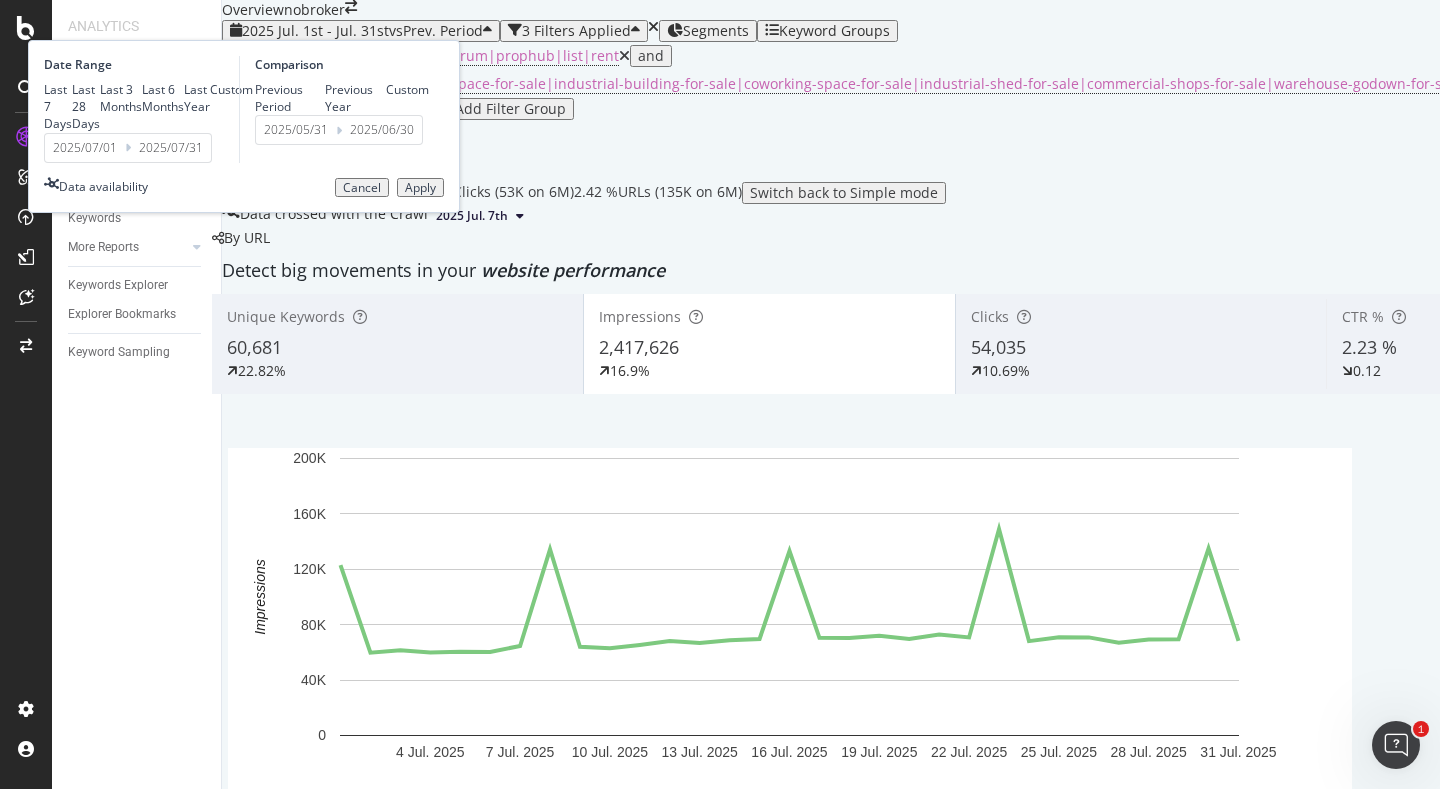 click on "2025/07/01" at bounding box center (85, 148) 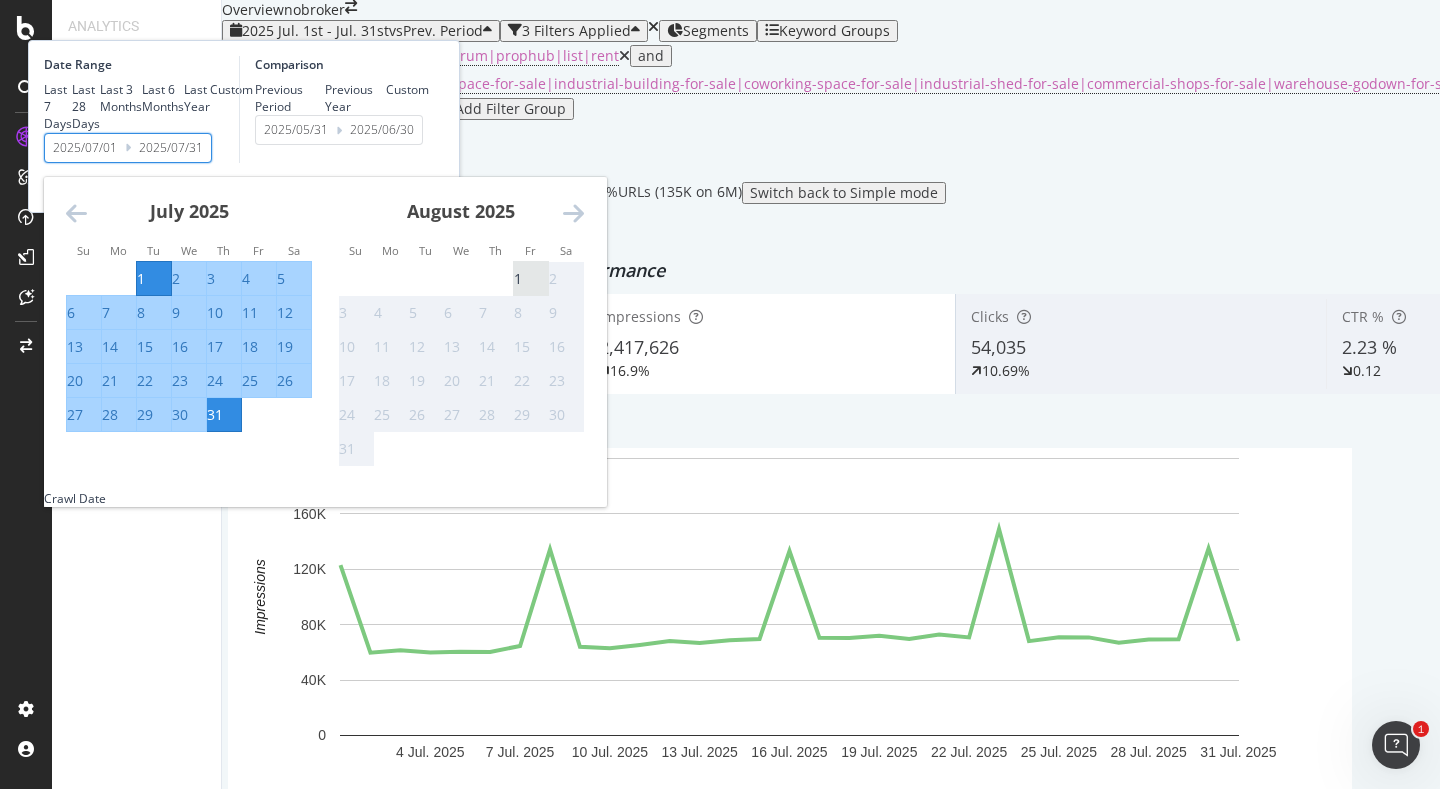 click on "1" at bounding box center (518, 279) 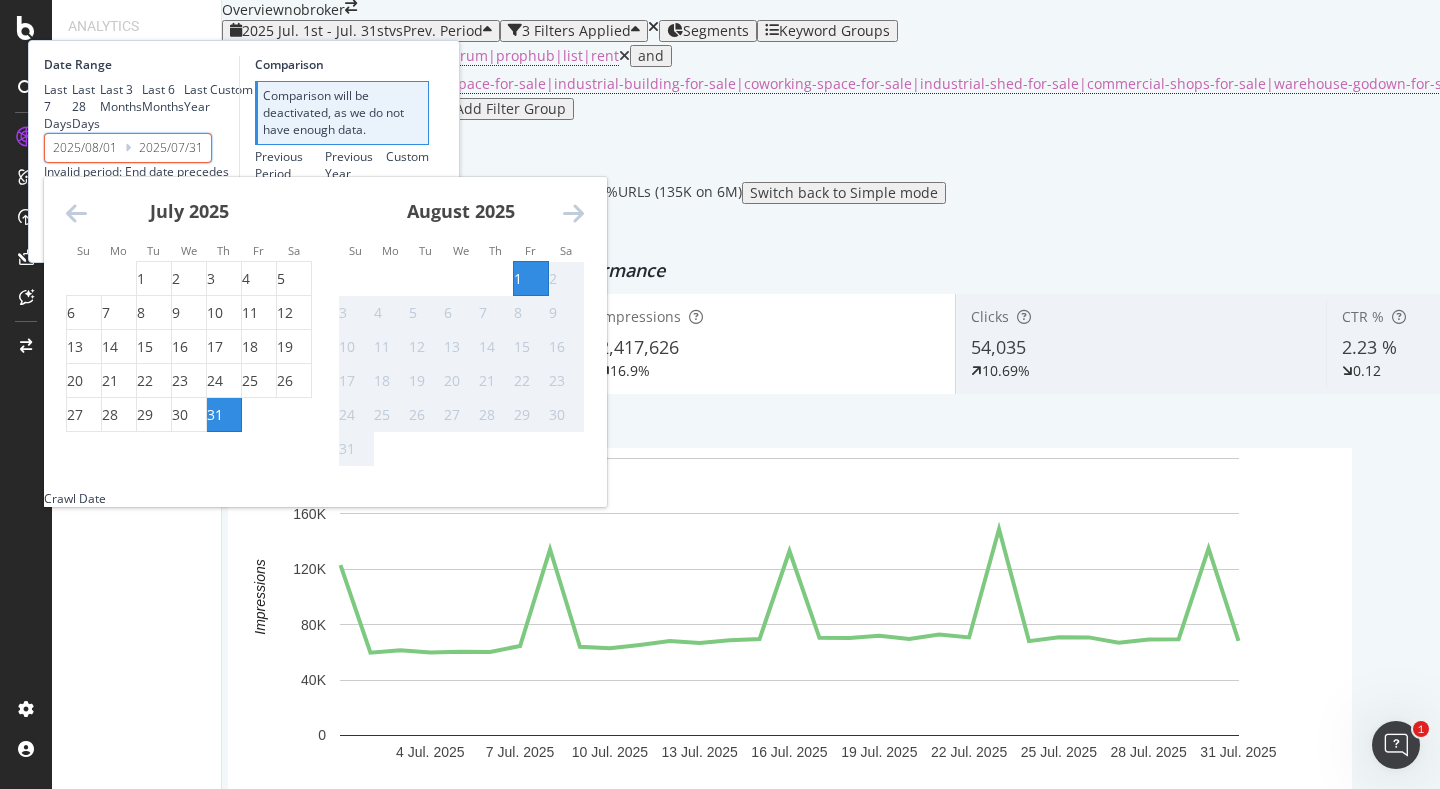 click on "1" at bounding box center (531, 279) 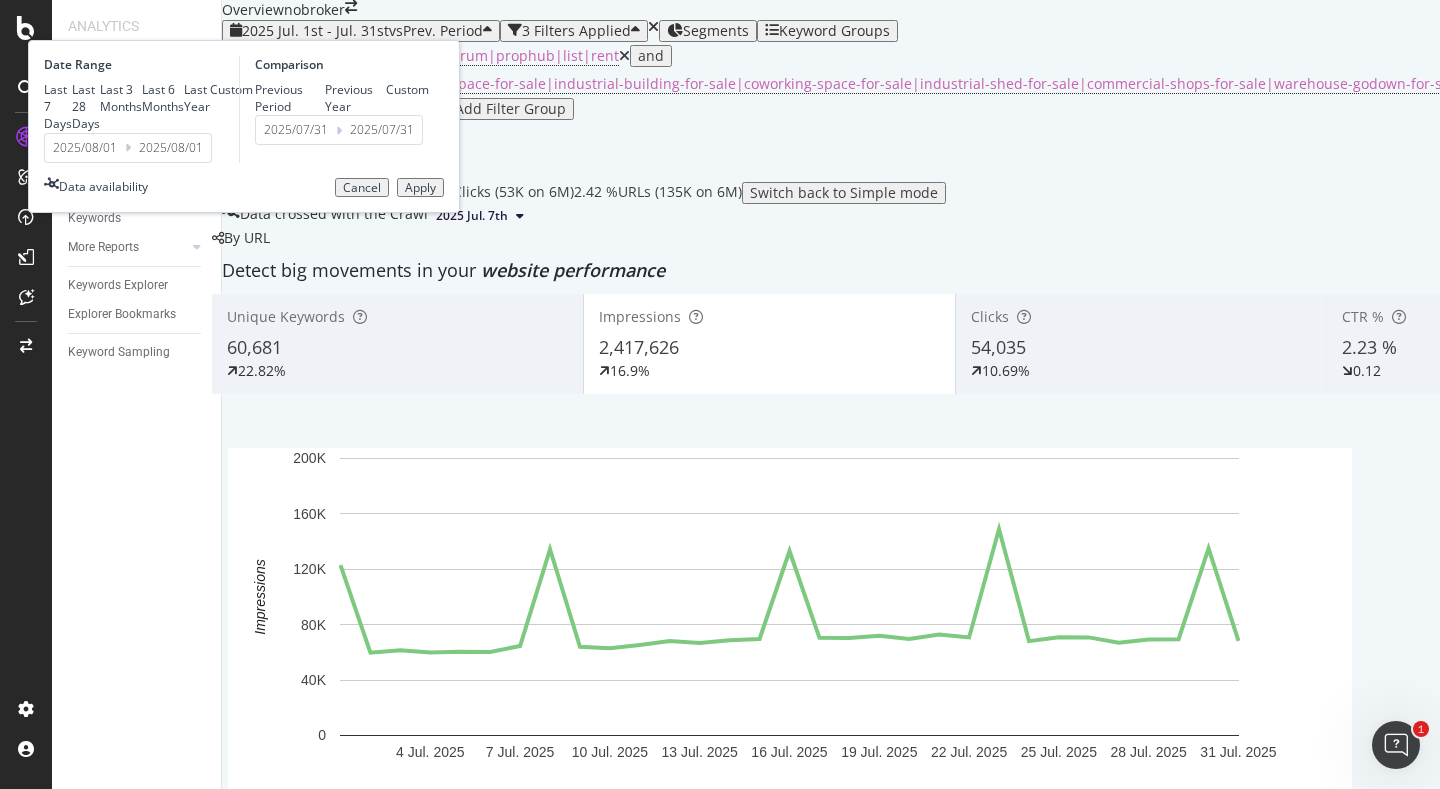 click on "Apply" at bounding box center [420, 188] 